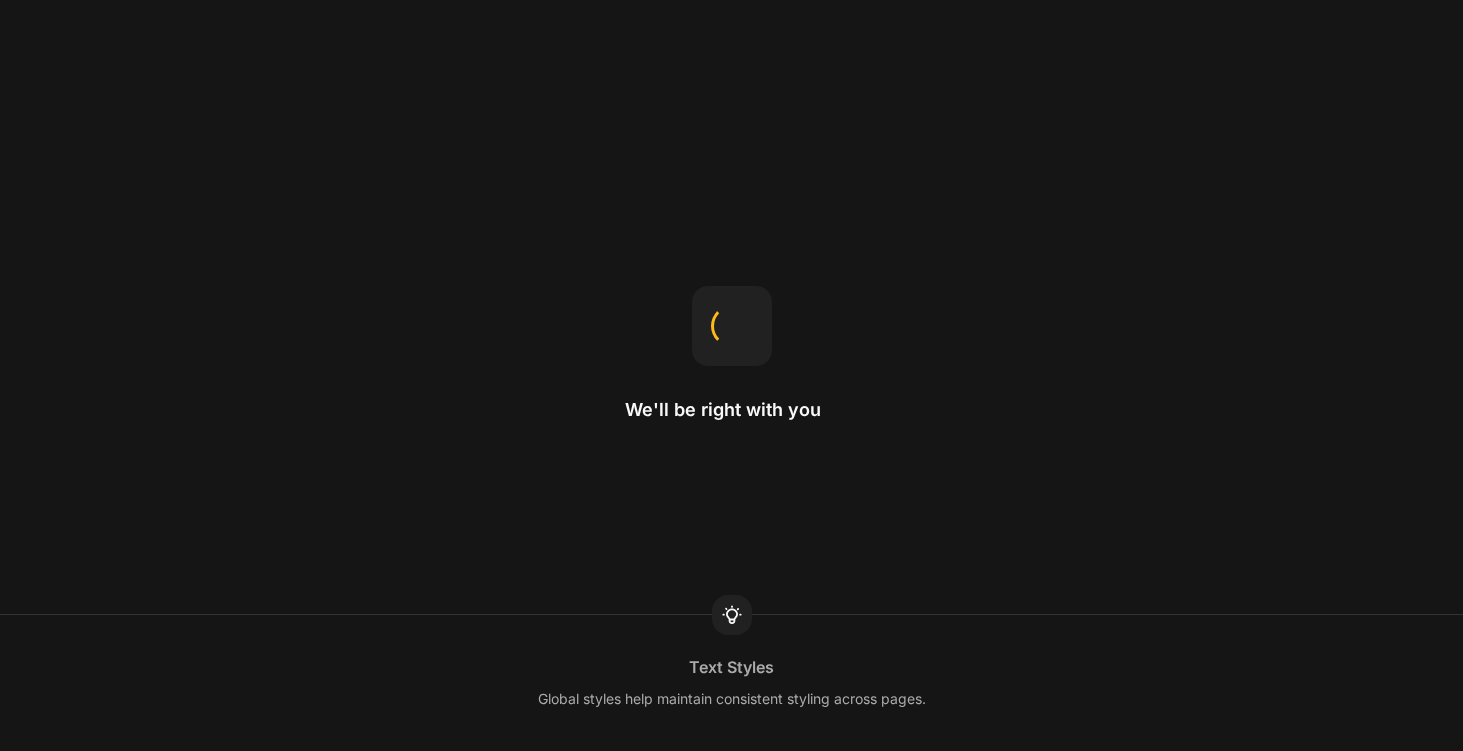 scroll, scrollTop: 0, scrollLeft: 0, axis: both 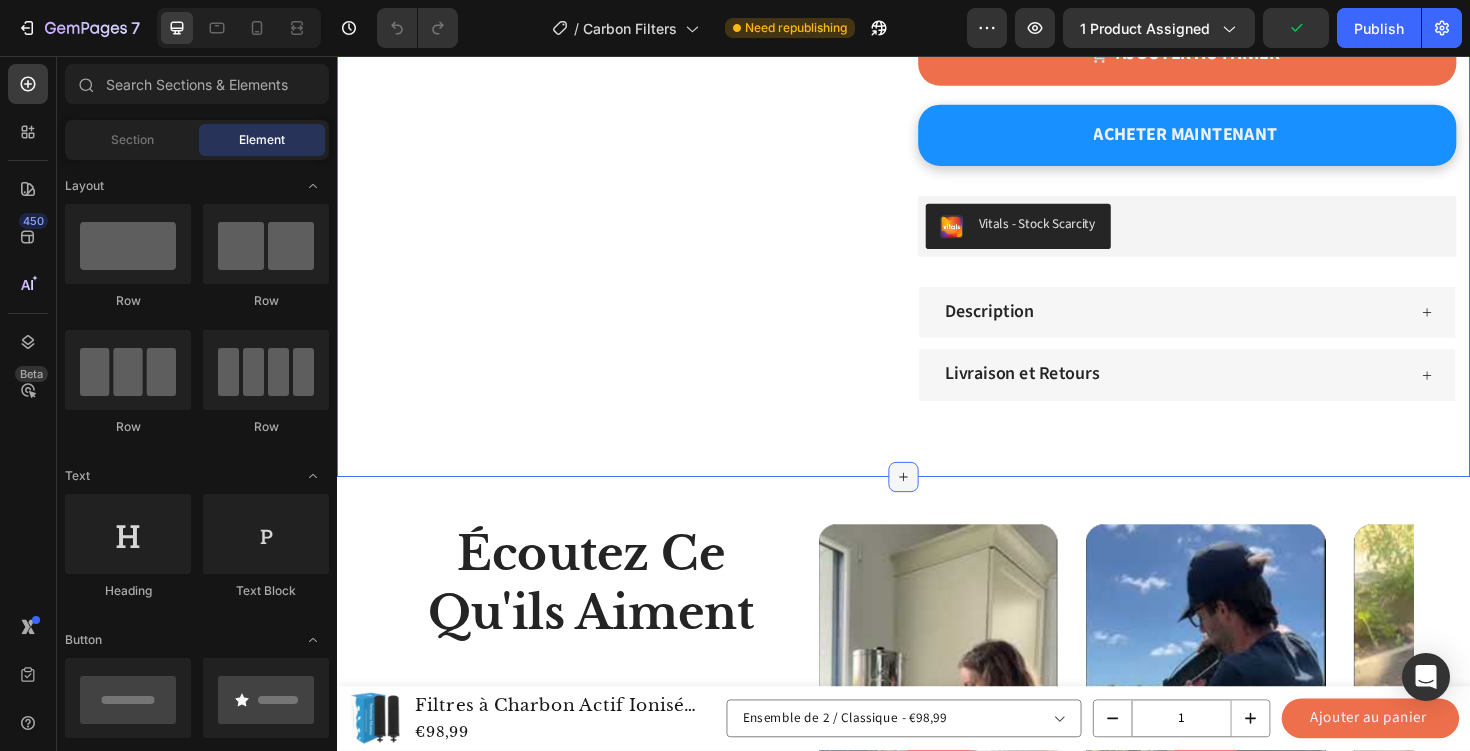 click 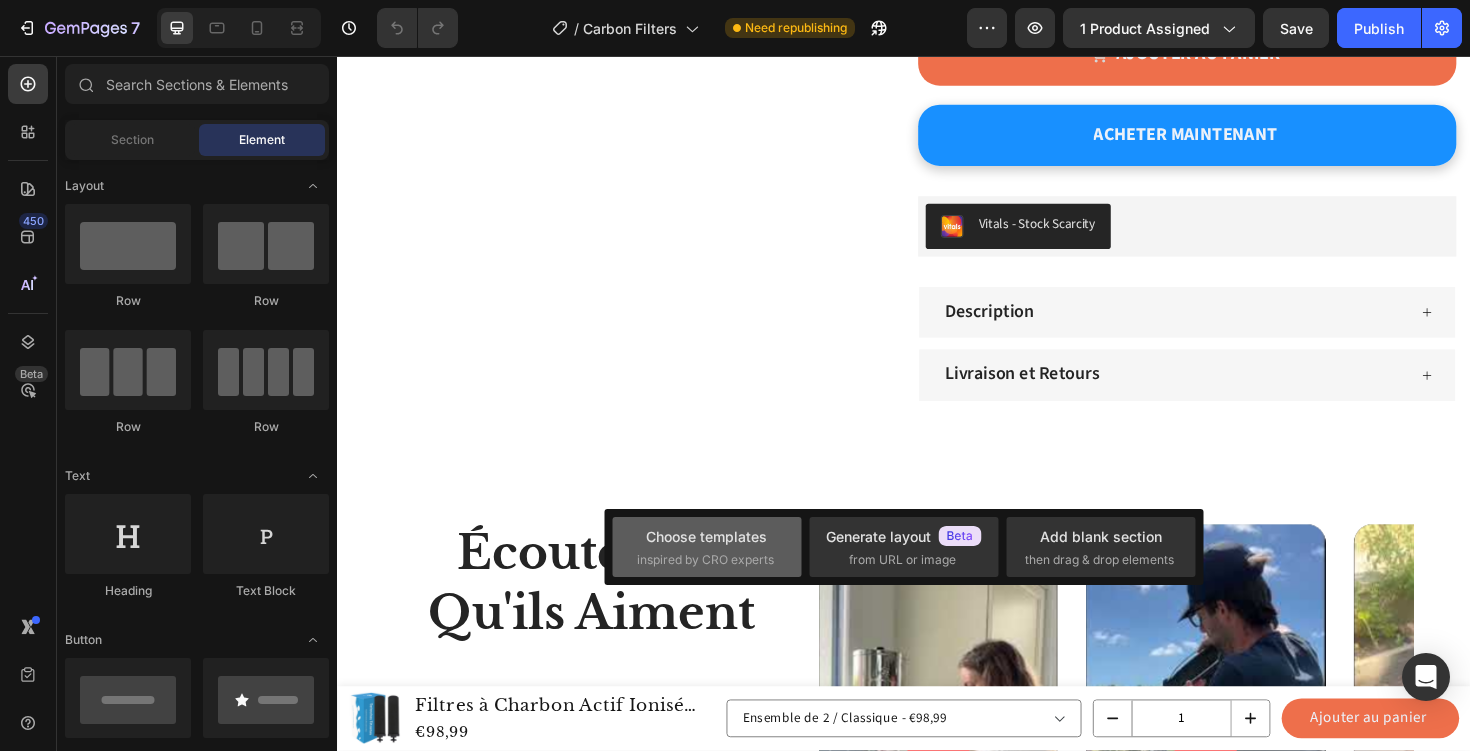 click on "Choose templates" at bounding box center (706, 536) 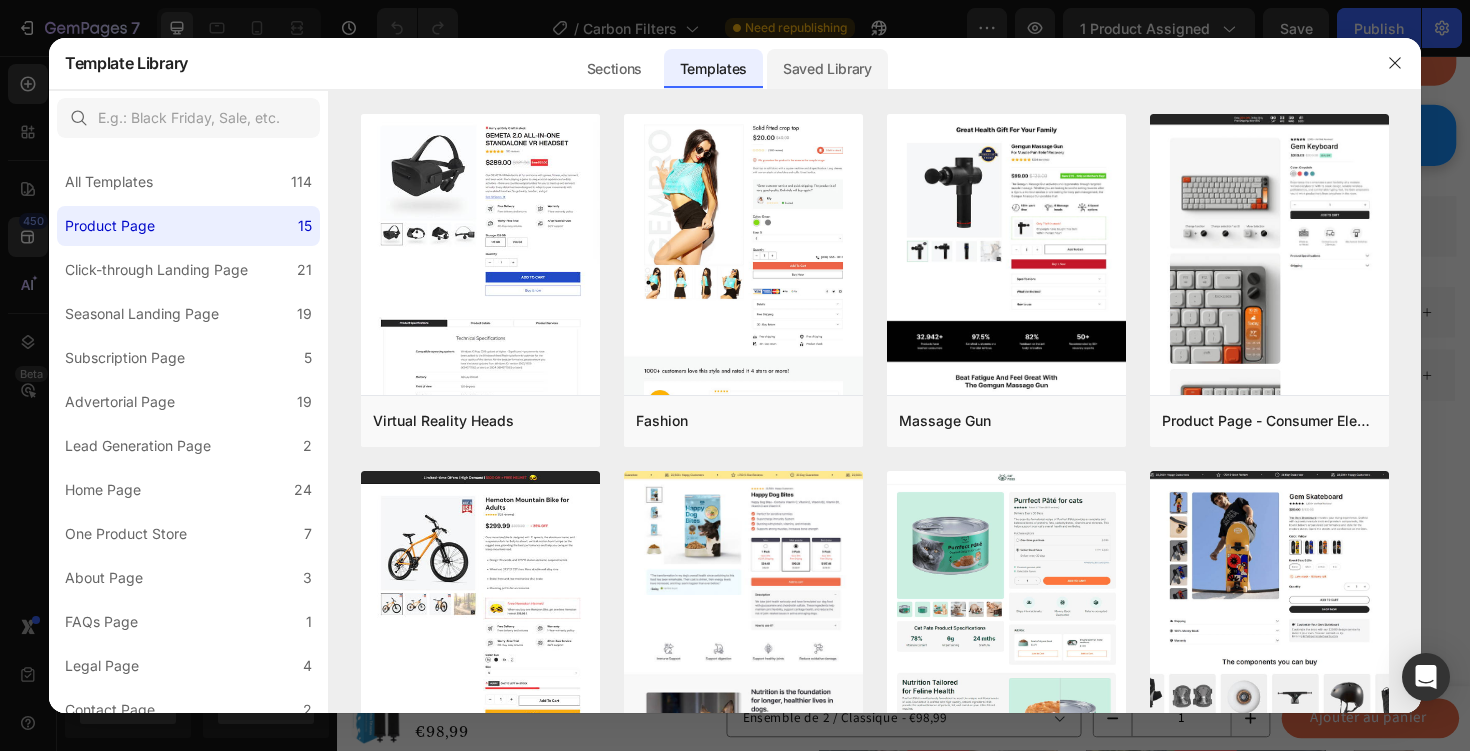 click on "Saved Library" 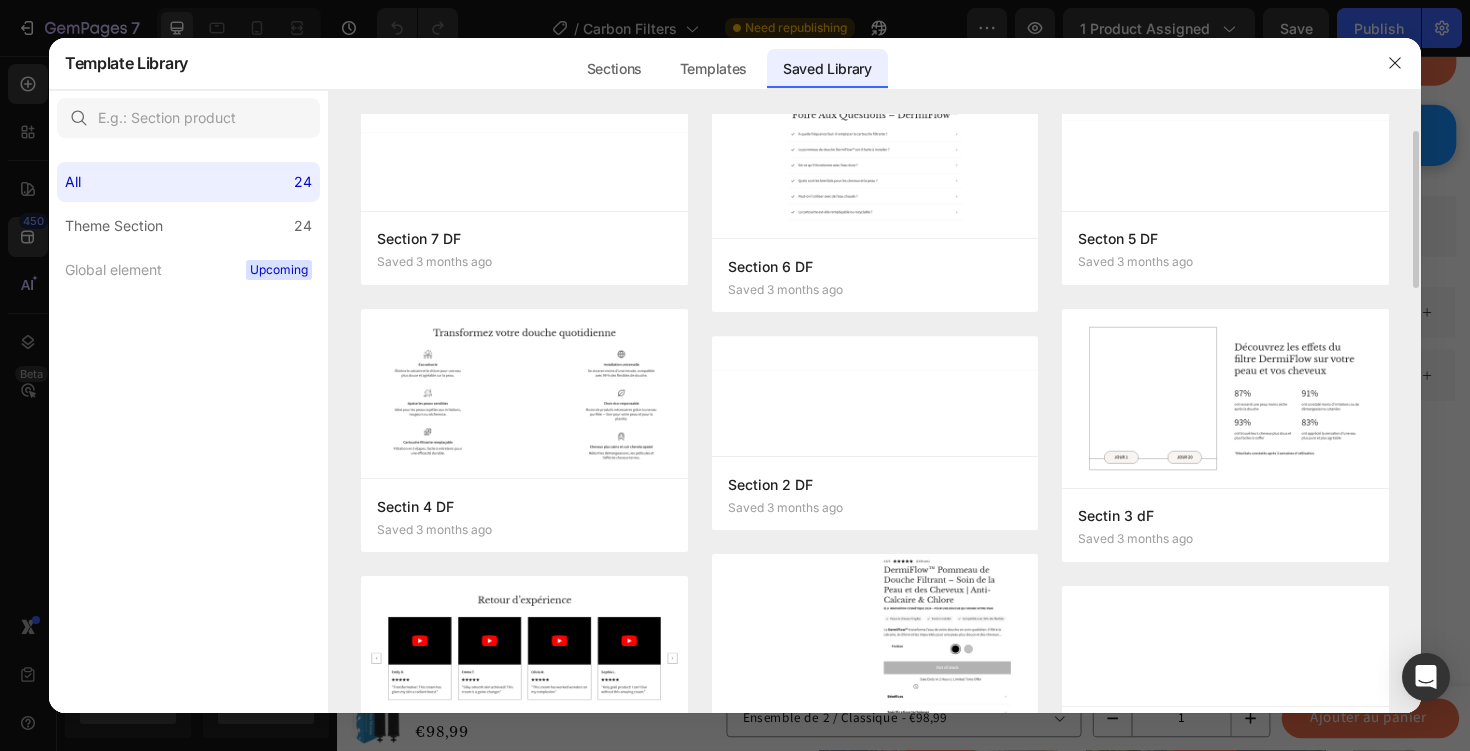 scroll, scrollTop: 0, scrollLeft: 0, axis: both 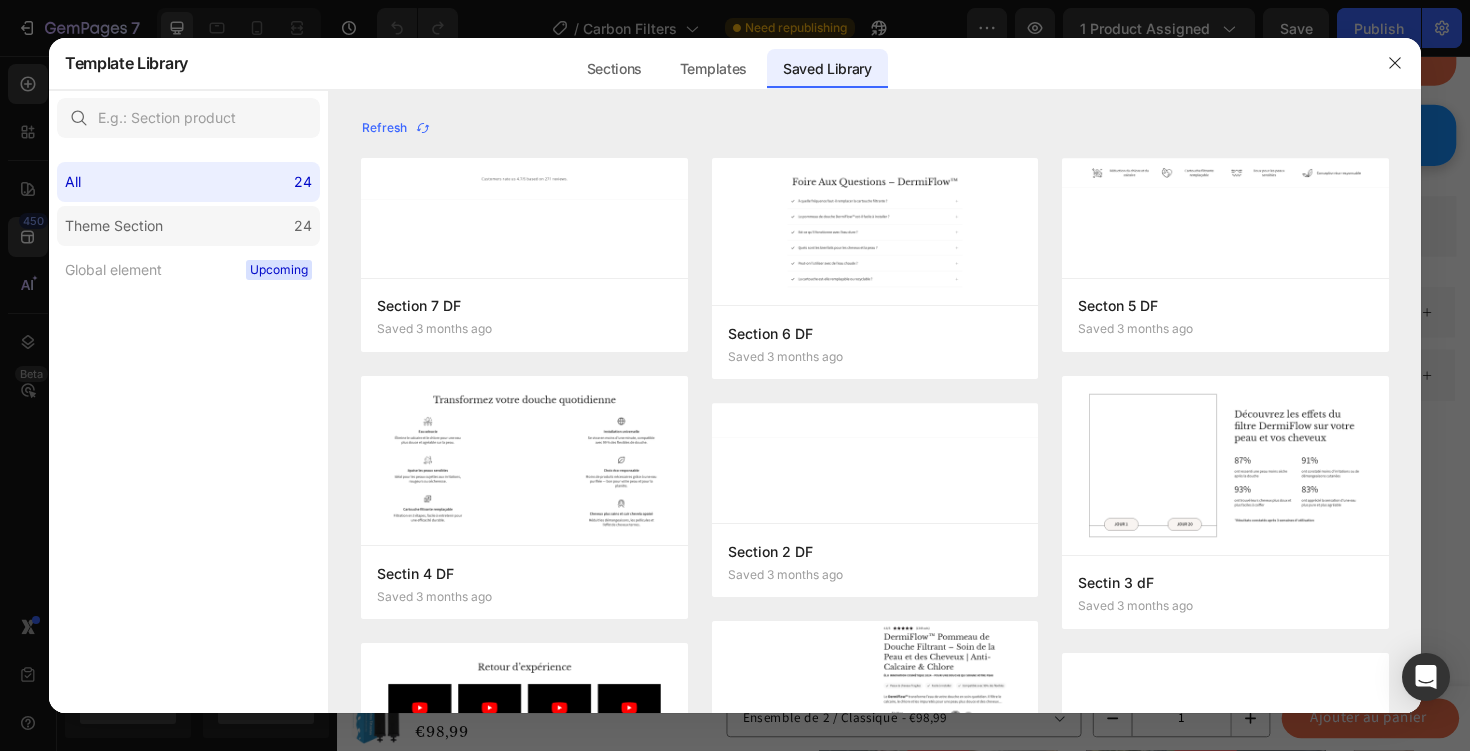 click on "Theme Section 24" 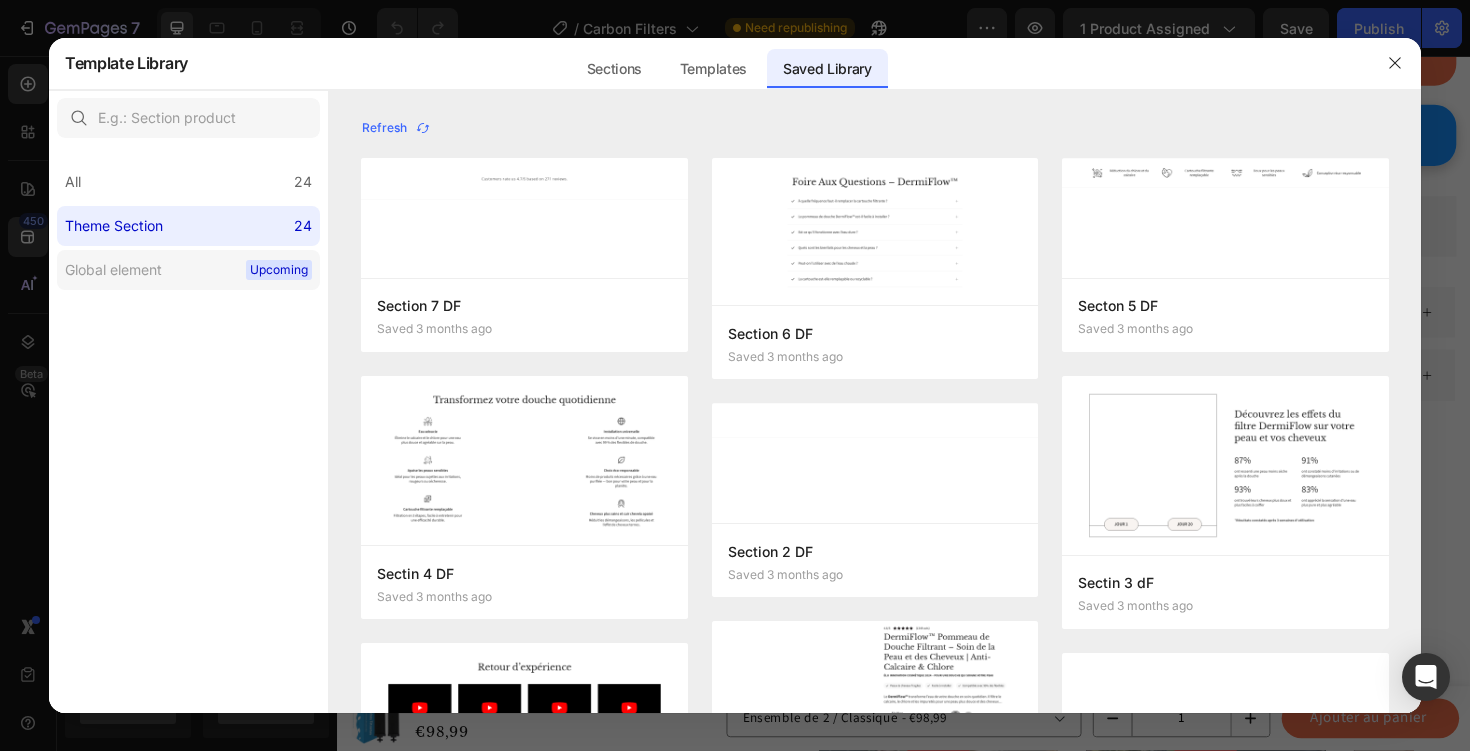 click on "Global element Upcoming" 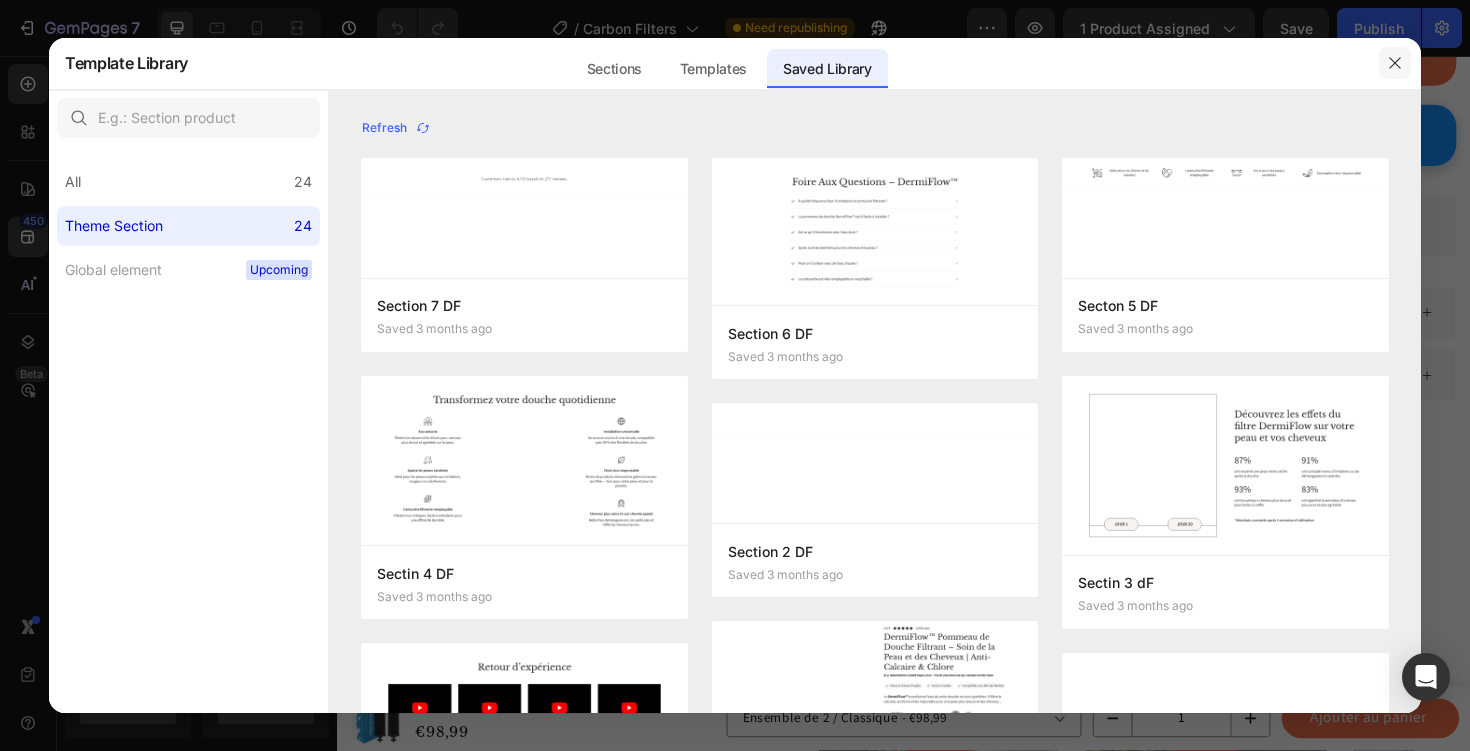 click 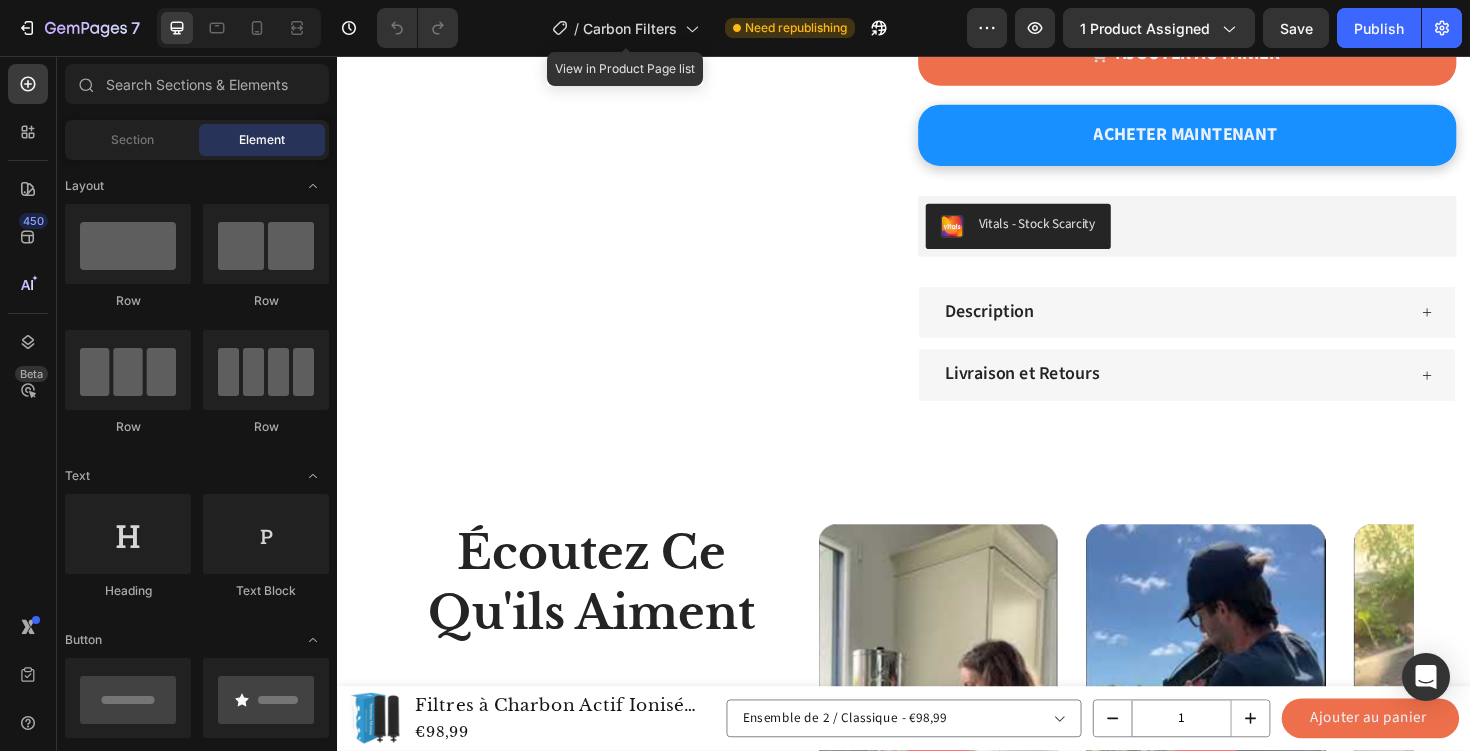 click on "/  Carbon Filters" 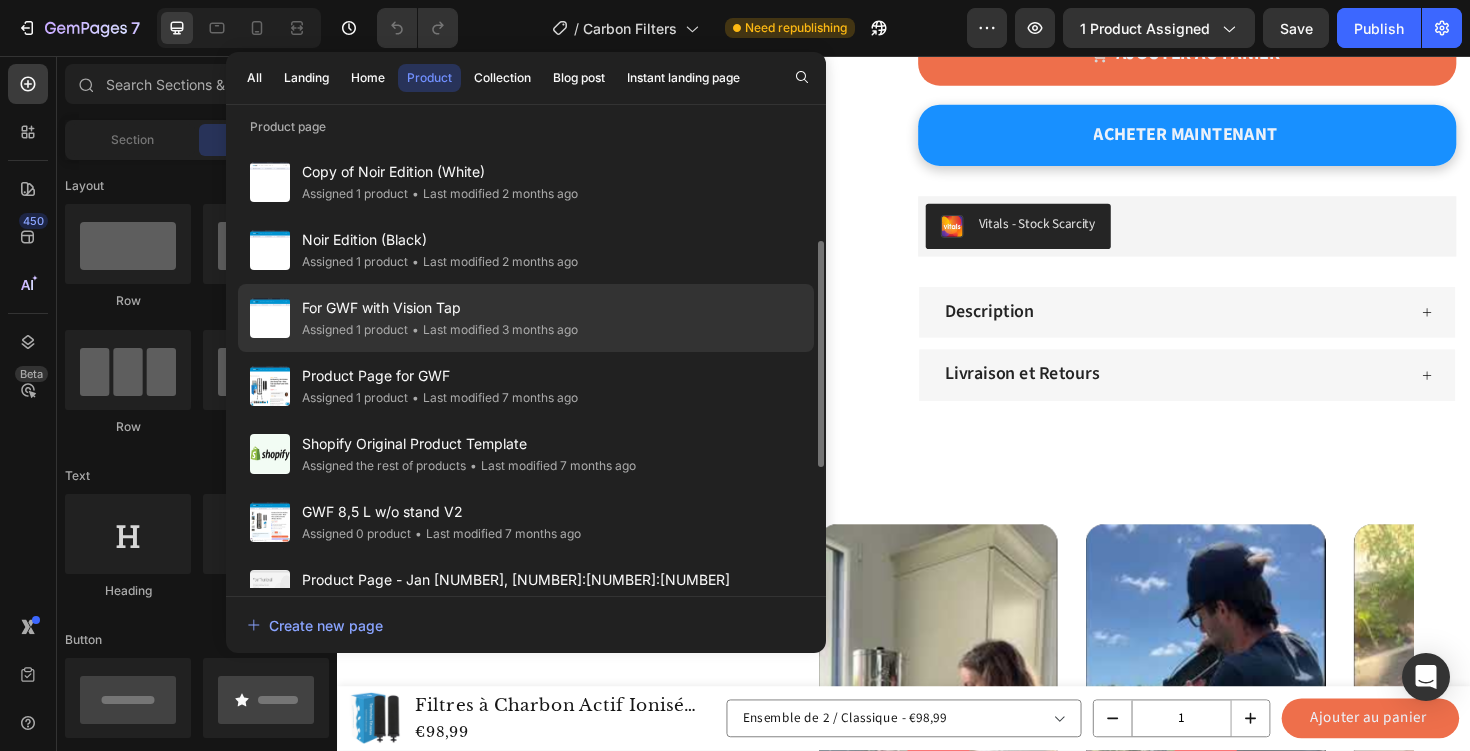 scroll, scrollTop: 0, scrollLeft: 0, axis: both 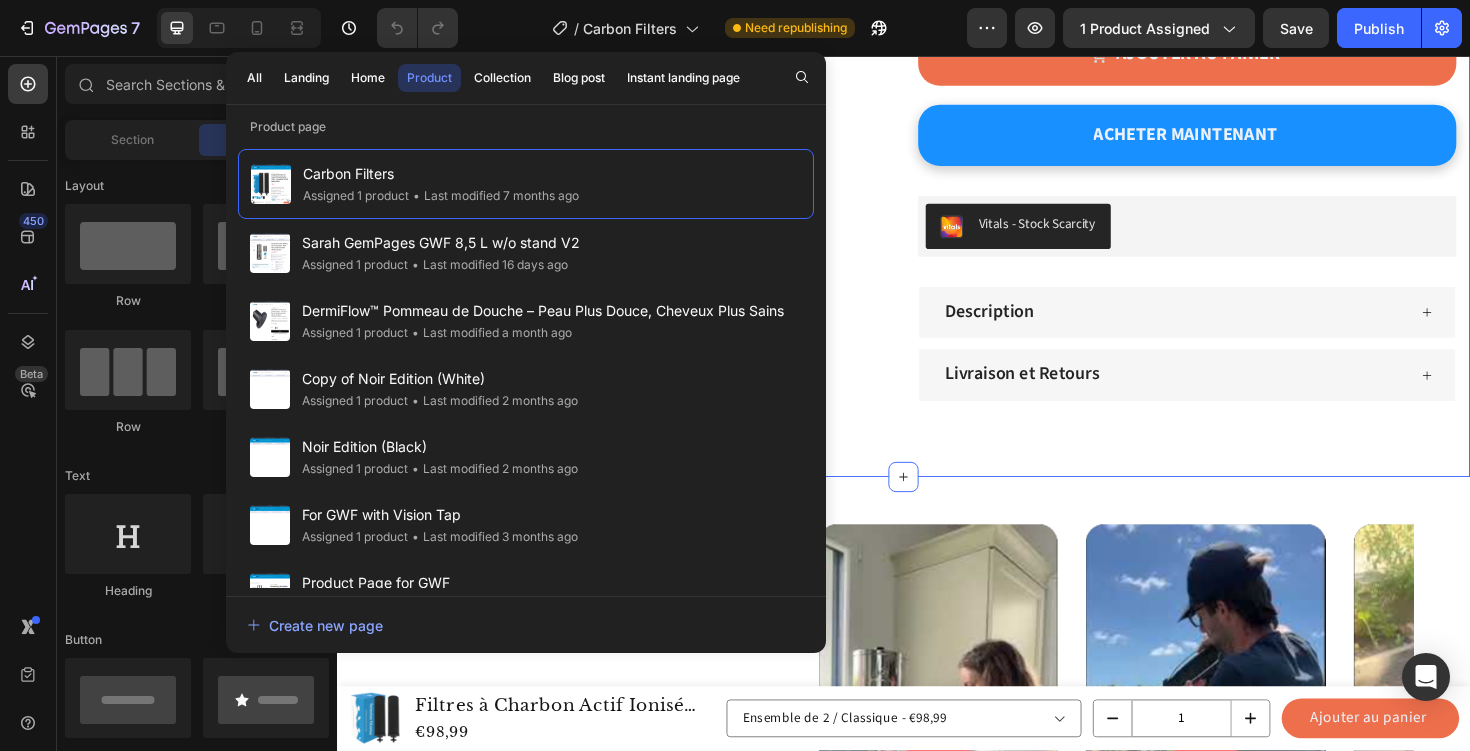 click on "Filtres à Charbon Actif Ionisé Euroguard Premium 2X - Compatibles avec Tous les Filtres Berkey Product Title Icon Icon Icon Icon
Icon Icon List 2,500+ Avis Vérifiés ! Text Block Row
Product Images "..Il a complètement transformé la qualité de notre eau, offrant une eau sans odeur et délicieuse..." Text Block Icon Icon Icon Icon
Icon Icon List - Claire L. Text Block Row Image Row Icon Icon Icon Icon
Icon Icon List 2,500+ Avis Vérifiés ! Text Block Row Filtres à Charbon Actif Ionisé Euroguard Premium 2X - Compatibles avec Tous les Filtres Berkey Product Title Icon Icon Icon Icon Icon Icon List "..Il a complètement transformé la qualité de notre eau, offrant une eau sans odeur et délicieuse..." Text Block Image - Claire L. Text Block Row Row €98,99 Product Price Product Price €99,99 Product Price Product Price Row Klarna Messaging Klarna Messaging Découvrez la meilleure filtration d'eau avec EuroGuard. Text Block Santé Goût . BB9-2 ." at bounding box center (937, -266) 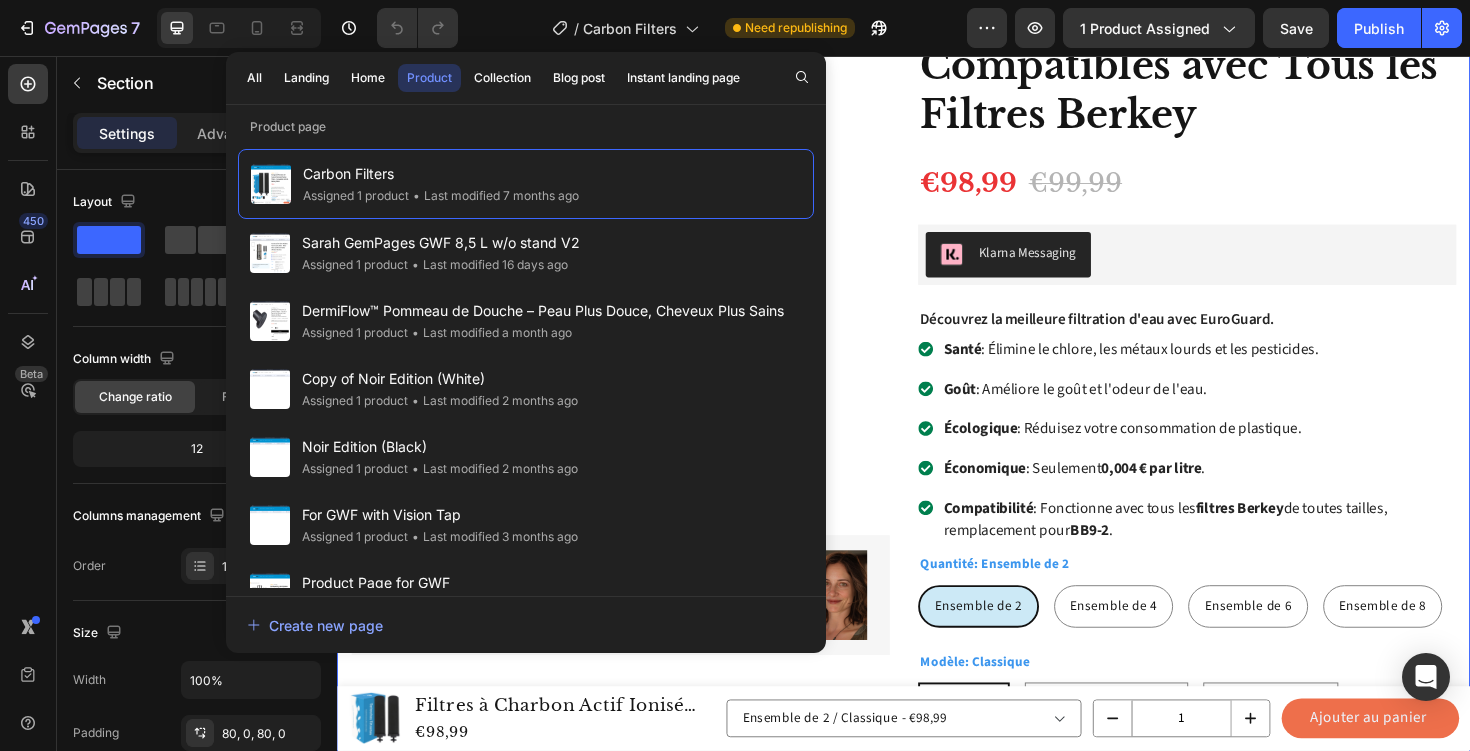 scroll, scrollTop: 0, scrollLeft: 0, axis: both 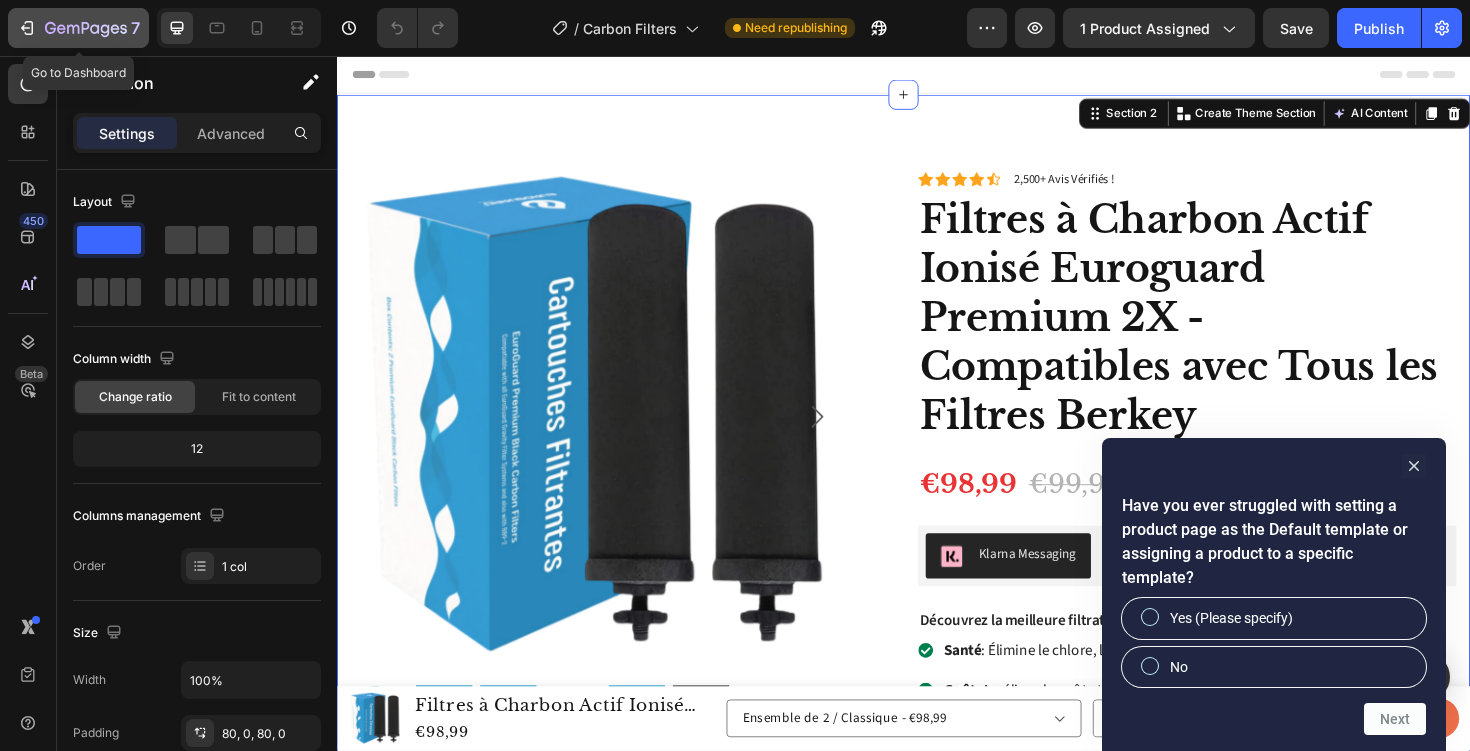 click on "7" at bounding box center (78, 28) 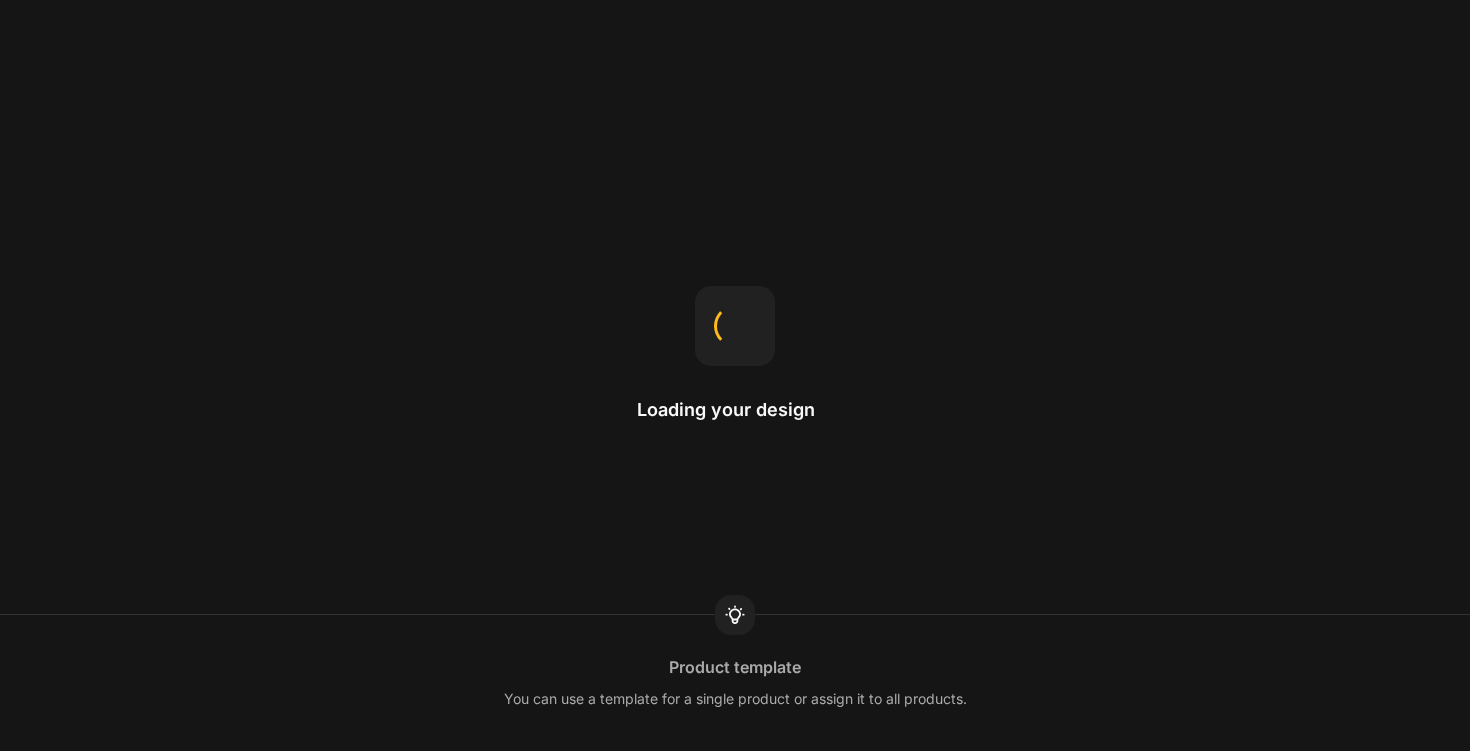 scroll, scrollTop: 0, scrollLeft: 0, axis: both 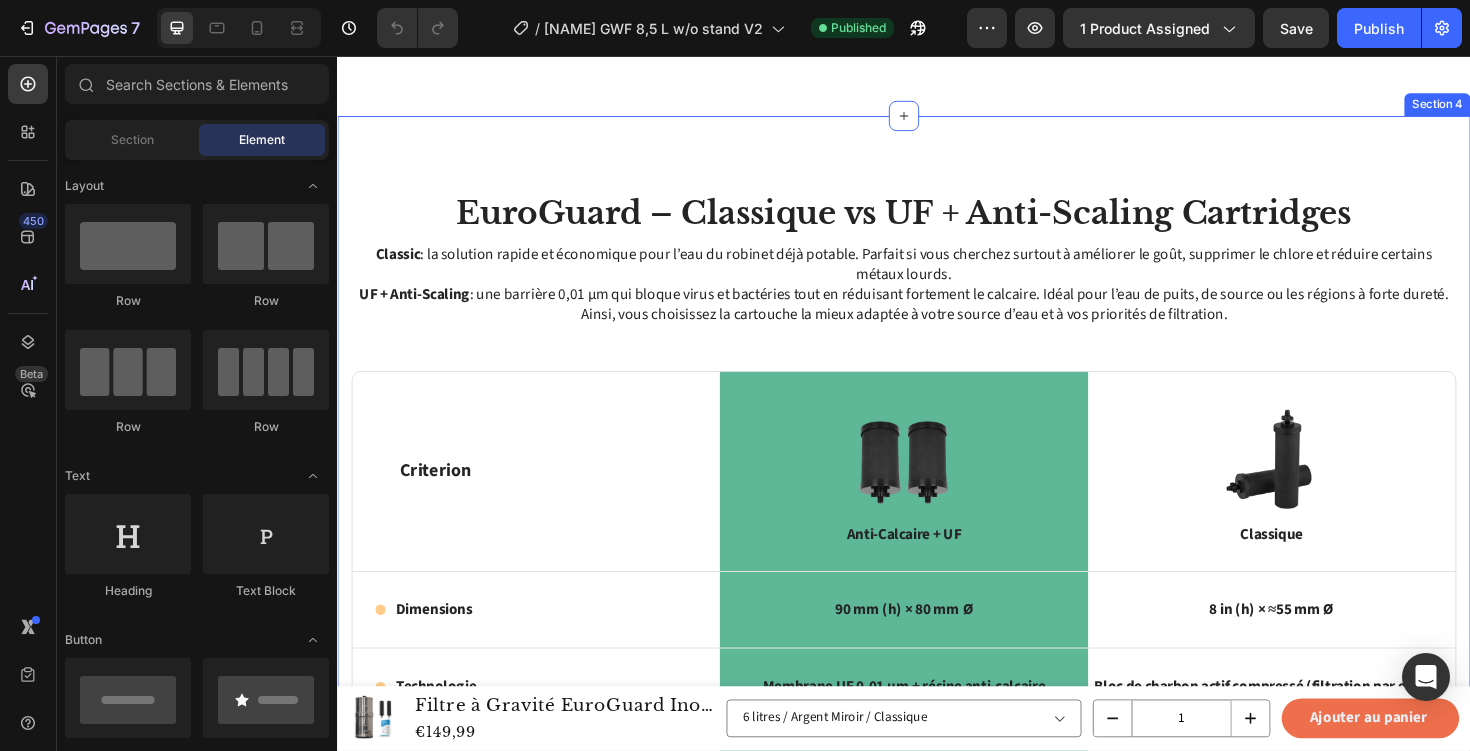 click on "EuroGuard – Classique vs UF + Anti-Scaling Cartridges Heading Classic  : la solution rapide et économique pour l’eau du robinet déjà potable. Parfait si vous cherchez surtout à améliorer le goût, supprimer le chlore et réduire certains métaux lourds. UF + Anti-Scaling  : une barrière 0,01 µm qui bloque virus et bactéries tout en réduisant fortement le calcaire. Idéal pour l’eau de puits, de source ou les régions à forte dureté. Ainsi, vous choisissez la cartouche la mieux adaptée à votre source d’eau et à vos priorités de filtration. Text Block Row Criterion Text Block Image Anti-Calcaire + UF Text Block Row Image Classique Text Block Row
Icon Dimensions Text Block Row 90 mm (h) × 80 mm Ø Text Block Row 8 in (h) × ≈55 mm Ø Text Block Row
Icon Technologie Text Block Row Membrane UF 0,01 µm + résine anti-calcaire Text Block Row Bloc de charbon actif compressé (filtration par gravité) Text Block Row
Icon Taille des pores Text Block Row 0,01 µm  Text Block Row" at bounding box center [937, 890] 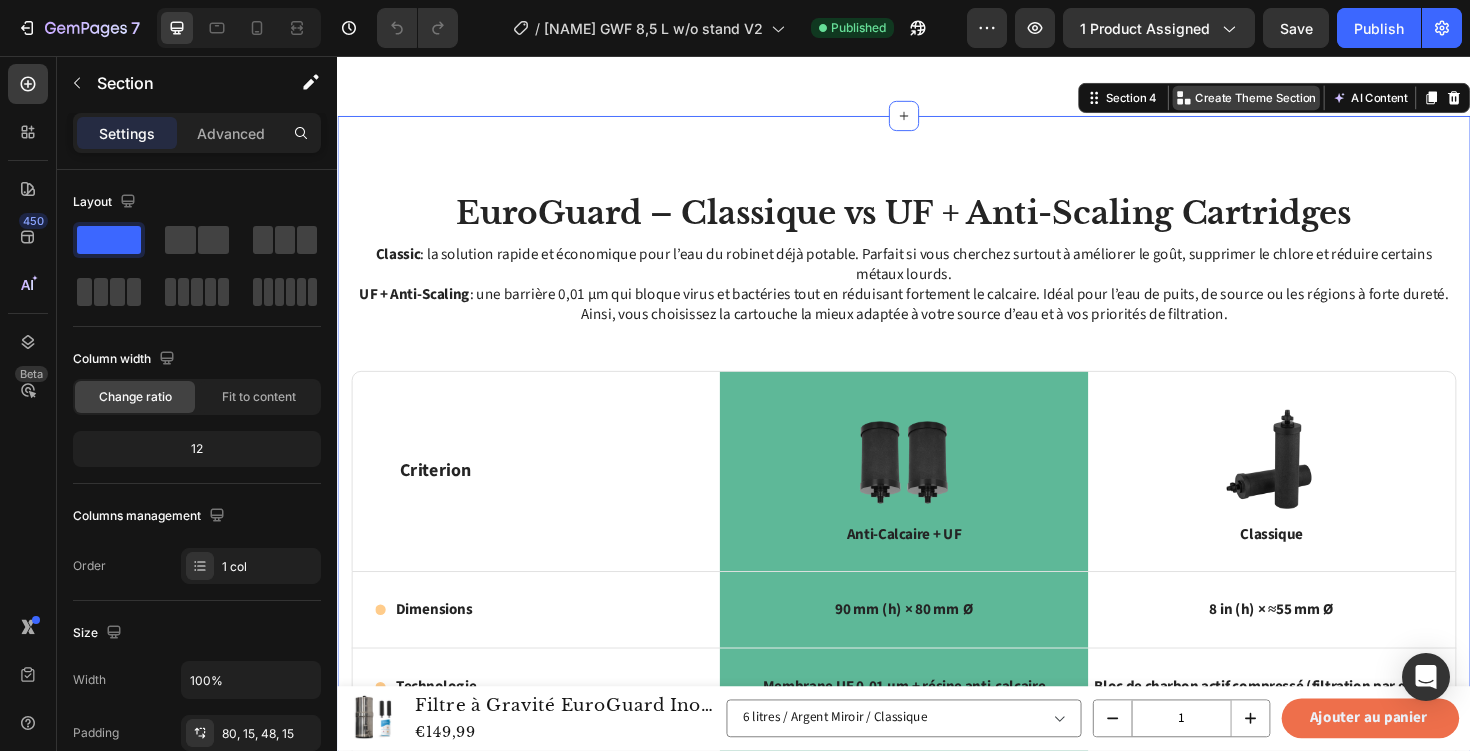 click on "Create Theme Section" at bounding box center [1310, 101] 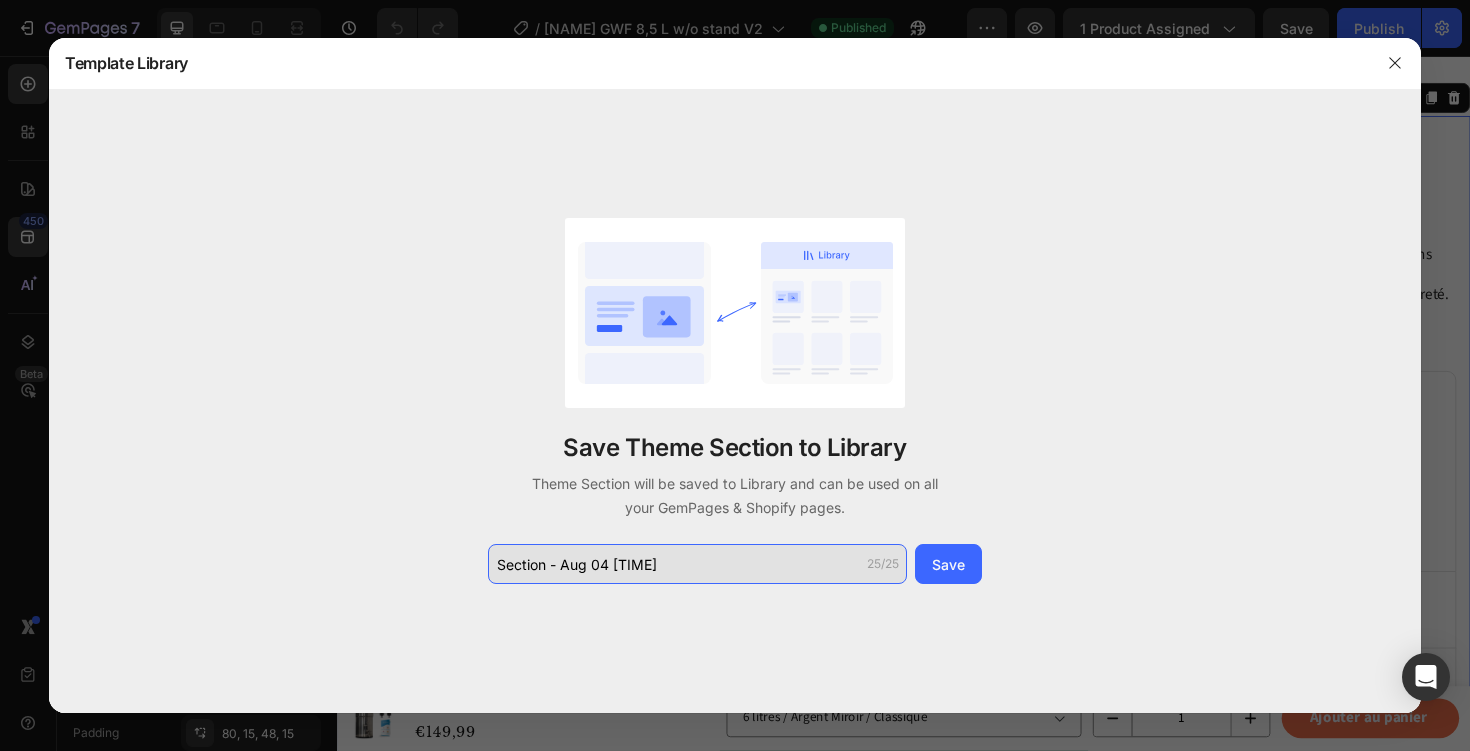click on "Section - Aug 04 [TIME]" 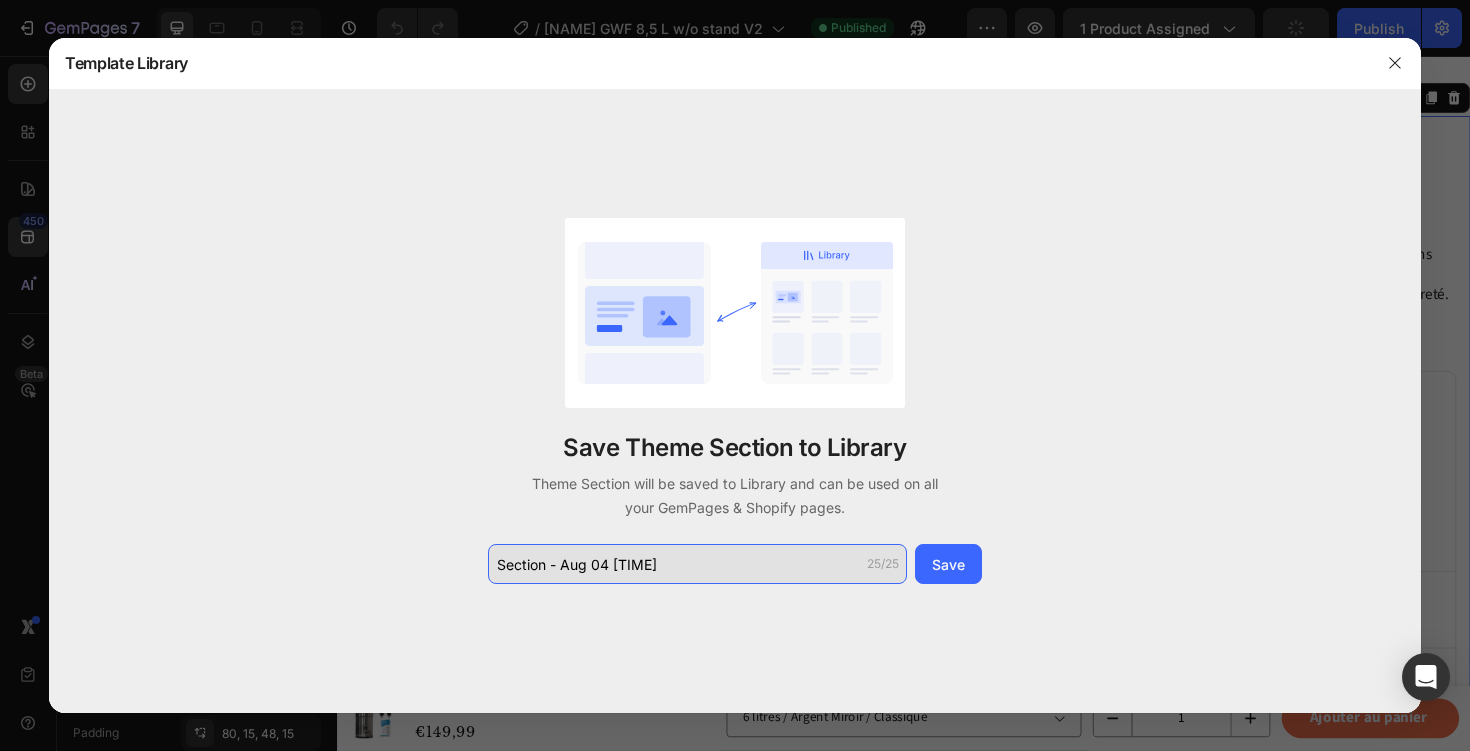 click on "Section - Aug 04 [TIME]" 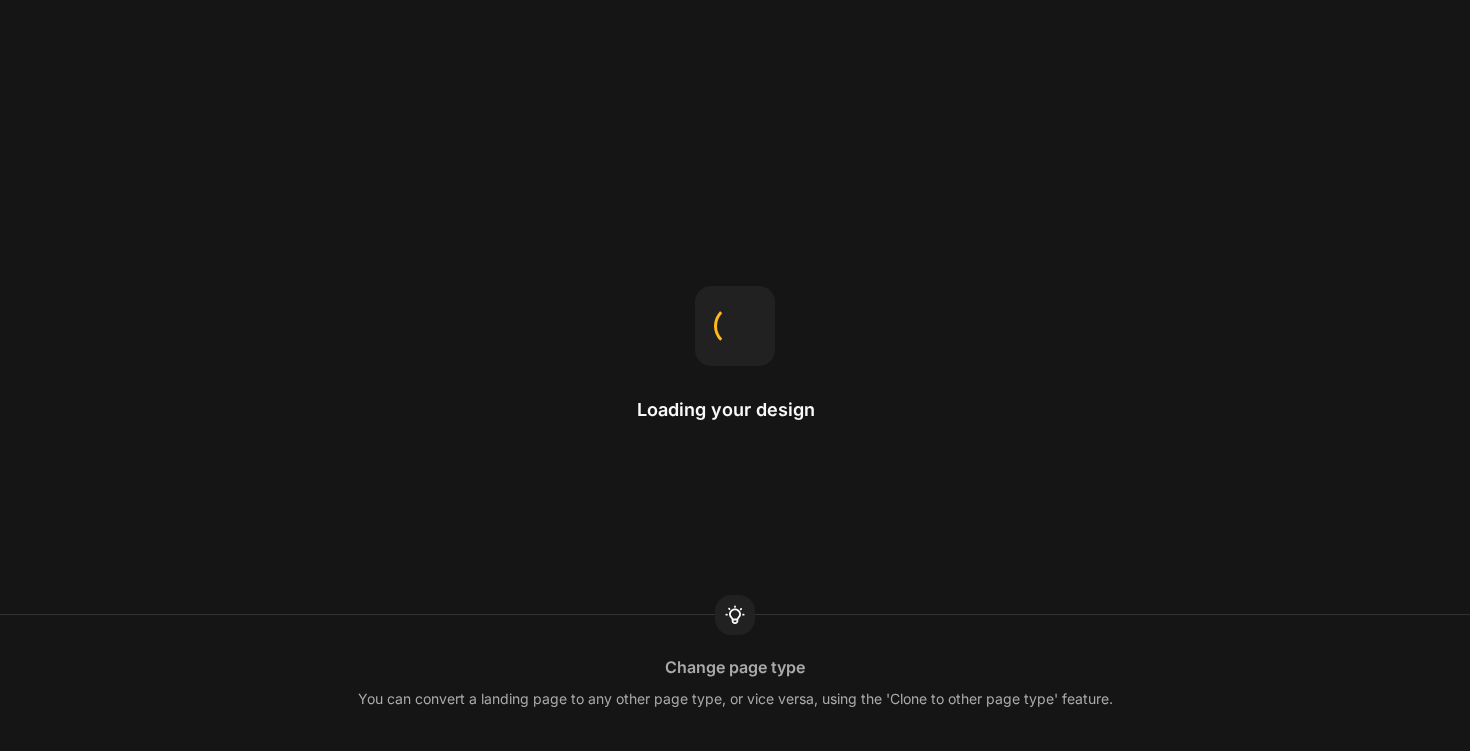 scroll, scrollTop: 0, scrollLeft: 0, axis: both 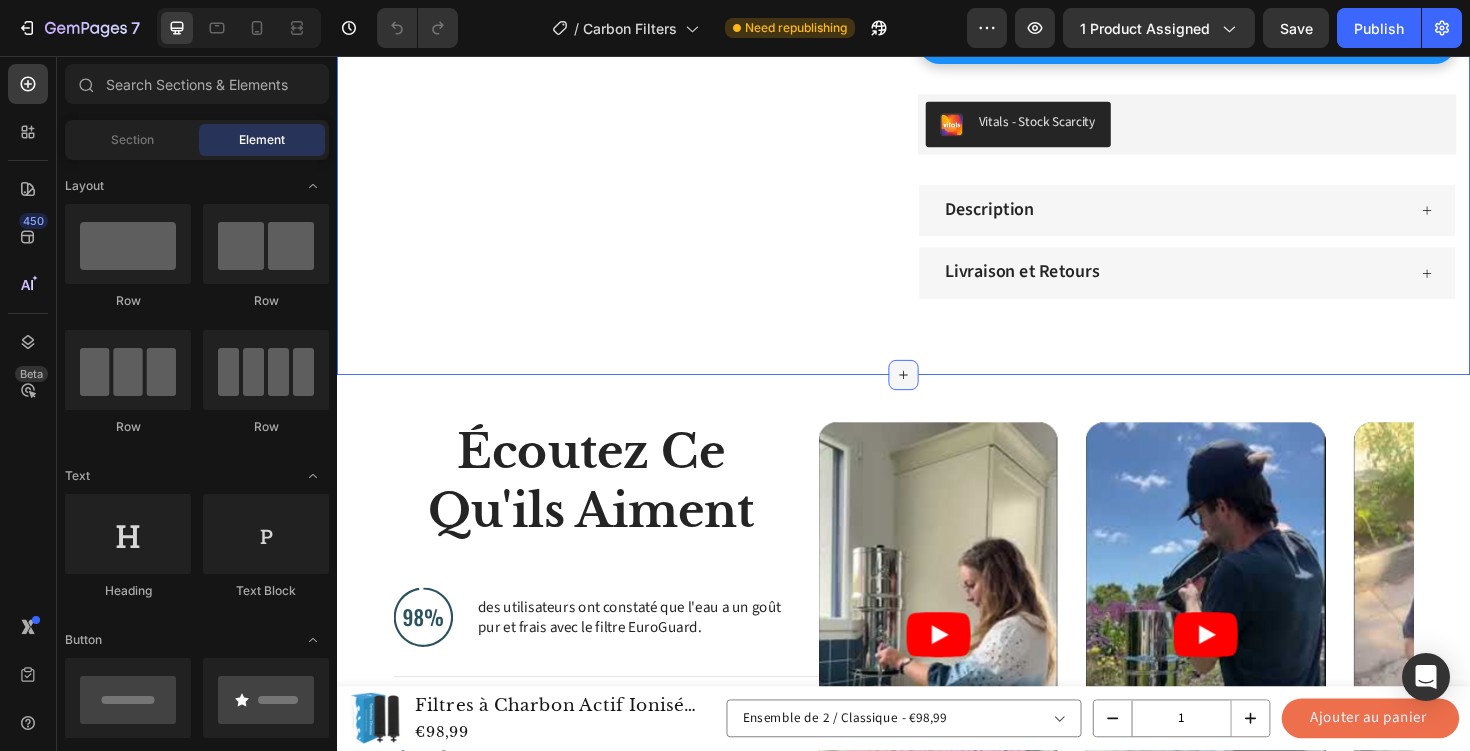 click at bounding box center (937, 394) 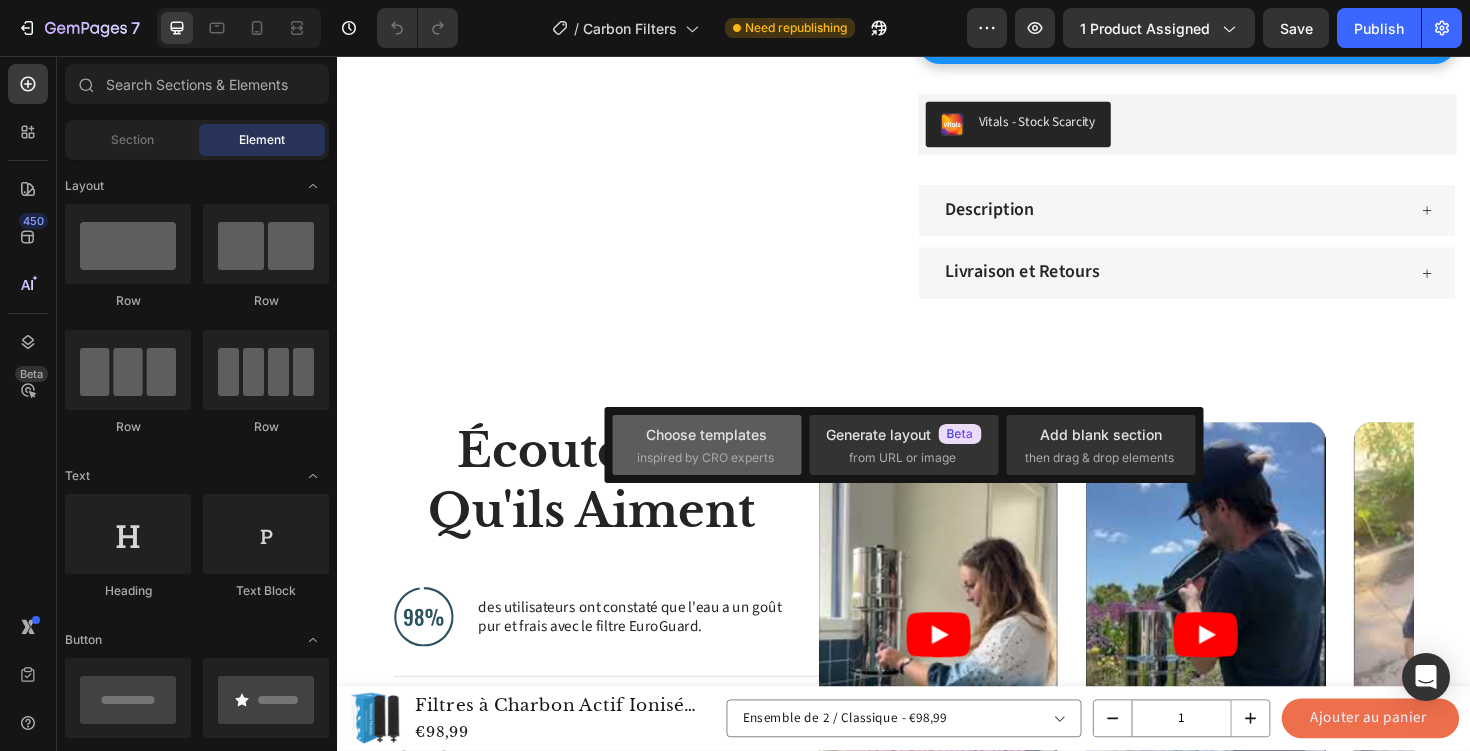 click on "Choose templates" at bounding box center [706, 434] 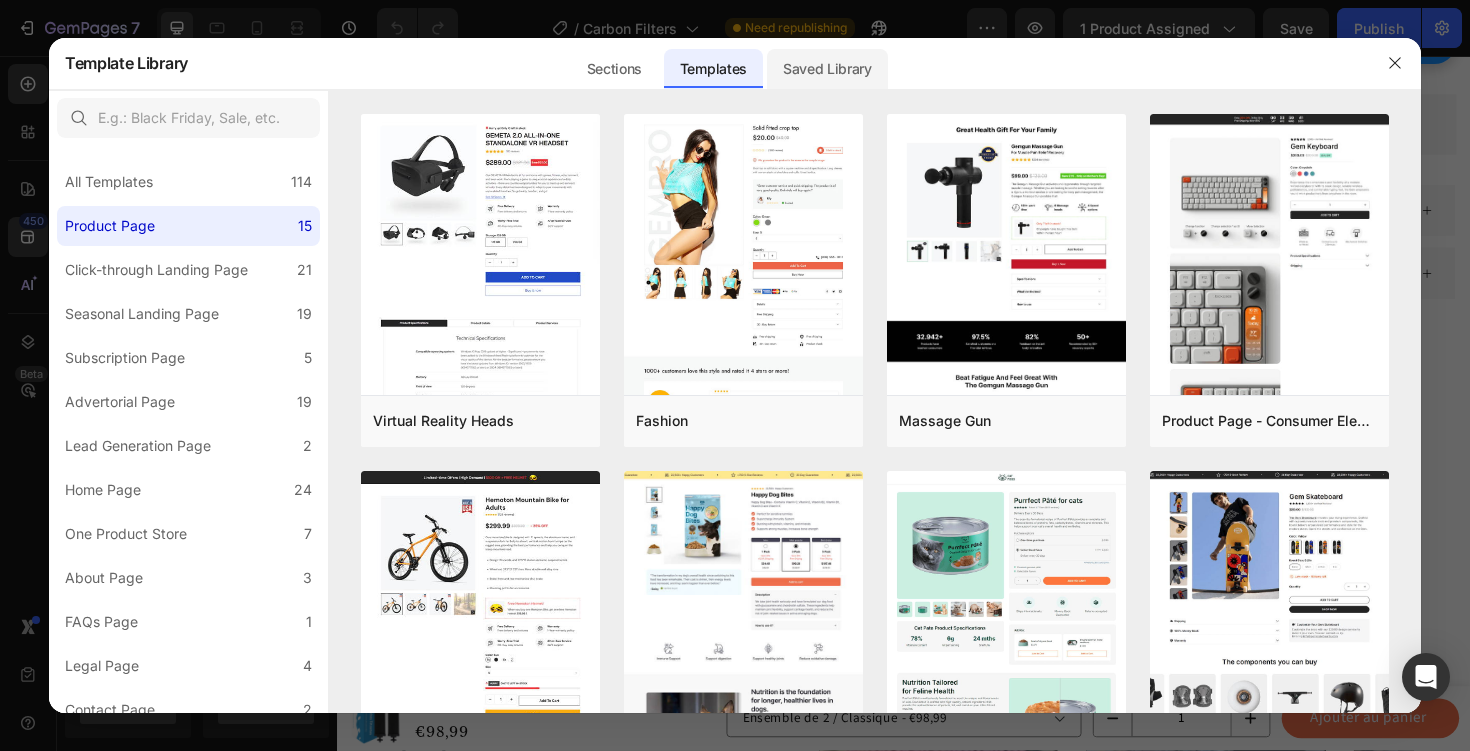 click on "Saved Library" 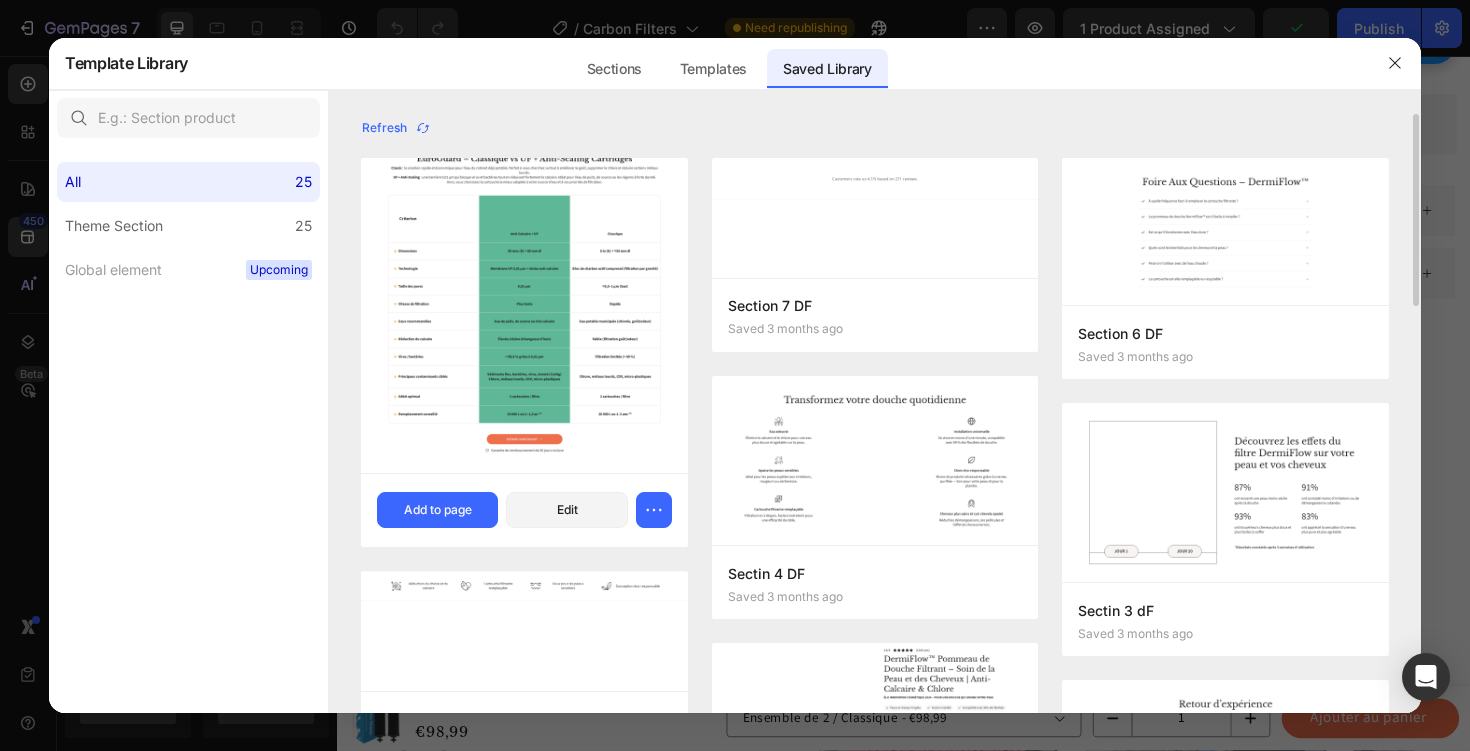 click at bounding box center [524, 304] 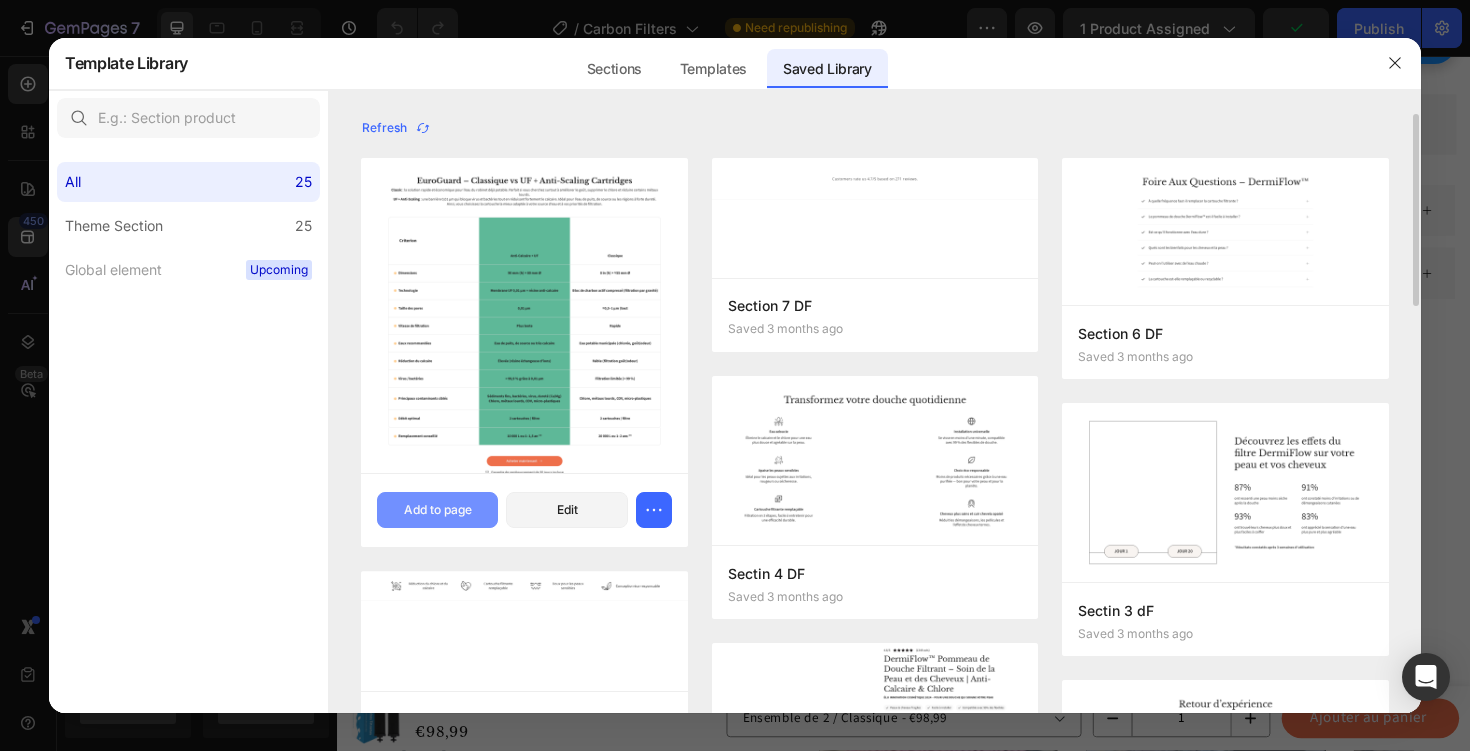 click on "Add to page" at bounding box center [437, 510] 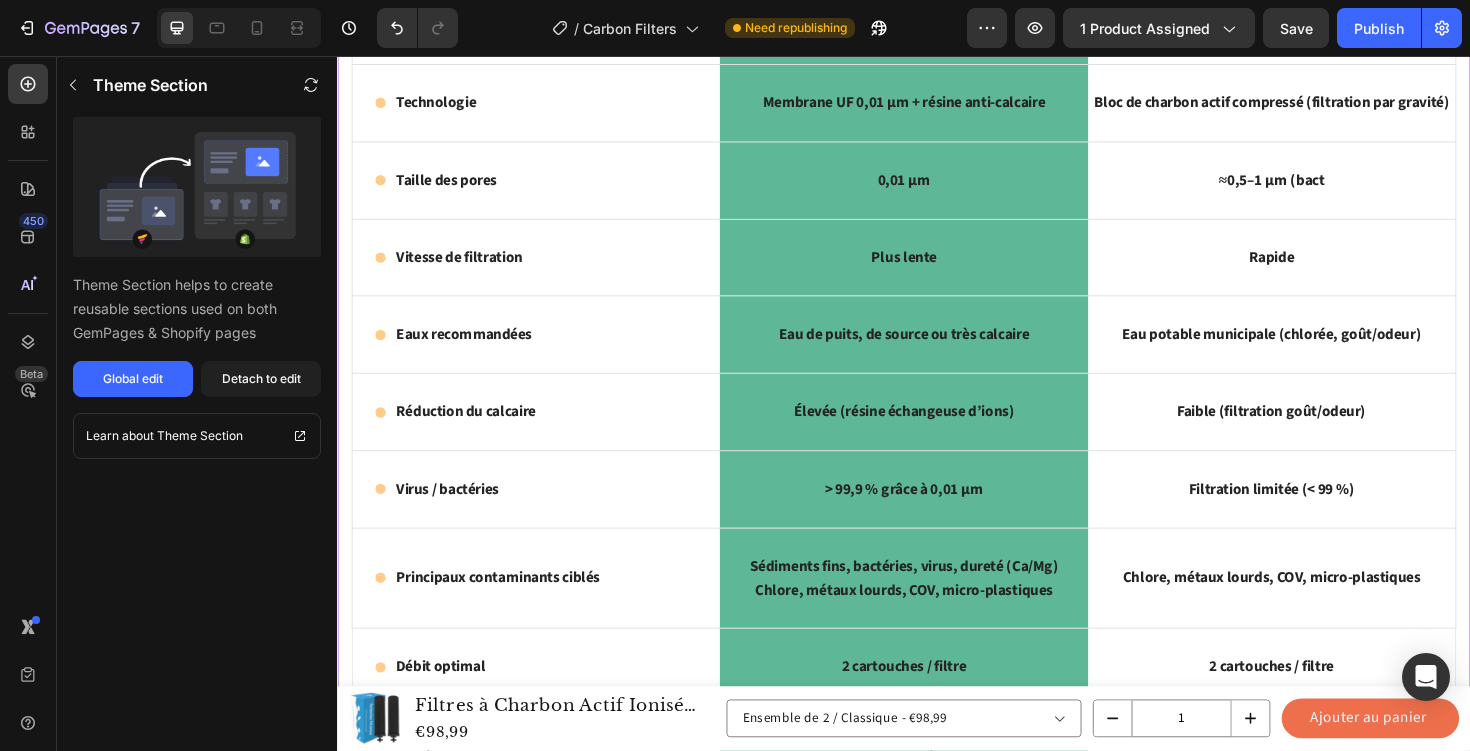scroll, scrollTop: 2489, scrollLeft: 0, axis: vertical 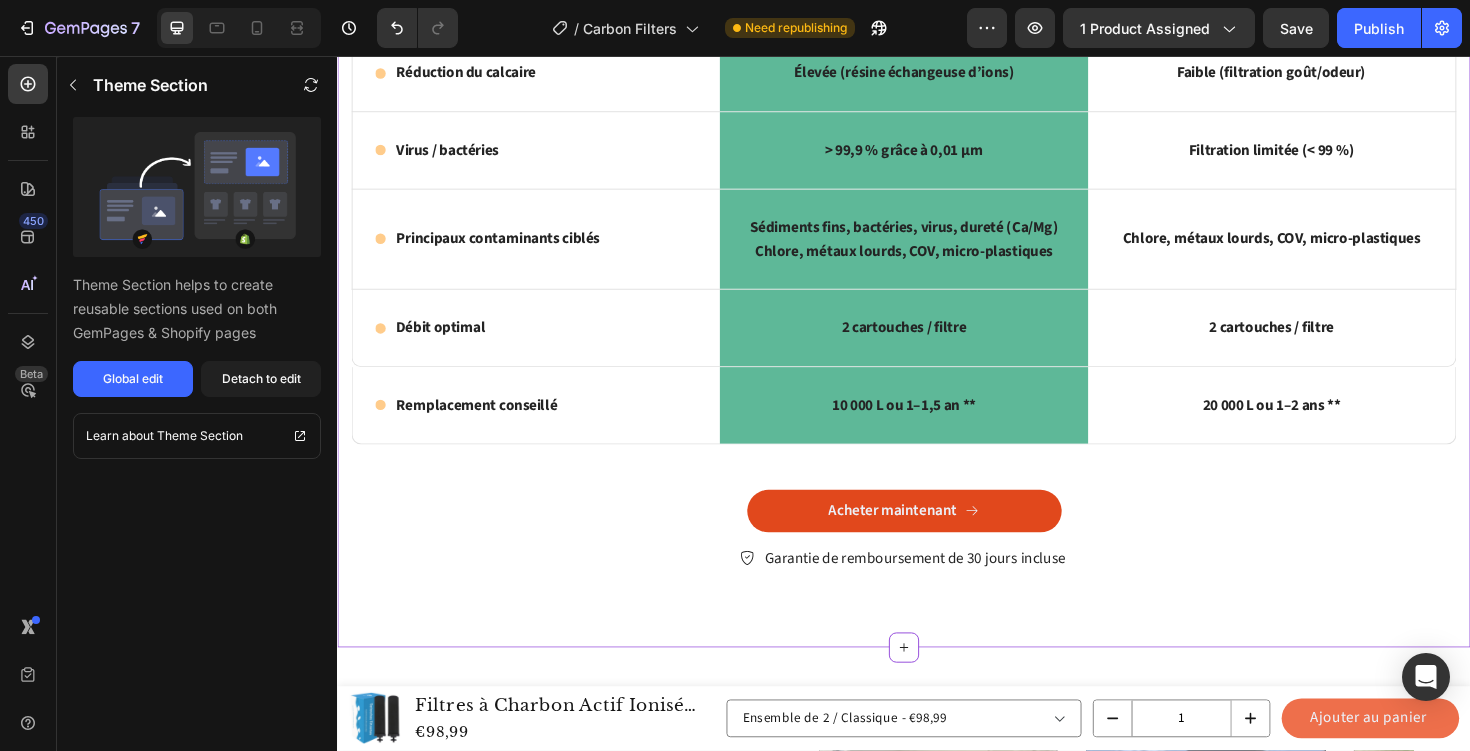 click on "Acheter maintenant" at bounding box center (937, 538) 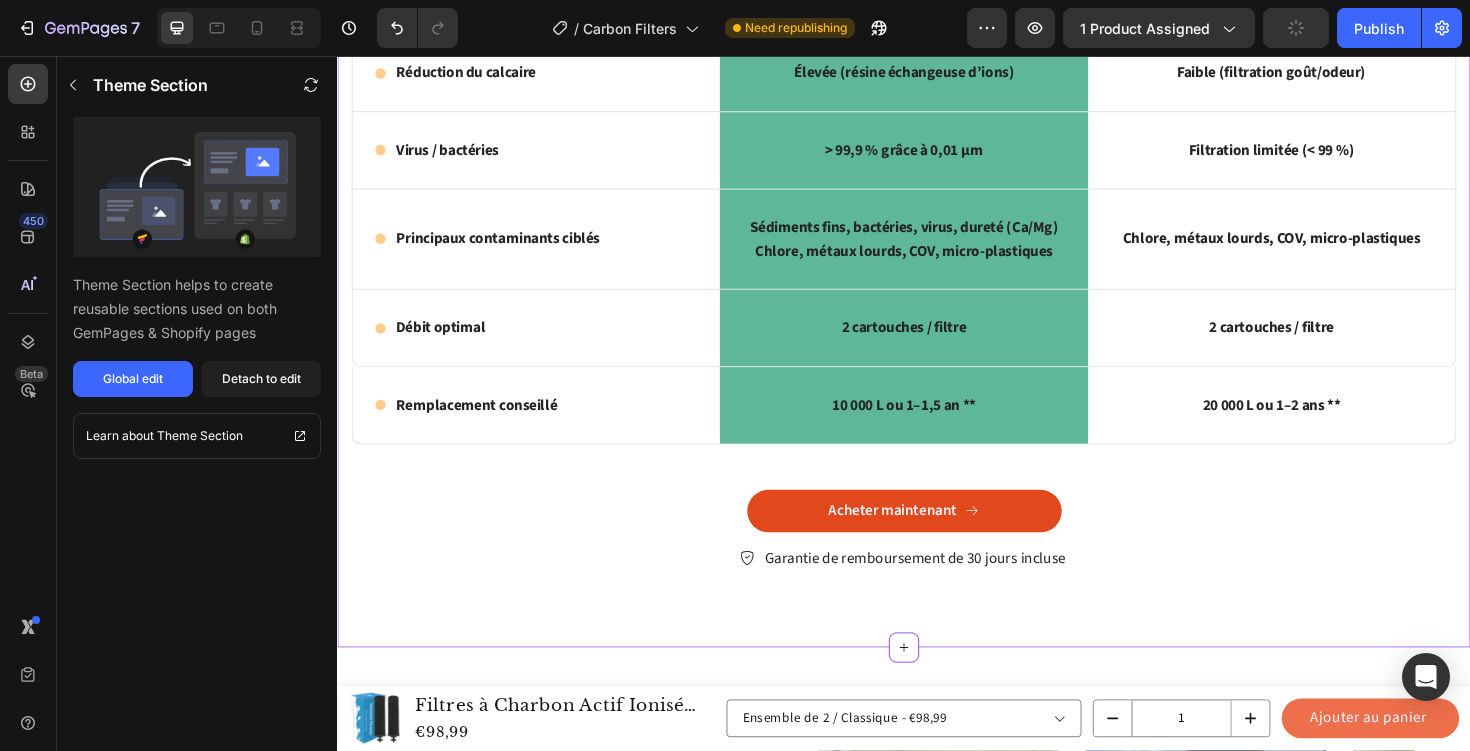 click on "Acheter maintenant" at bounding box center (937, 538) 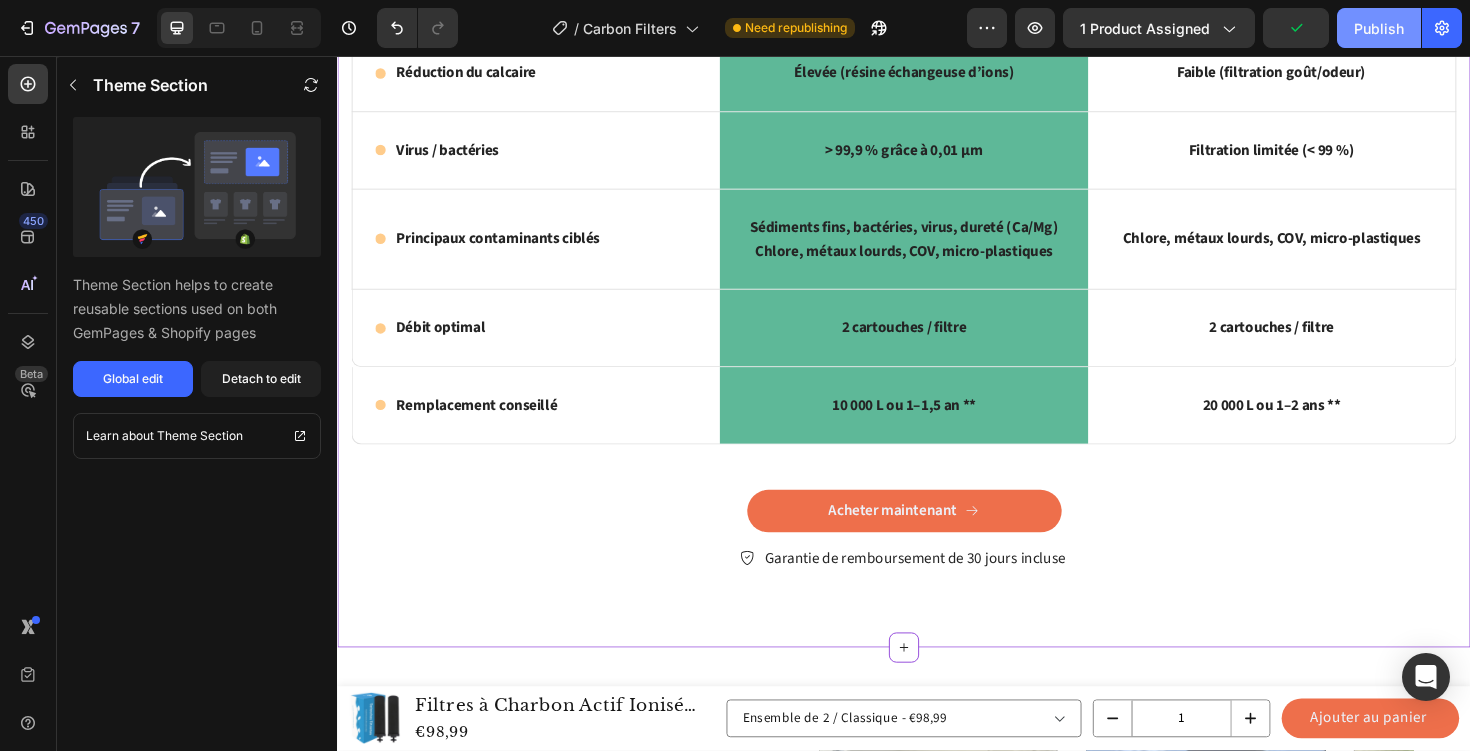 click on "Publish" at bounding box center (1379, 28) 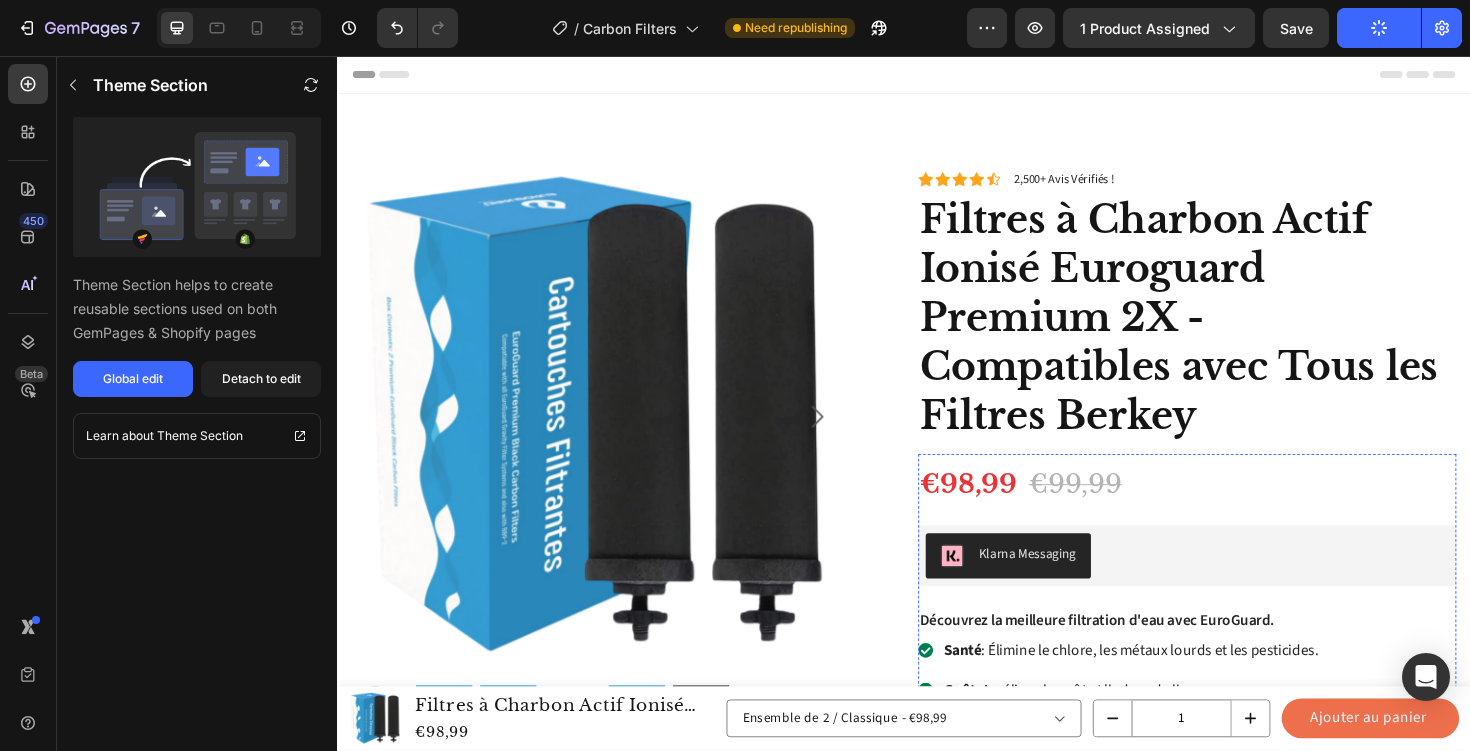scroll, scrollTop: 690, scrollLeft: 0, axis: vertical 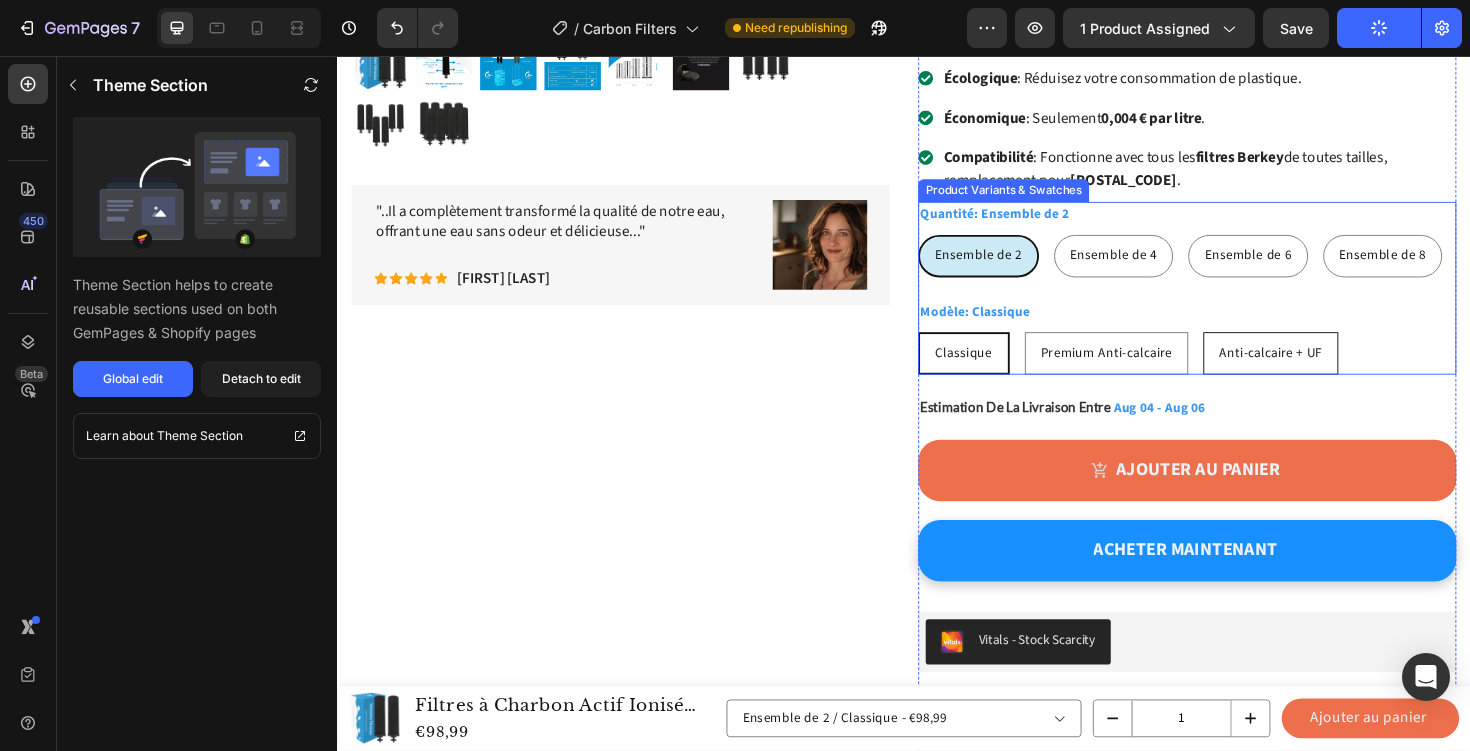 click on "Anti-calcaire + UF" at bounding box center [1325, 371] 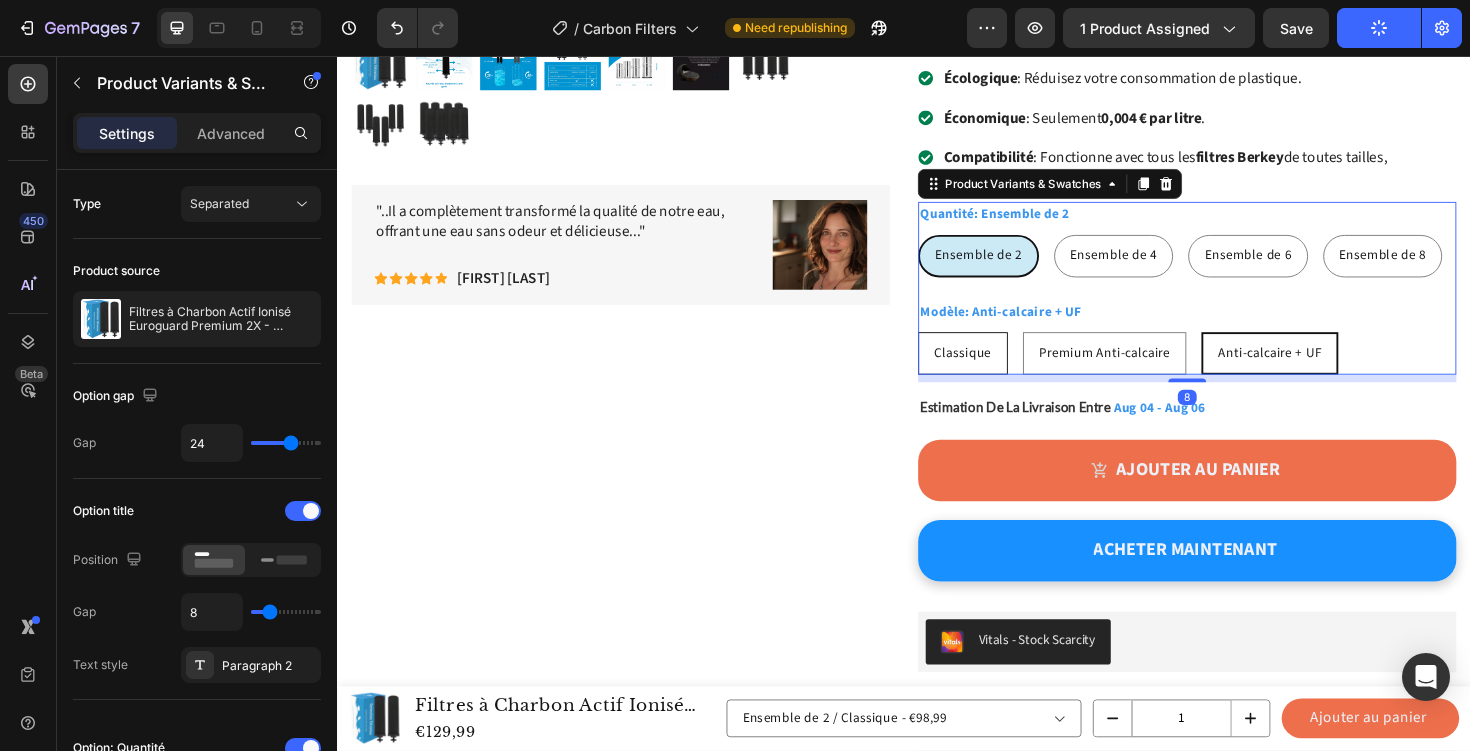 click on "Classique" at bounding box center [999, 371] 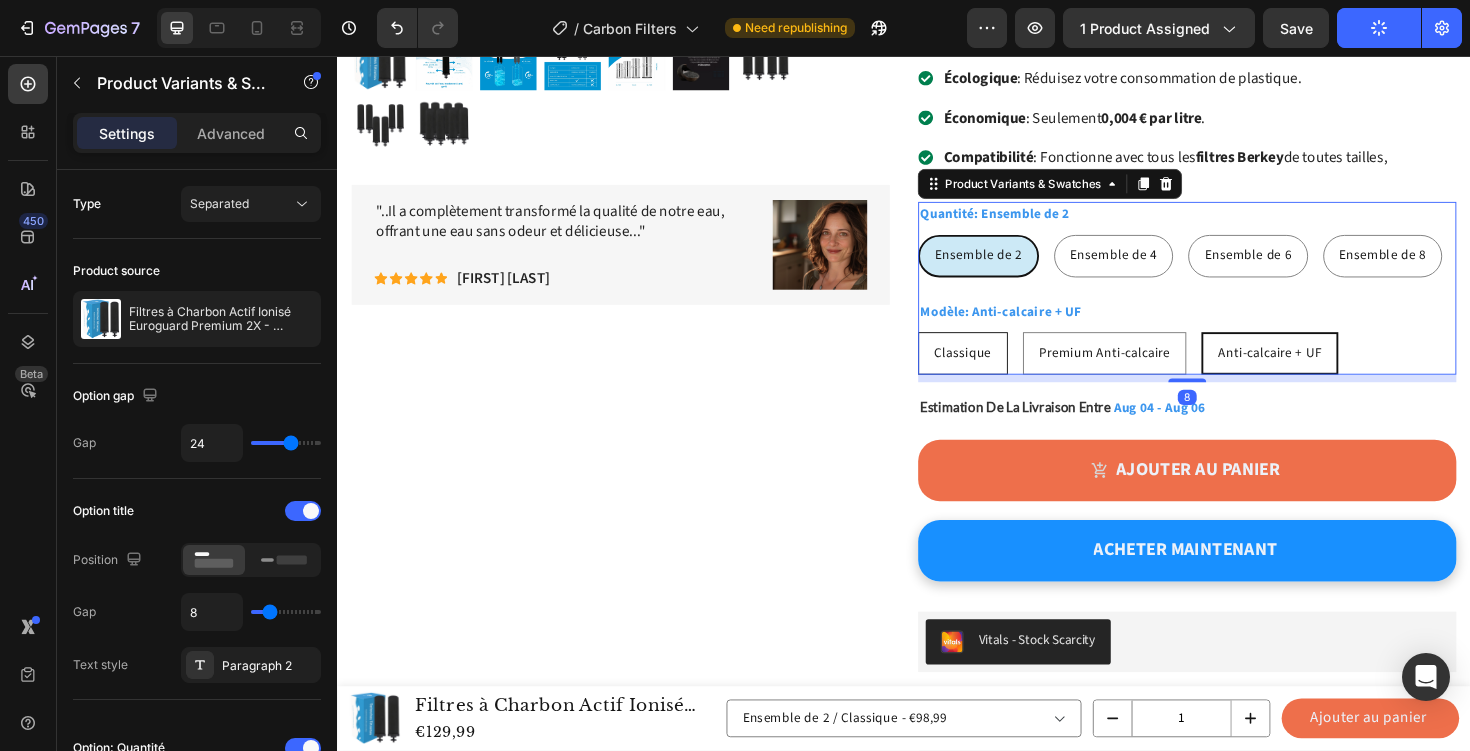click on "Classique Classique Classique" at bounding box center [951, 348] 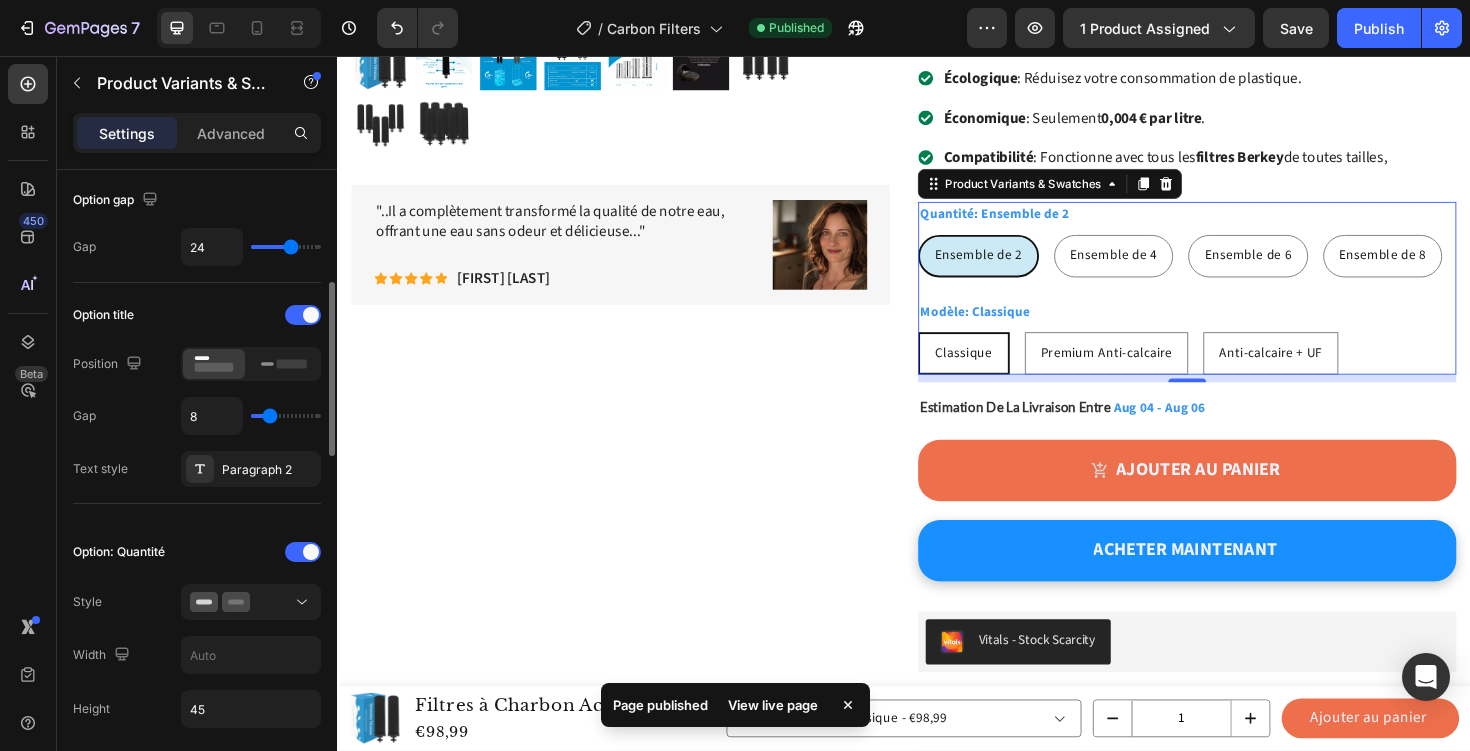 scroll, scrollTop: 348, scrollLeft: 0, axis: vertical 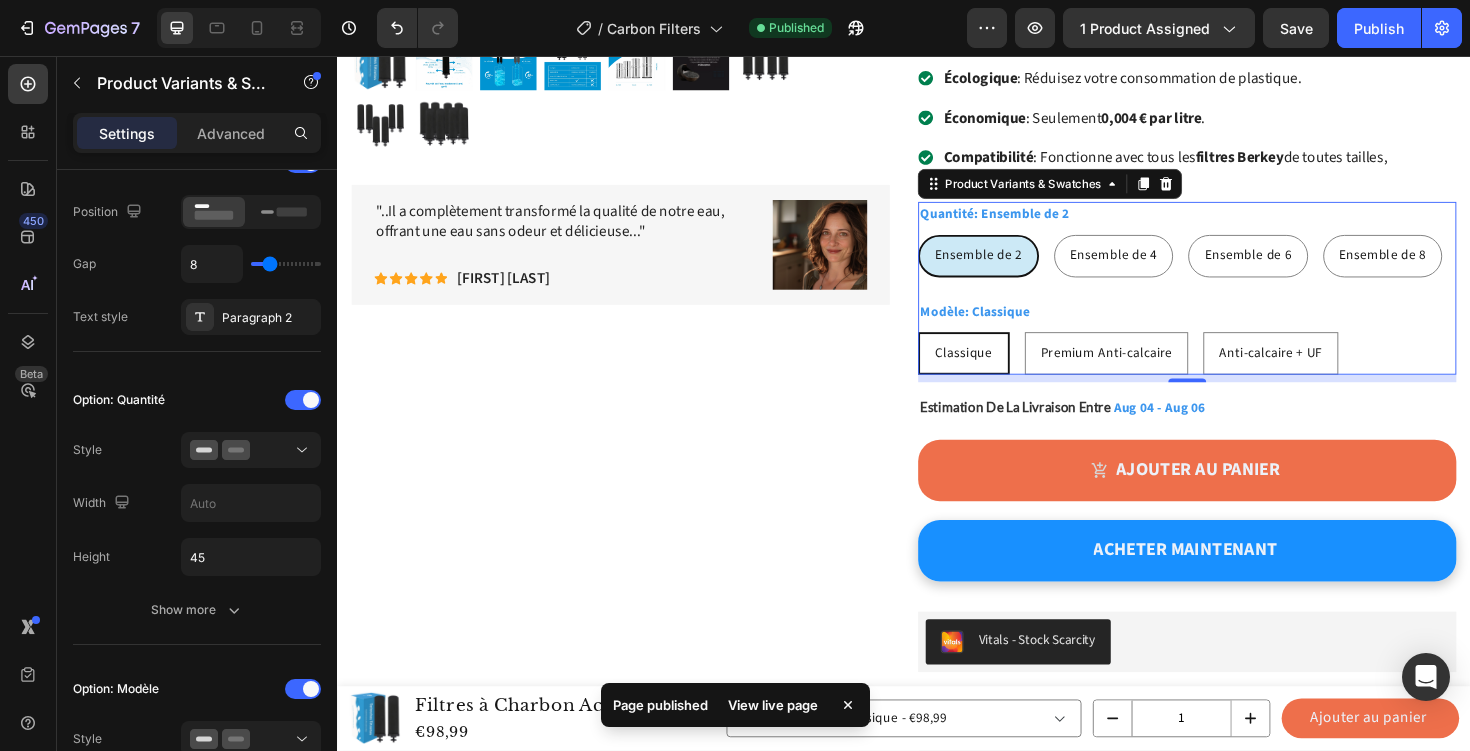 click on "Classique" at bounding box center [1000, 371] 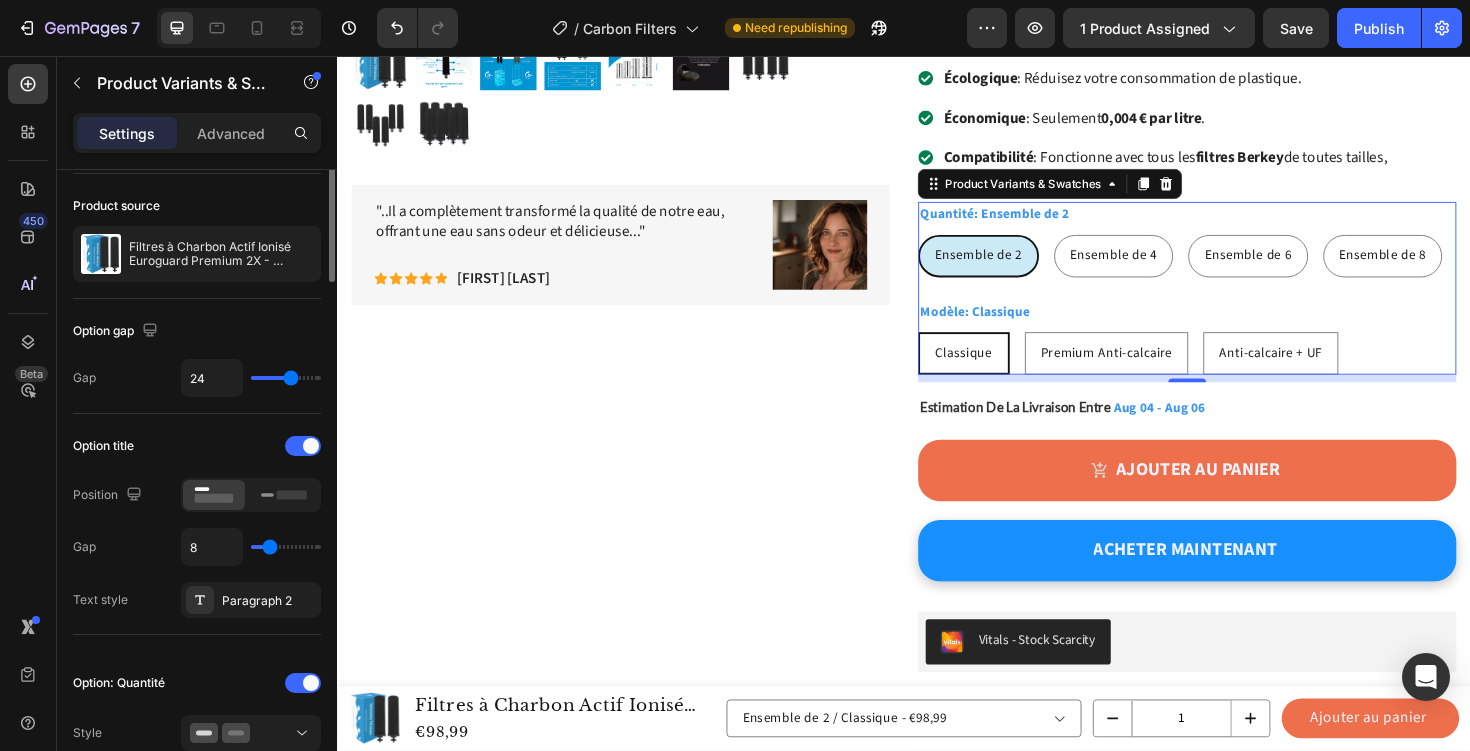 scroll, scrollTop: 0, scrollLeft: 0, axis: both 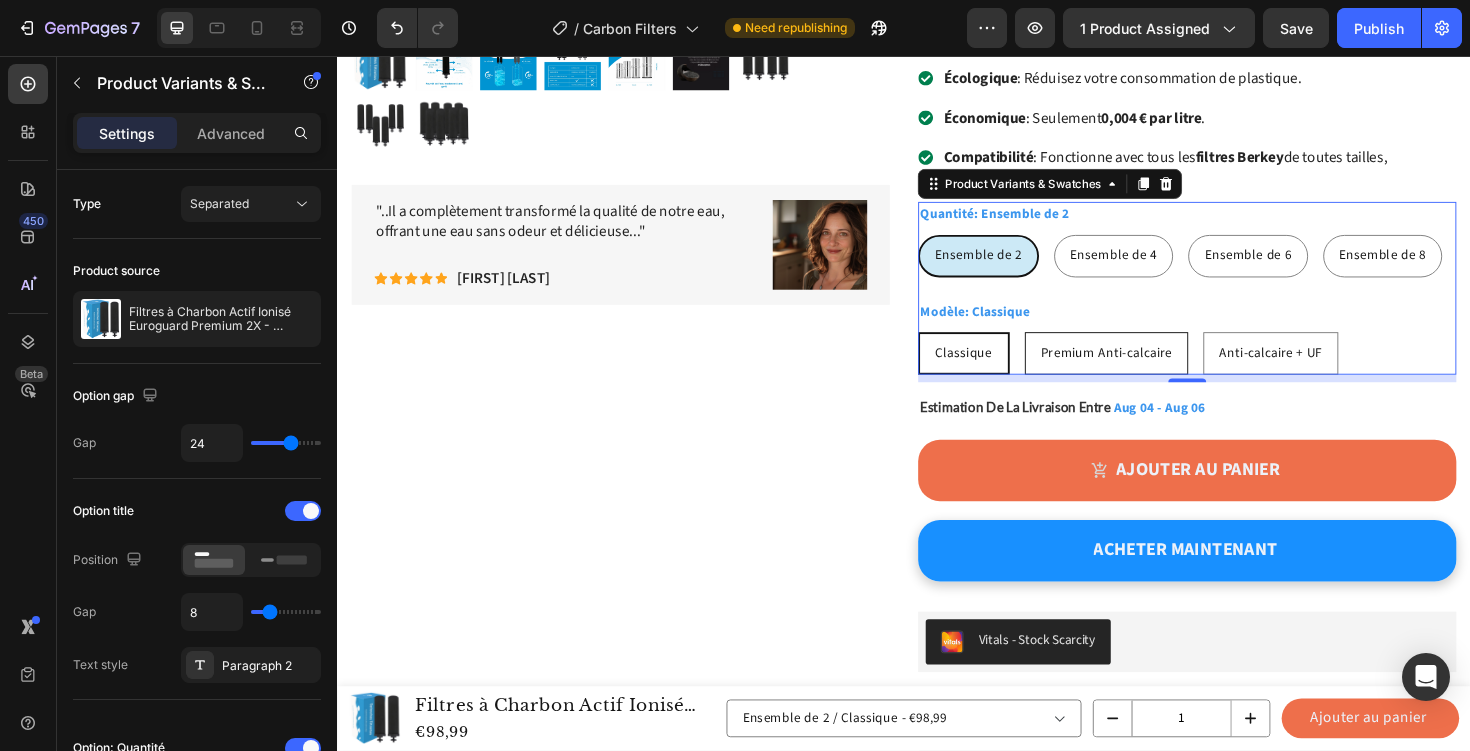 click on "Premium Anti-calcaire" at bounding box center (1151, 371) 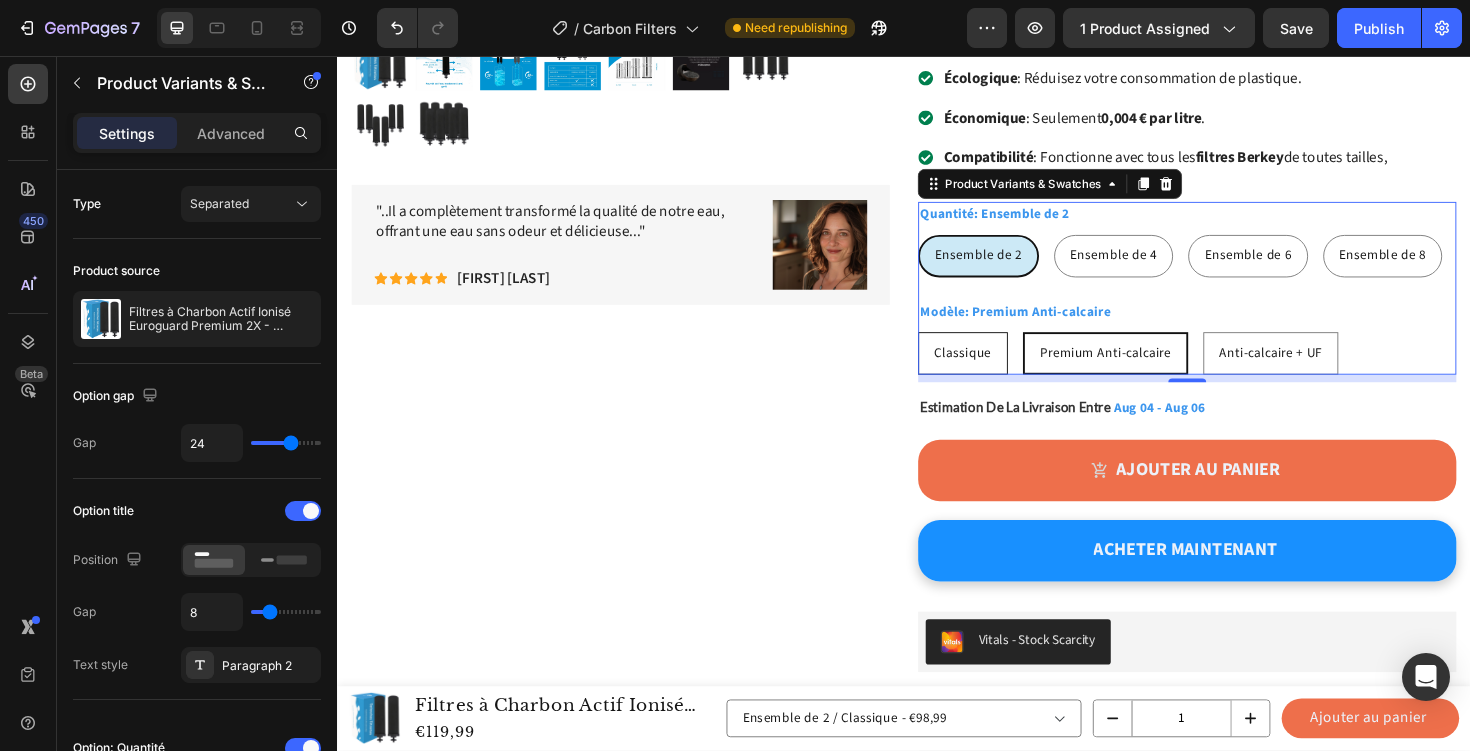 click on "Classique" at bounding box center (999, 371) 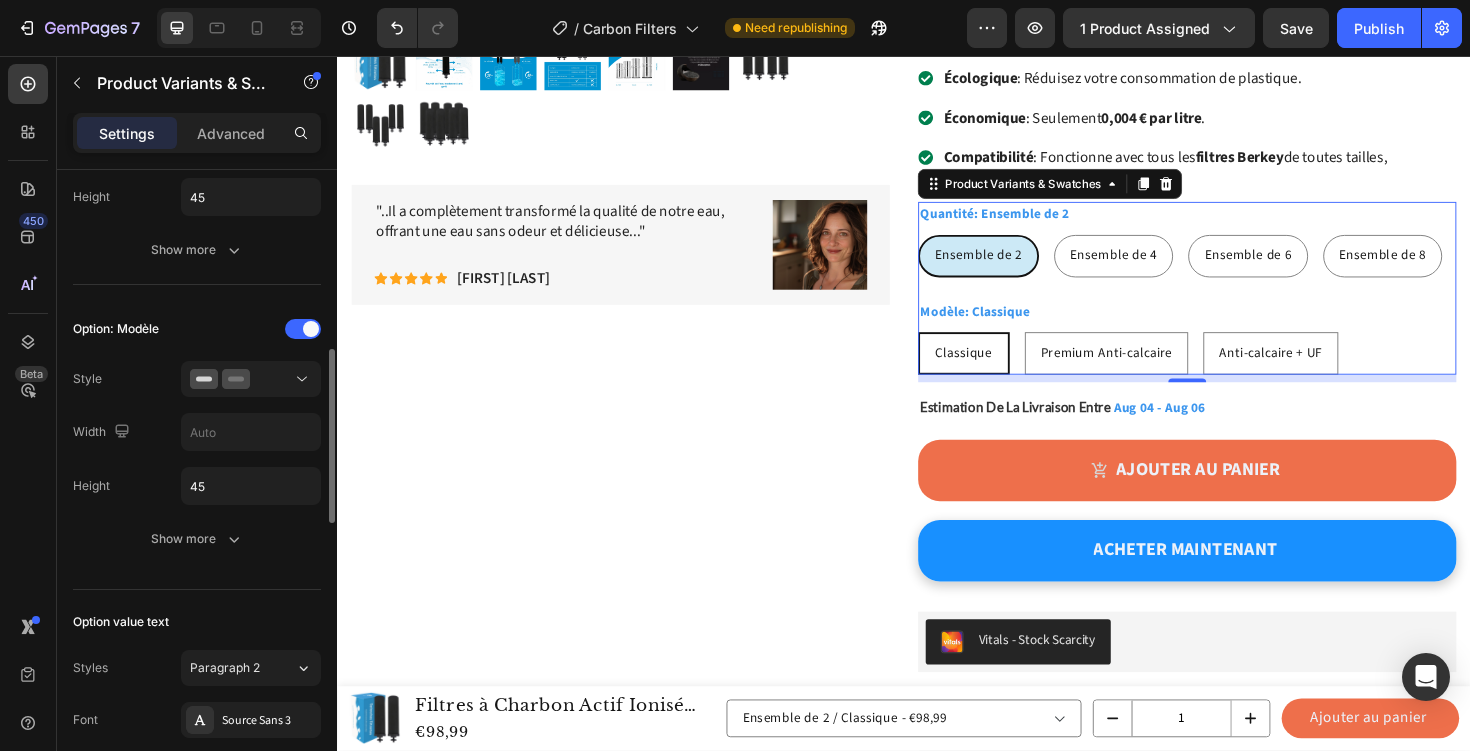 scroll, scrollTop: 709, scrollLeft: 0, axis: vertical 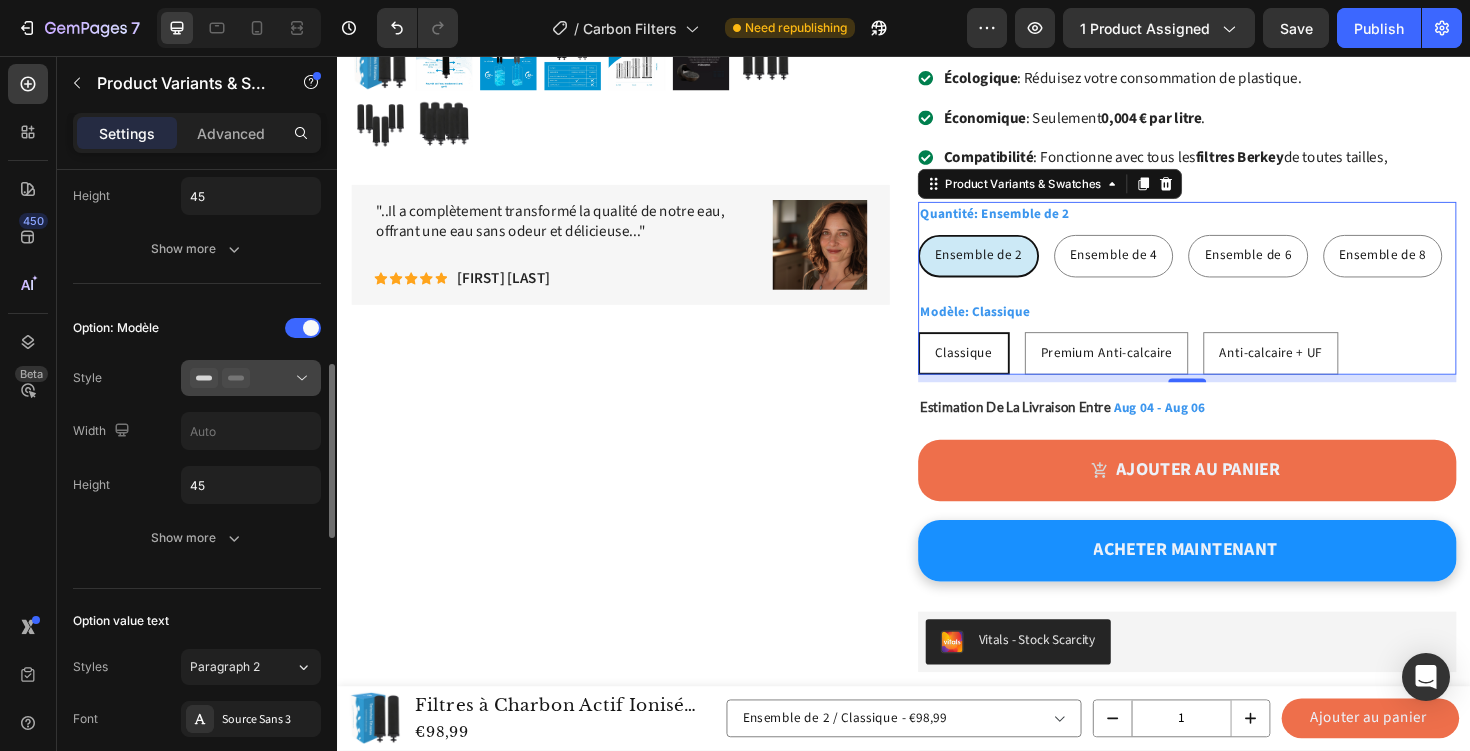 click 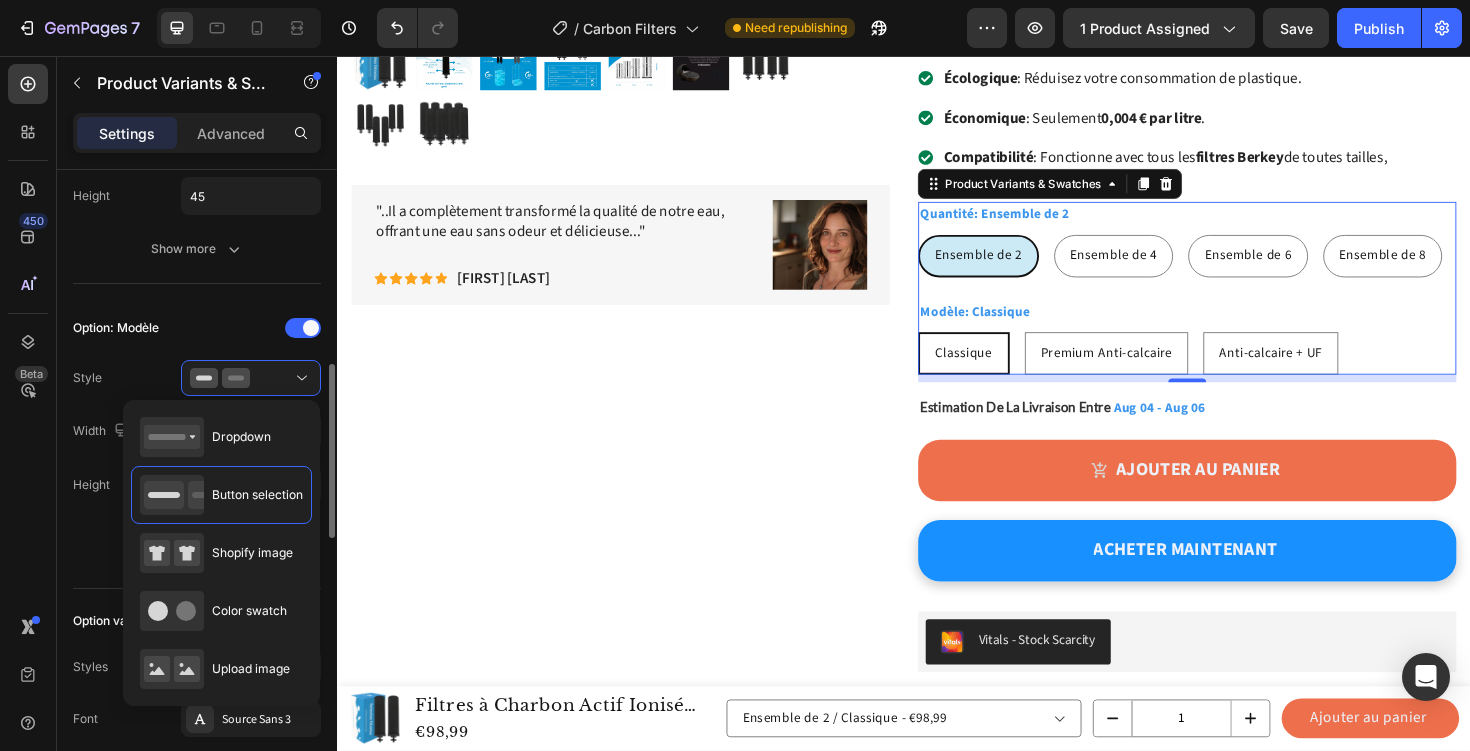 click on "Option: Modèle Style Width Height 45 Show more" at bounding box center [197, 434] 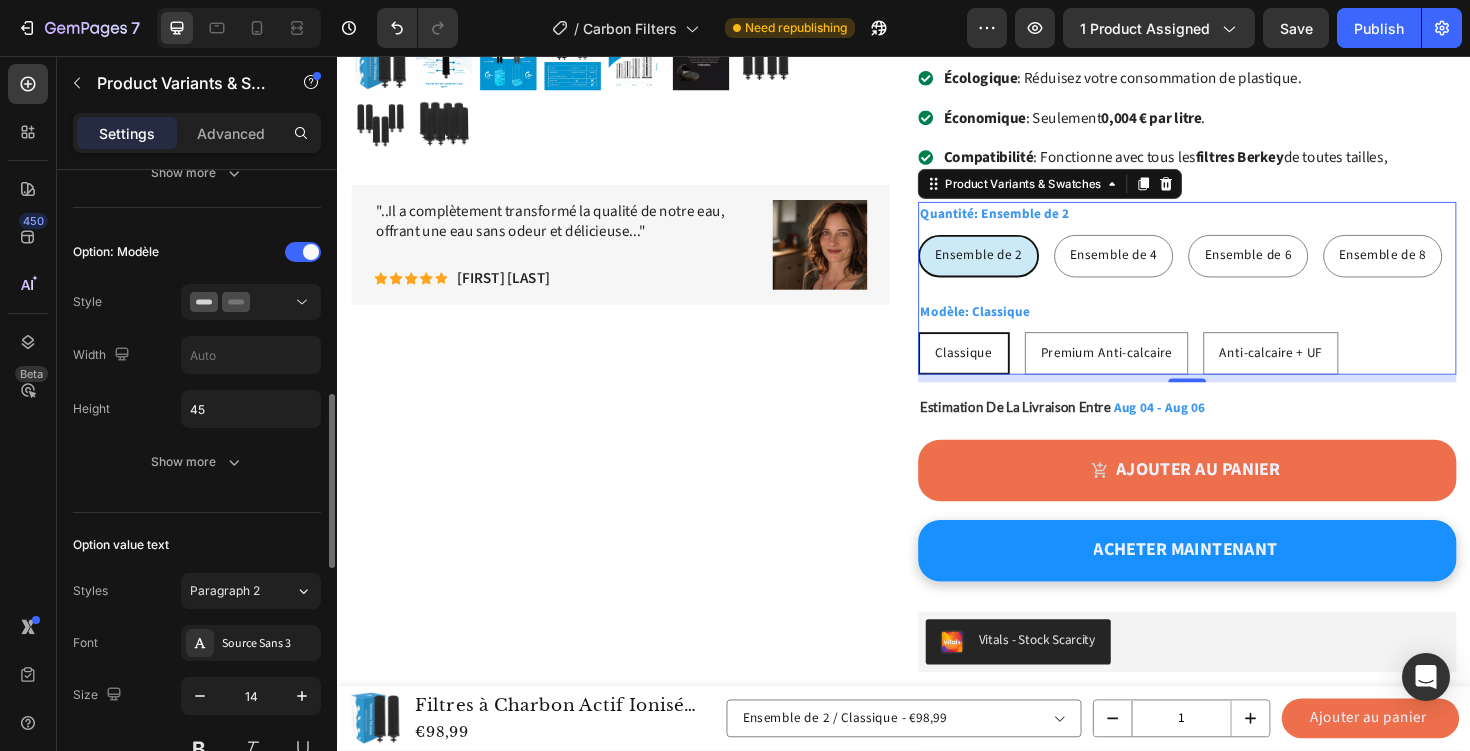 scroll, scrollTop: 849, scrollLeft: 0, axis: vertical 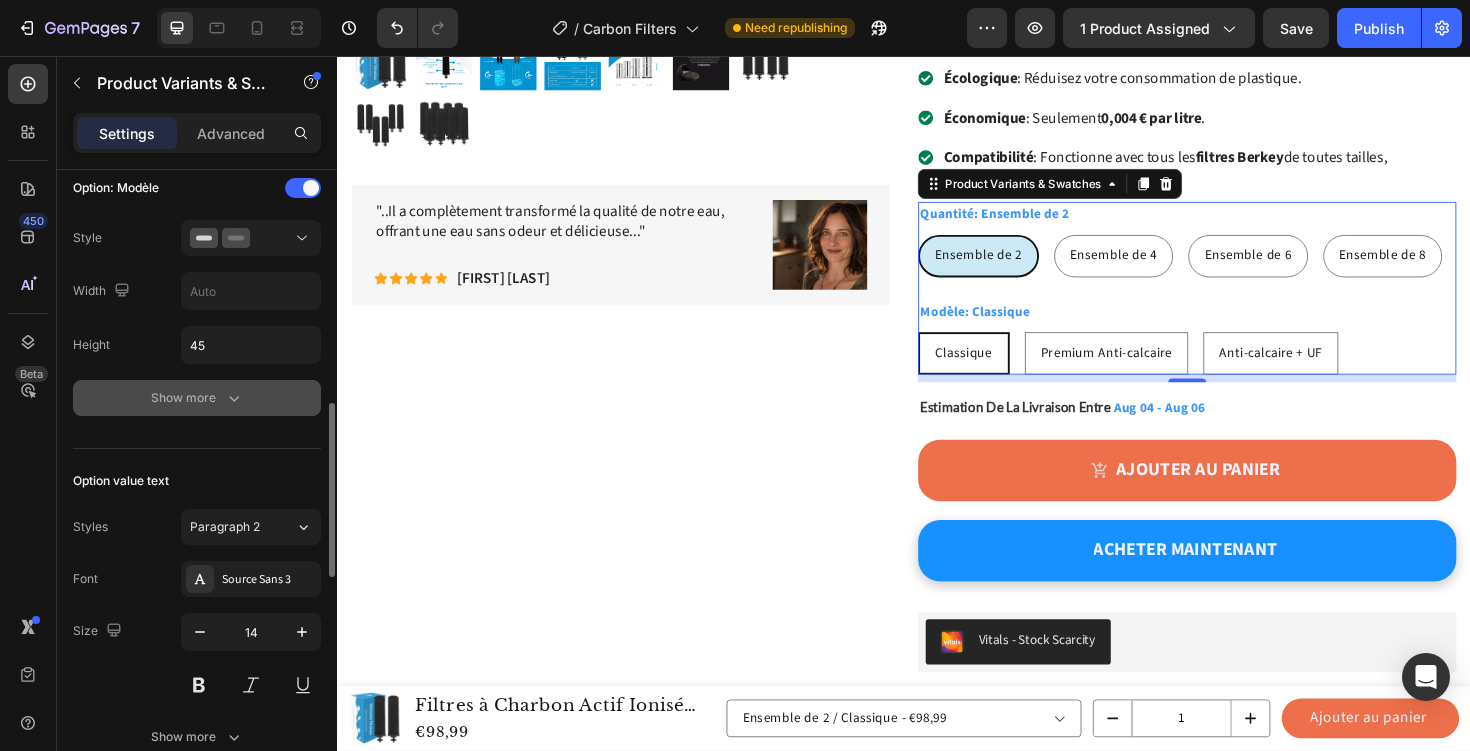 click 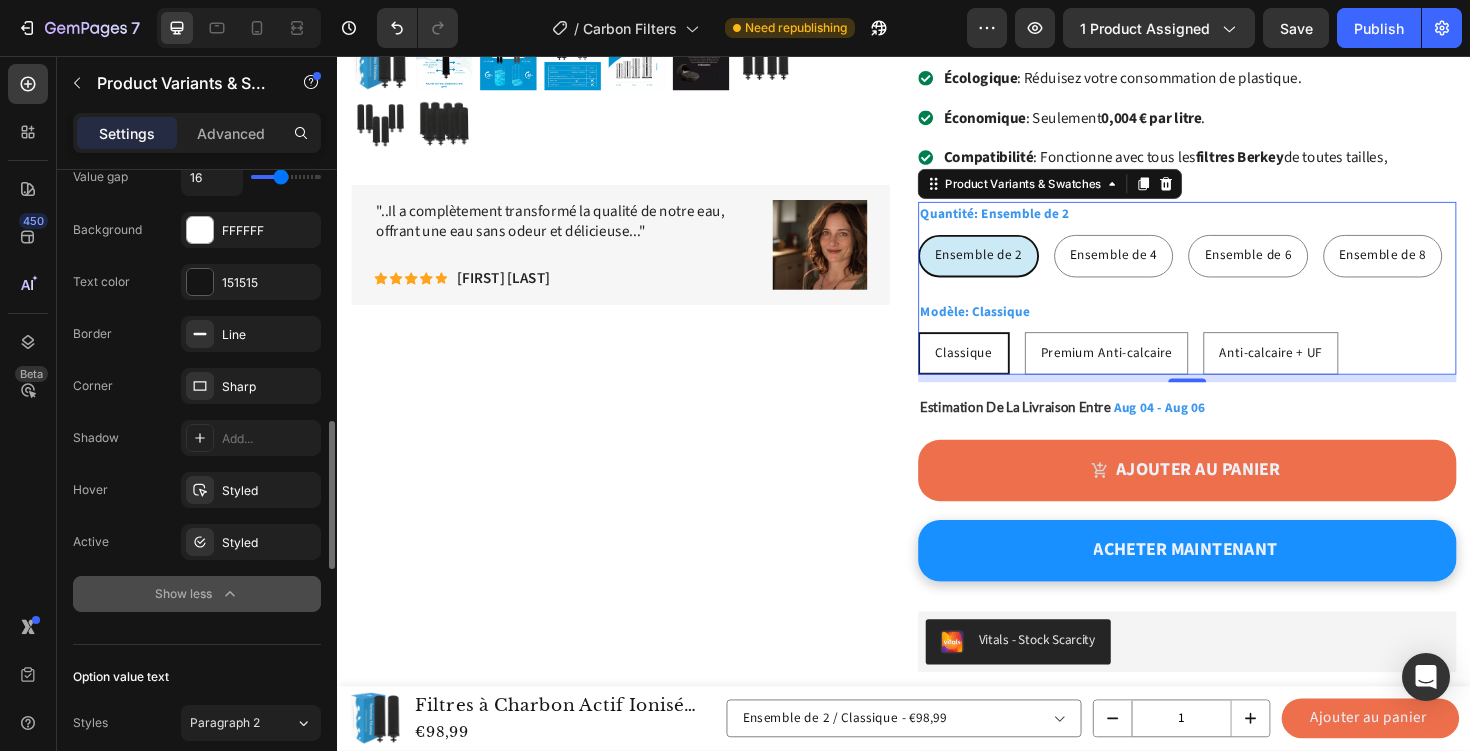 scroll, scrollTop: 1073, scrollLeft: 0, axis: vertical 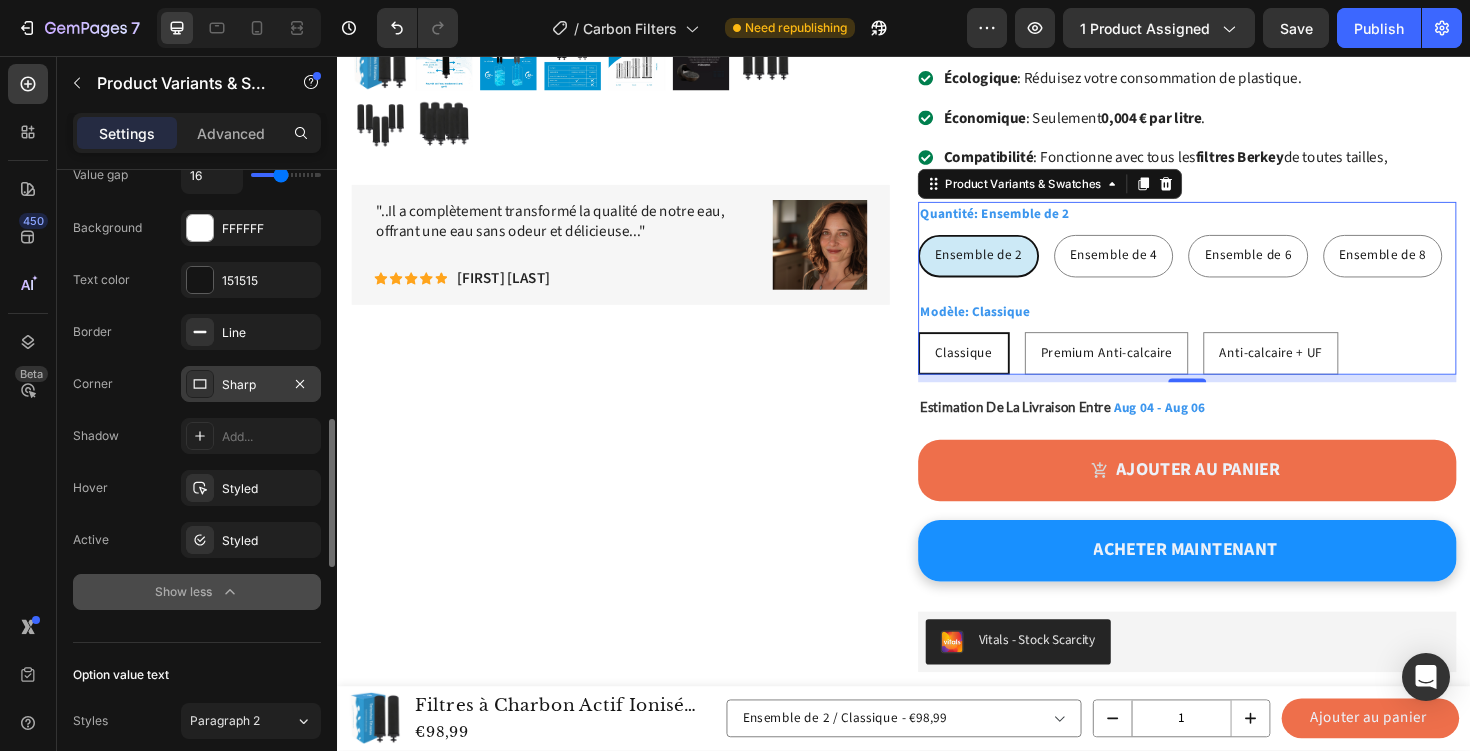 click on "Sharp" at bounding box center [251, 385] 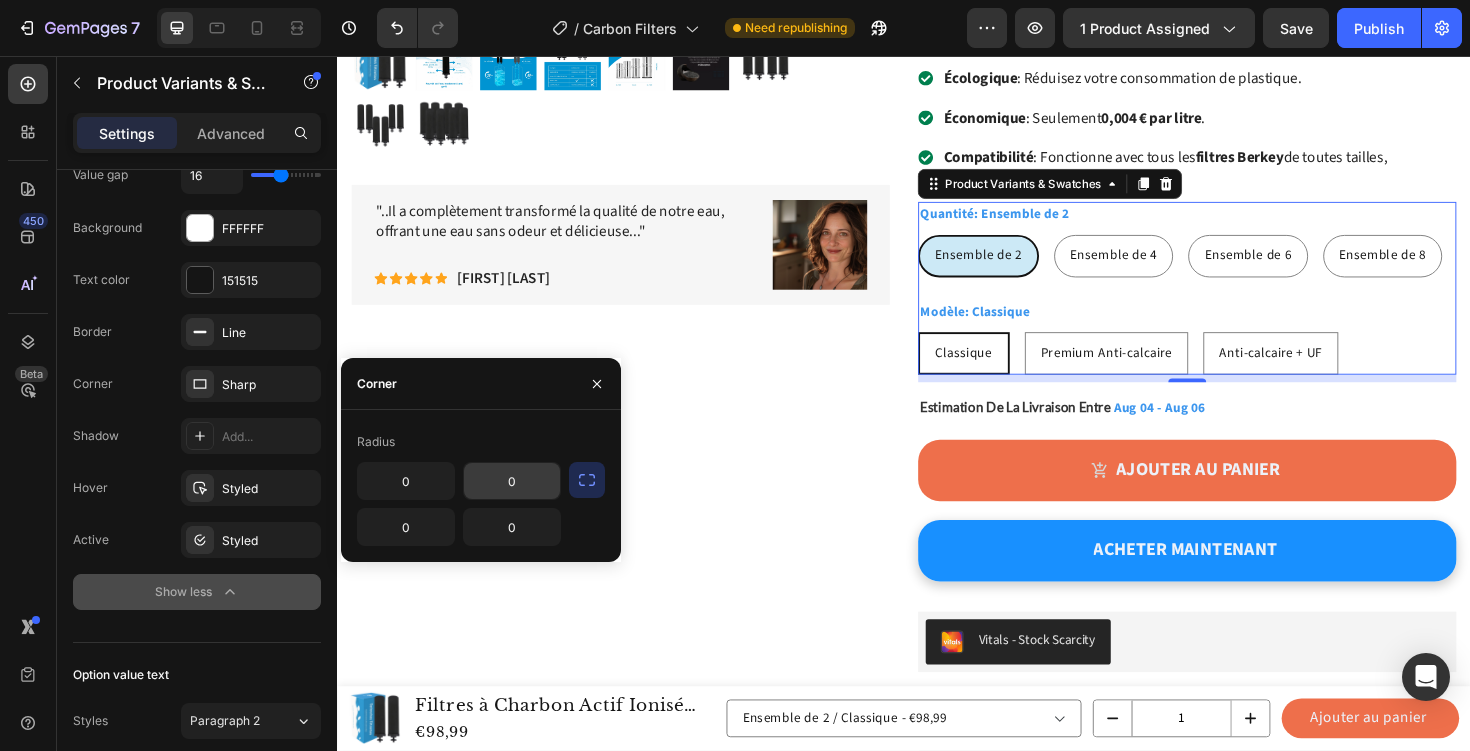 click on "0" at bounding box center [512, 481] 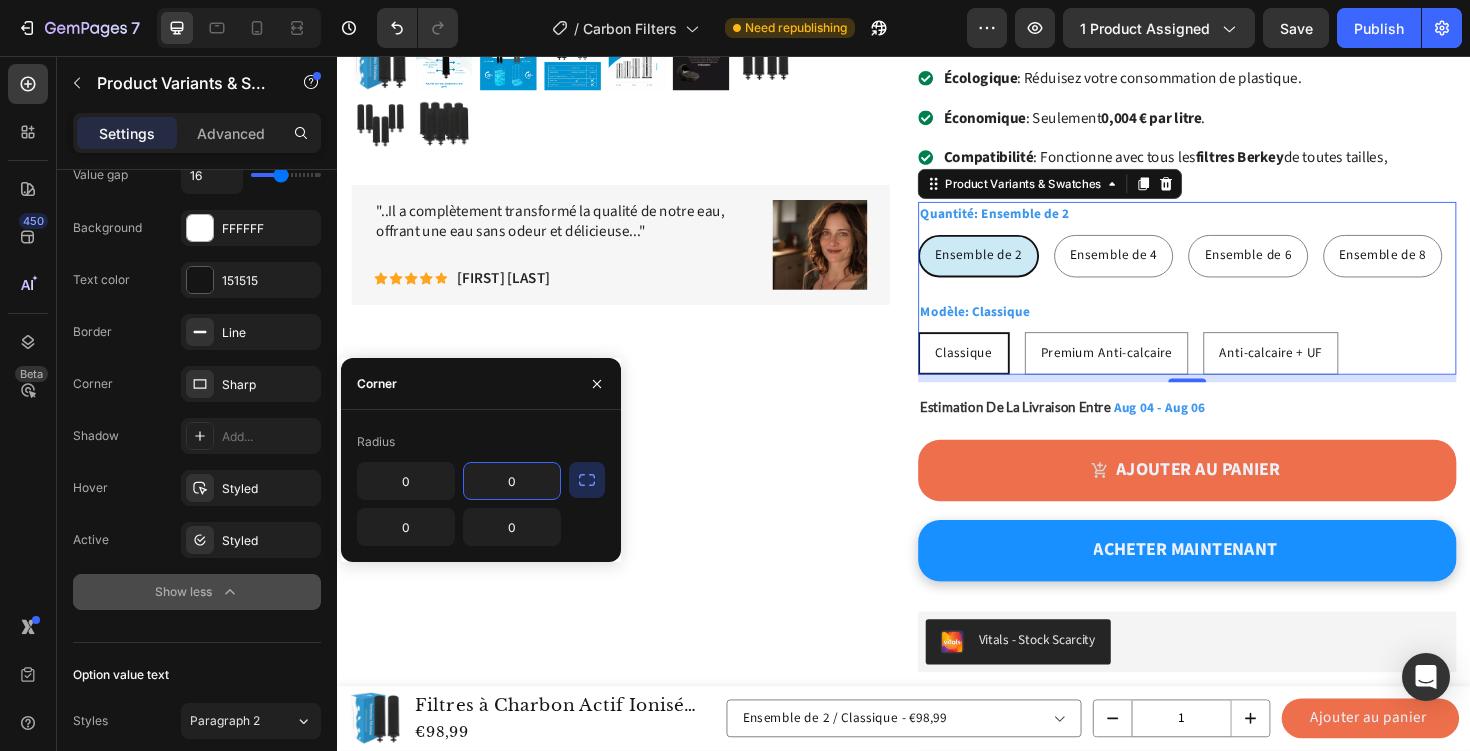 click on "0" at bounding box center [512, 481] 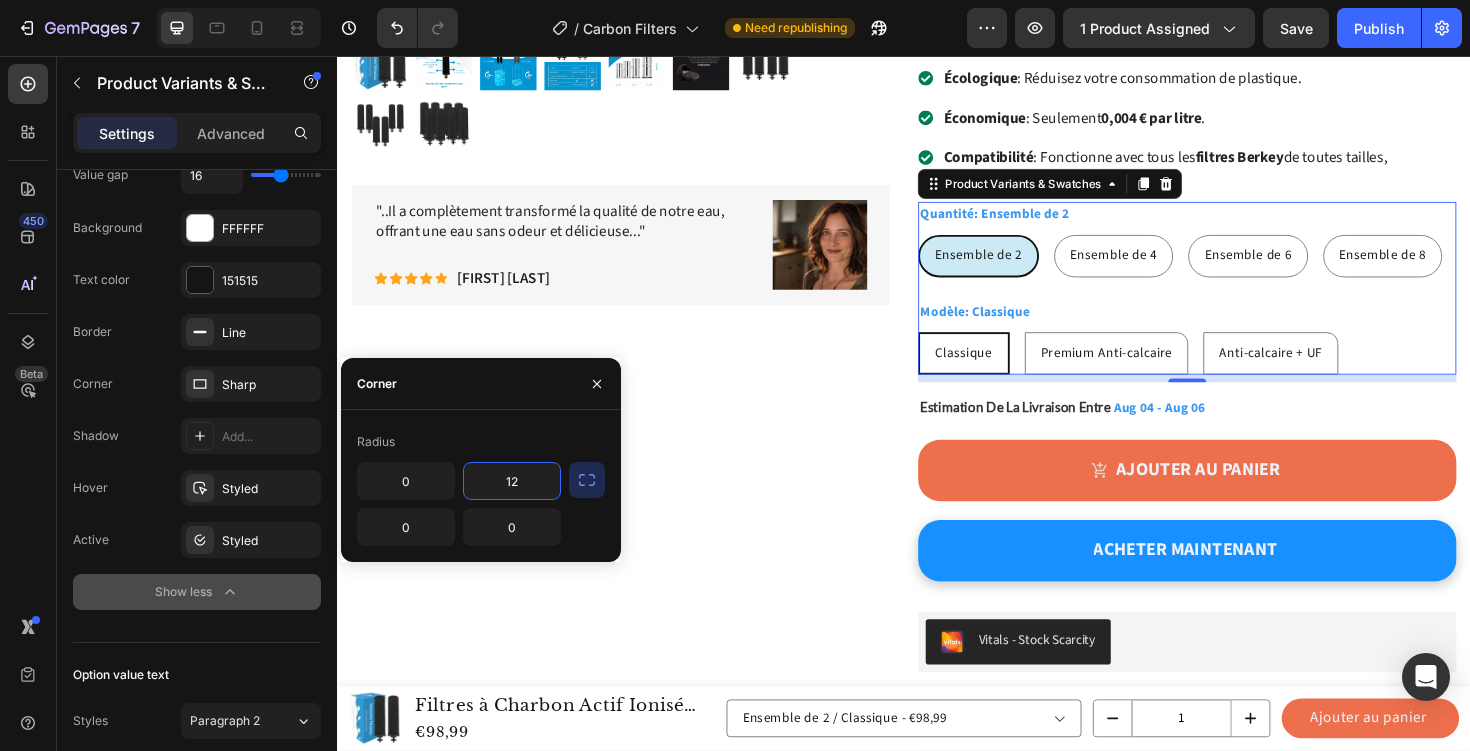 type on "12" 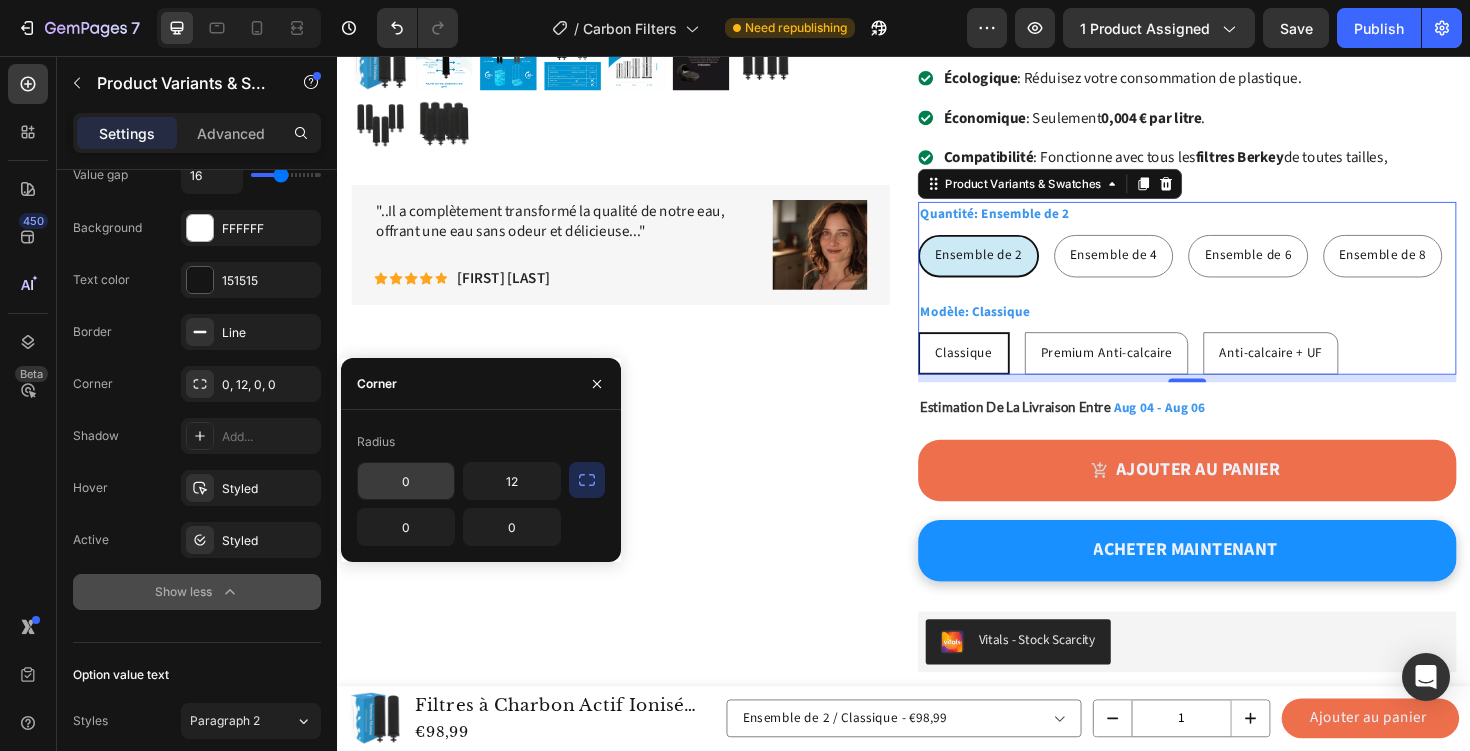 click on "0" at bounding box center (406, 481) 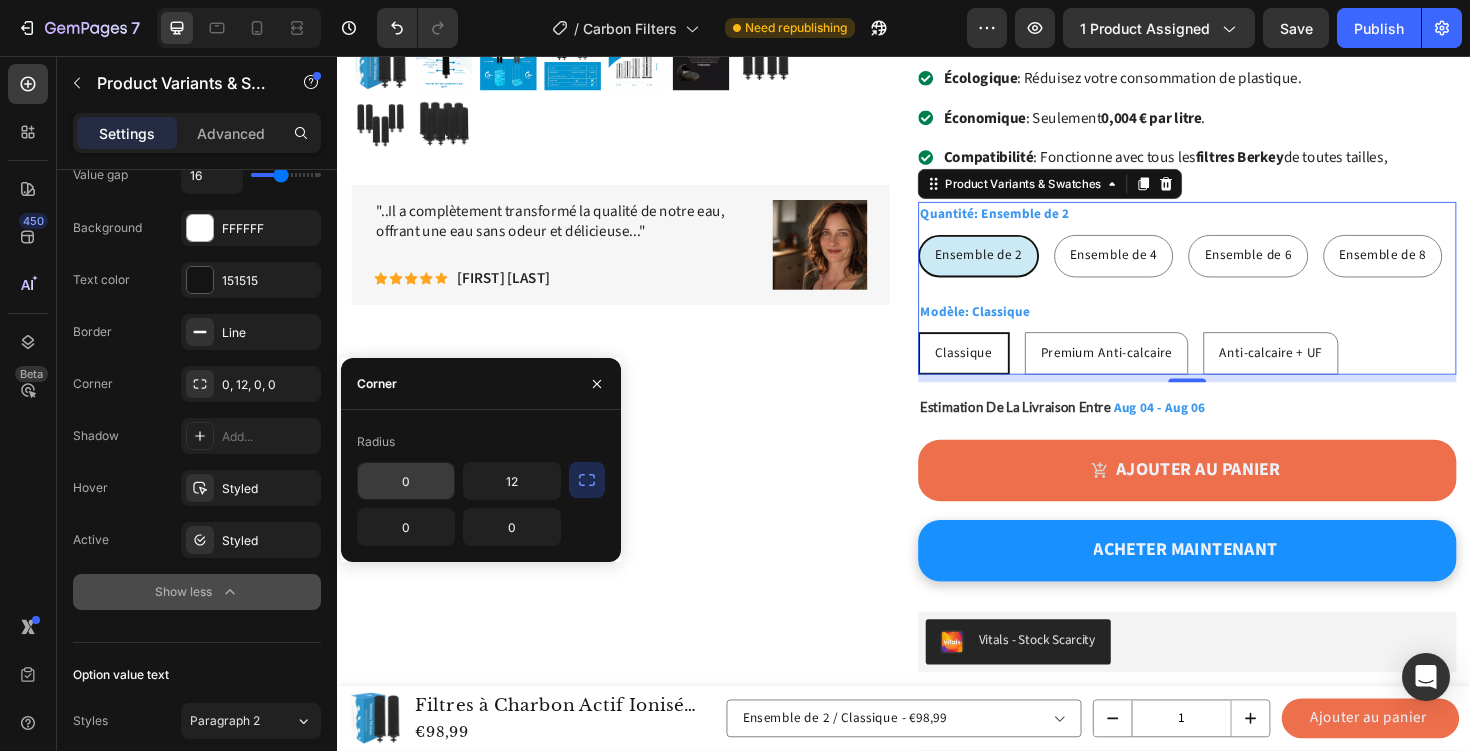 click on "0" at bounding box center [406, 481] 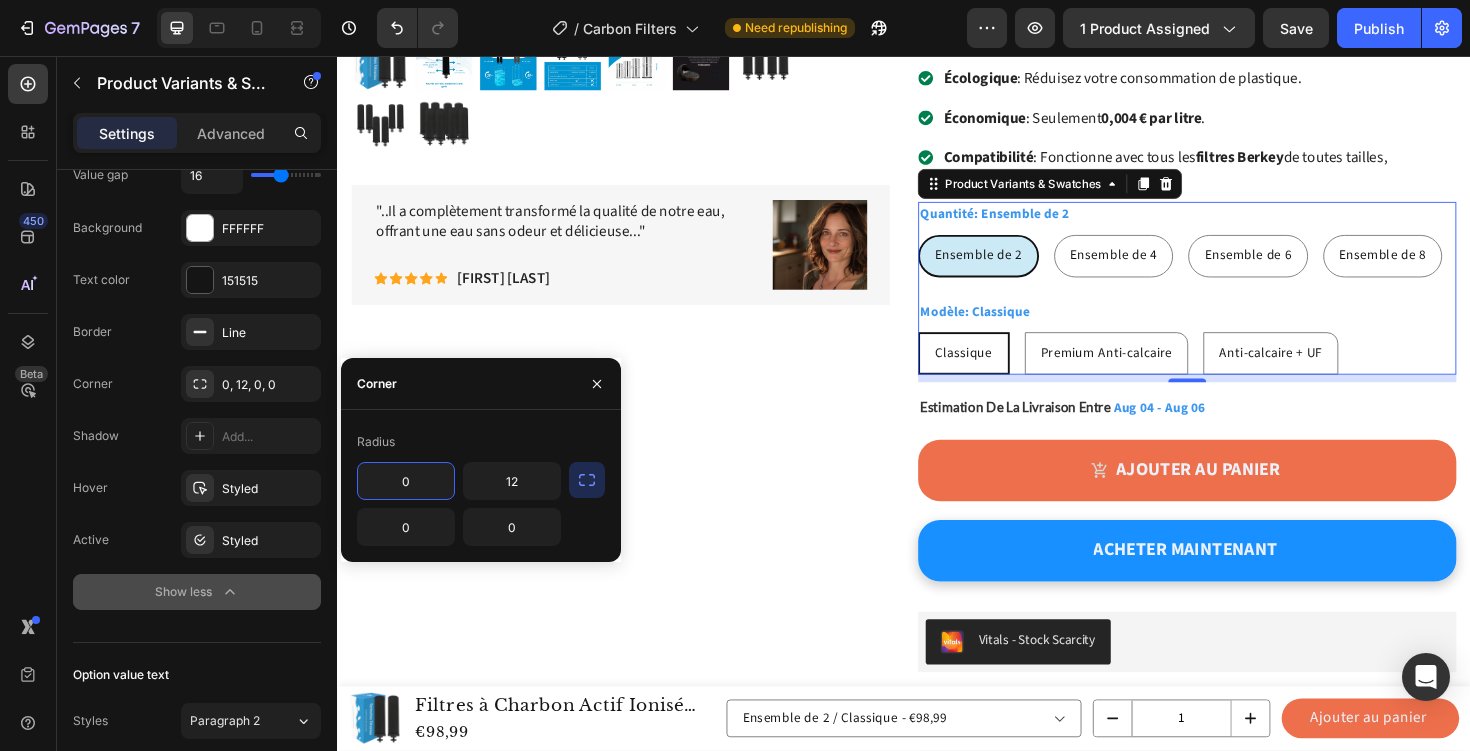click on "0" at bounding box center [406, 481] 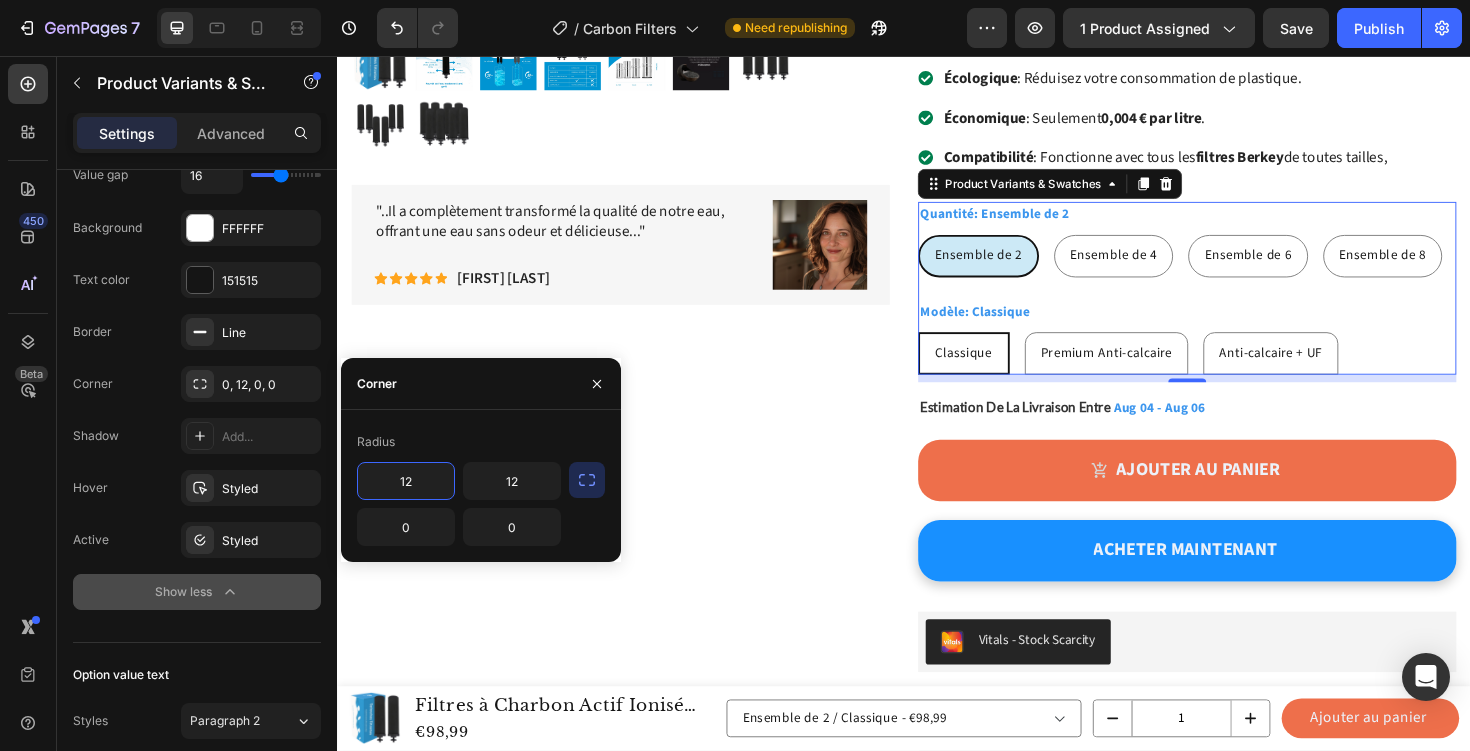 type on "12" 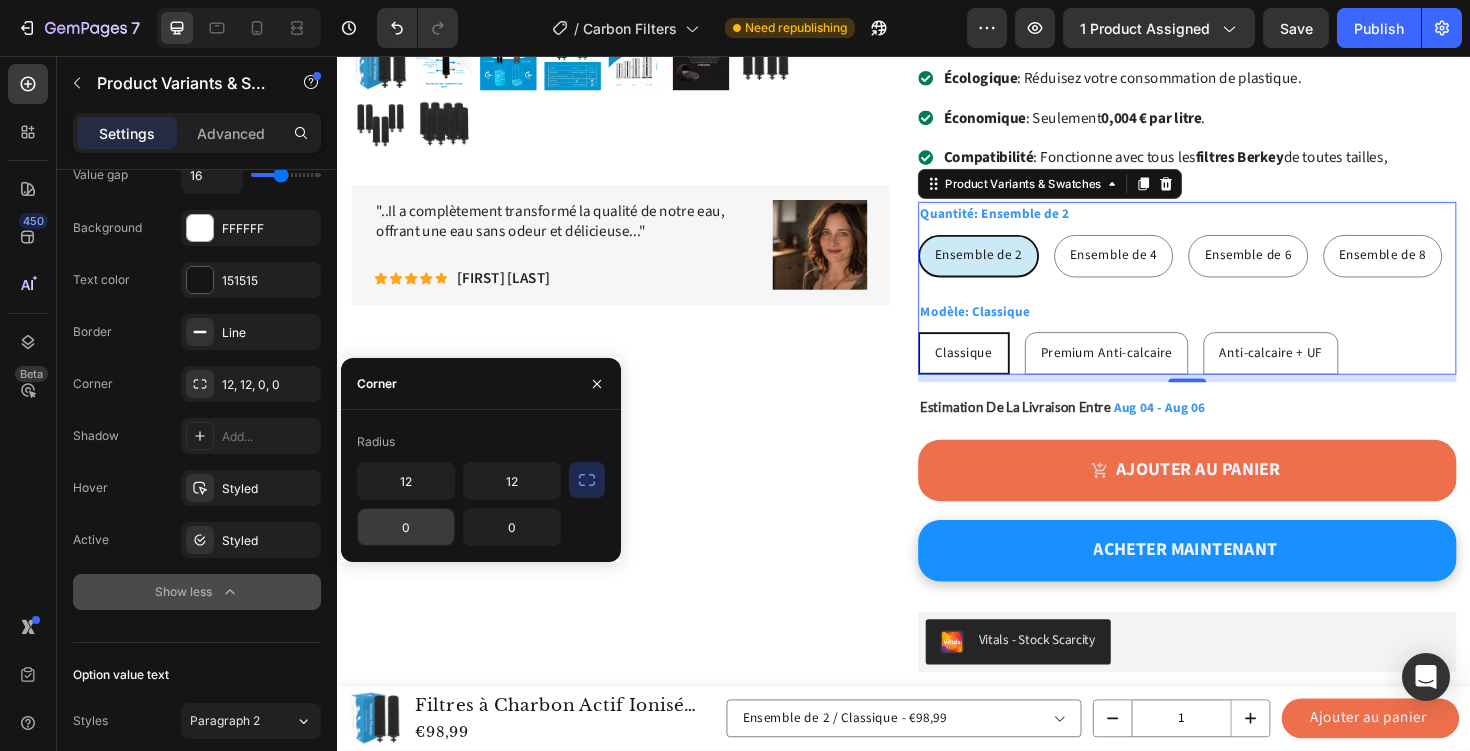 click on "0" at bounding box center [406, 527] 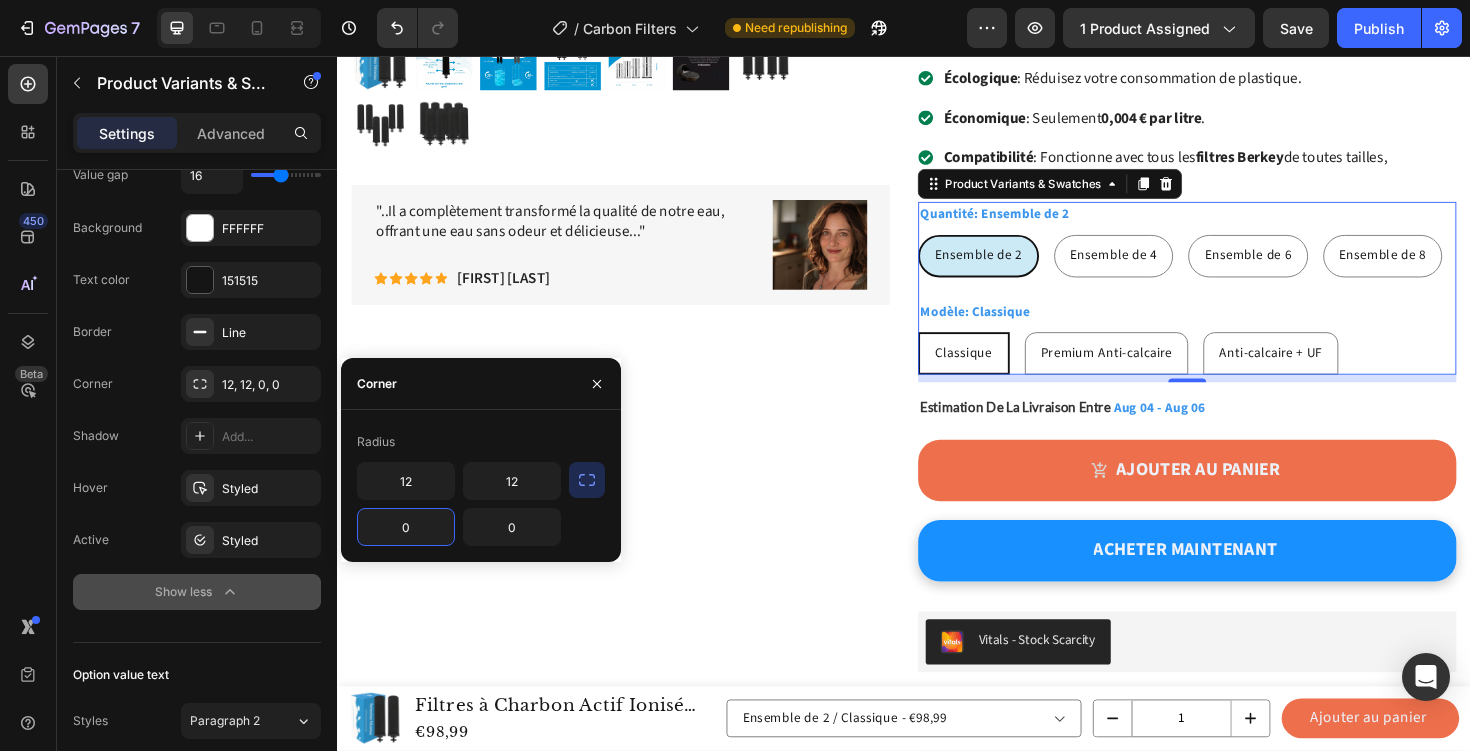 click on "0" at bounding box center [406, 527] 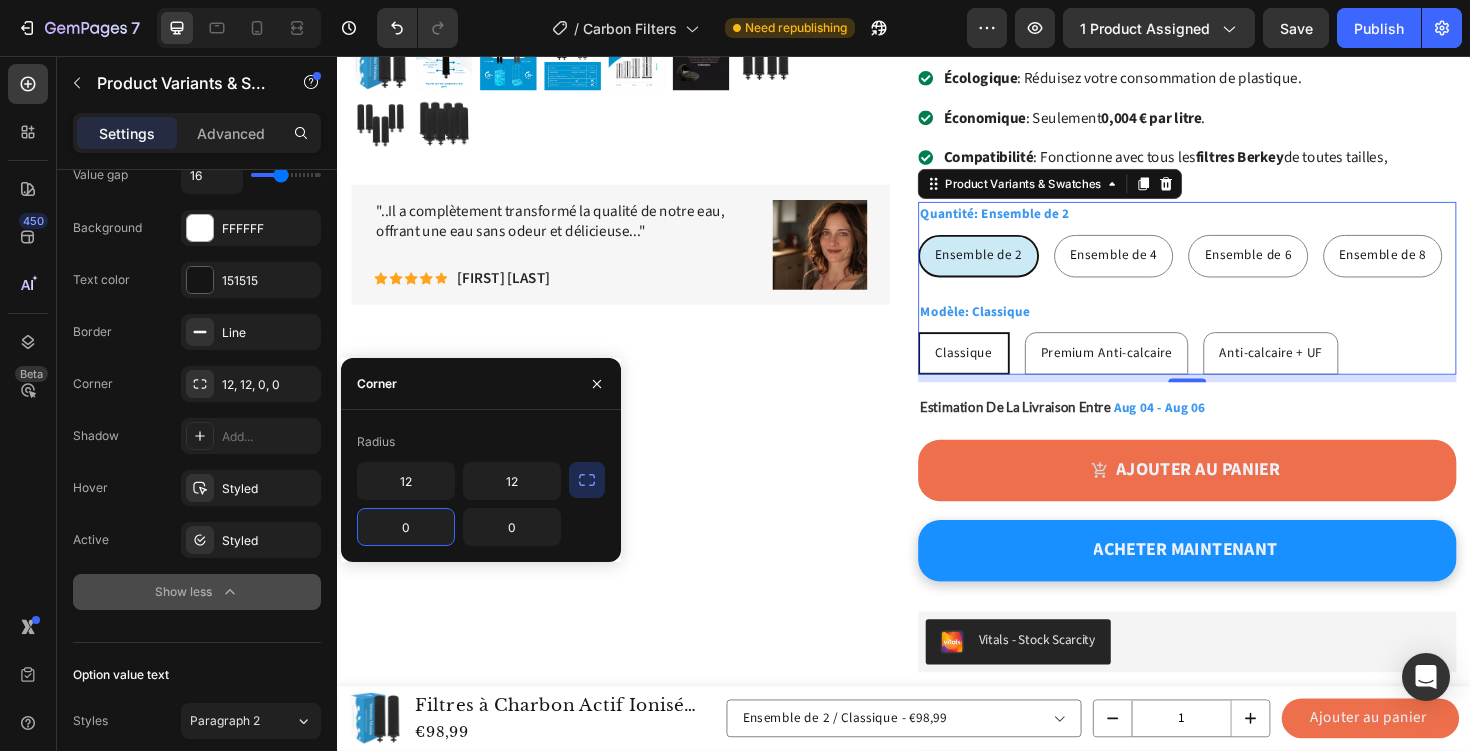 click on "0" at bounding box center [406, 527] 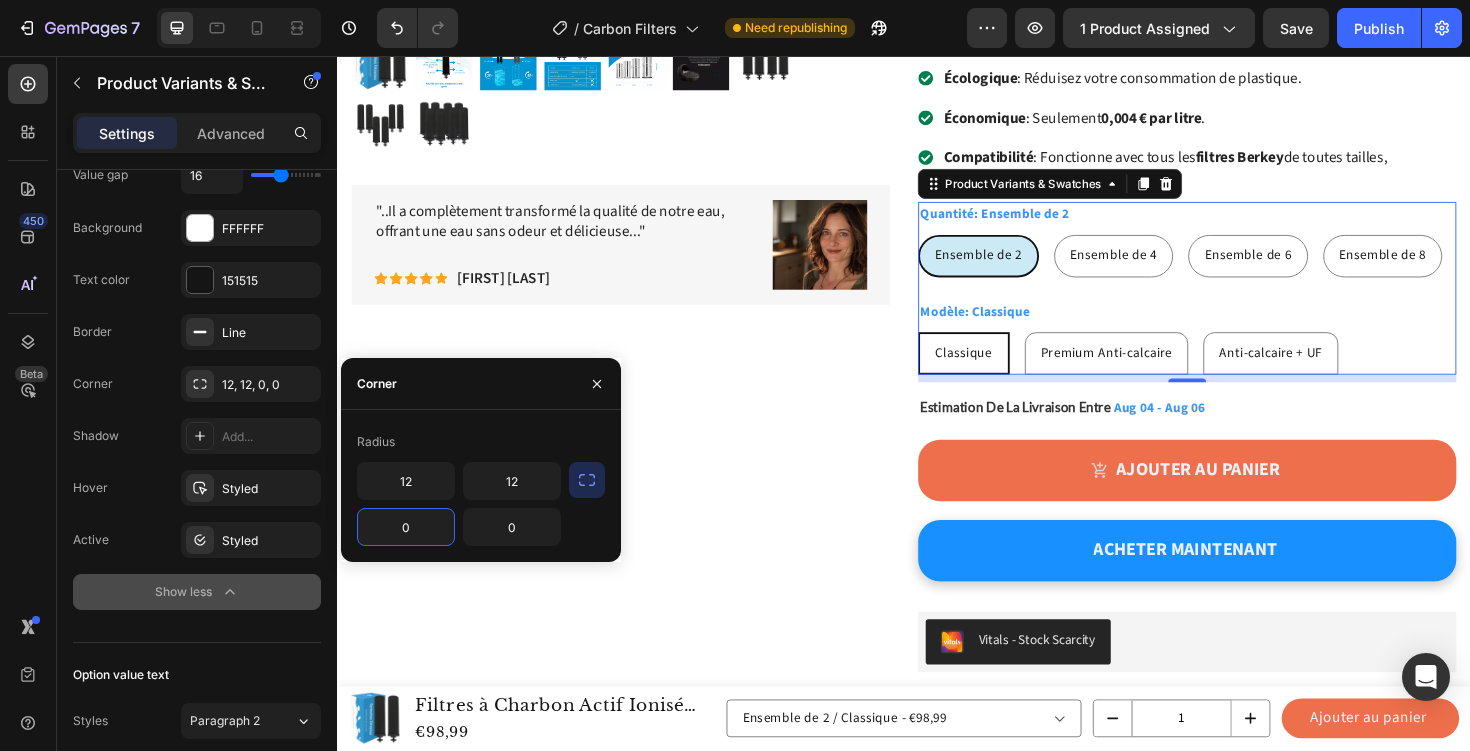 type on "2" 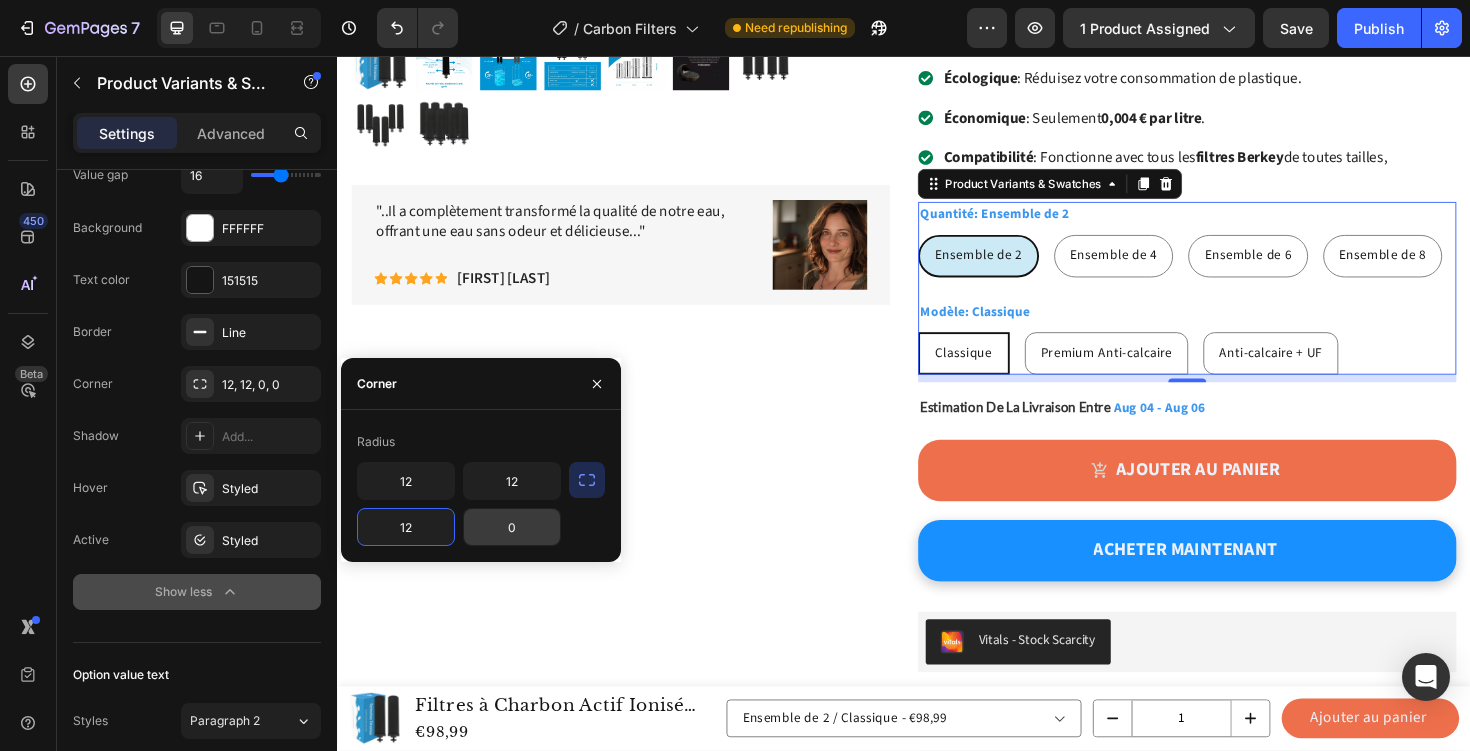 type on "12" 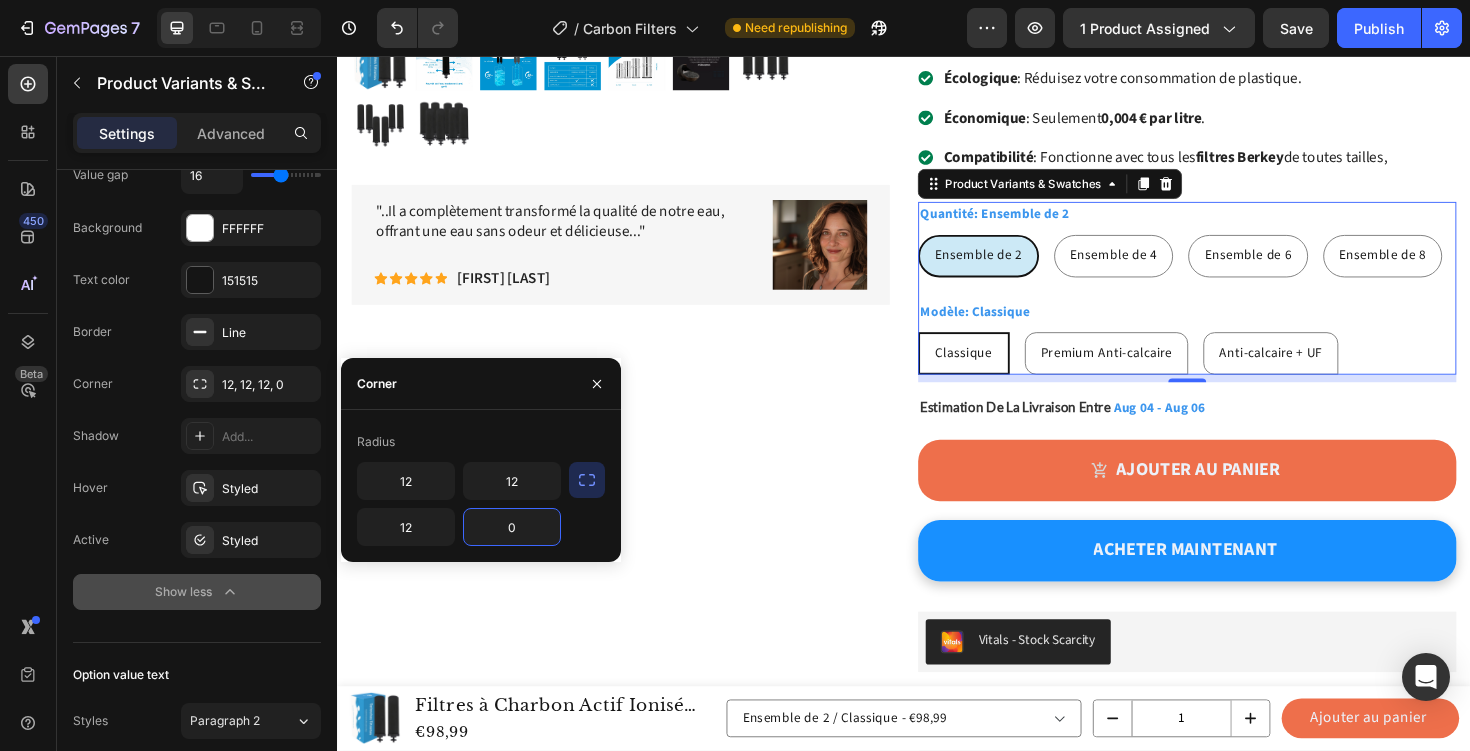 click on "0" at bounding box center [512, 527] 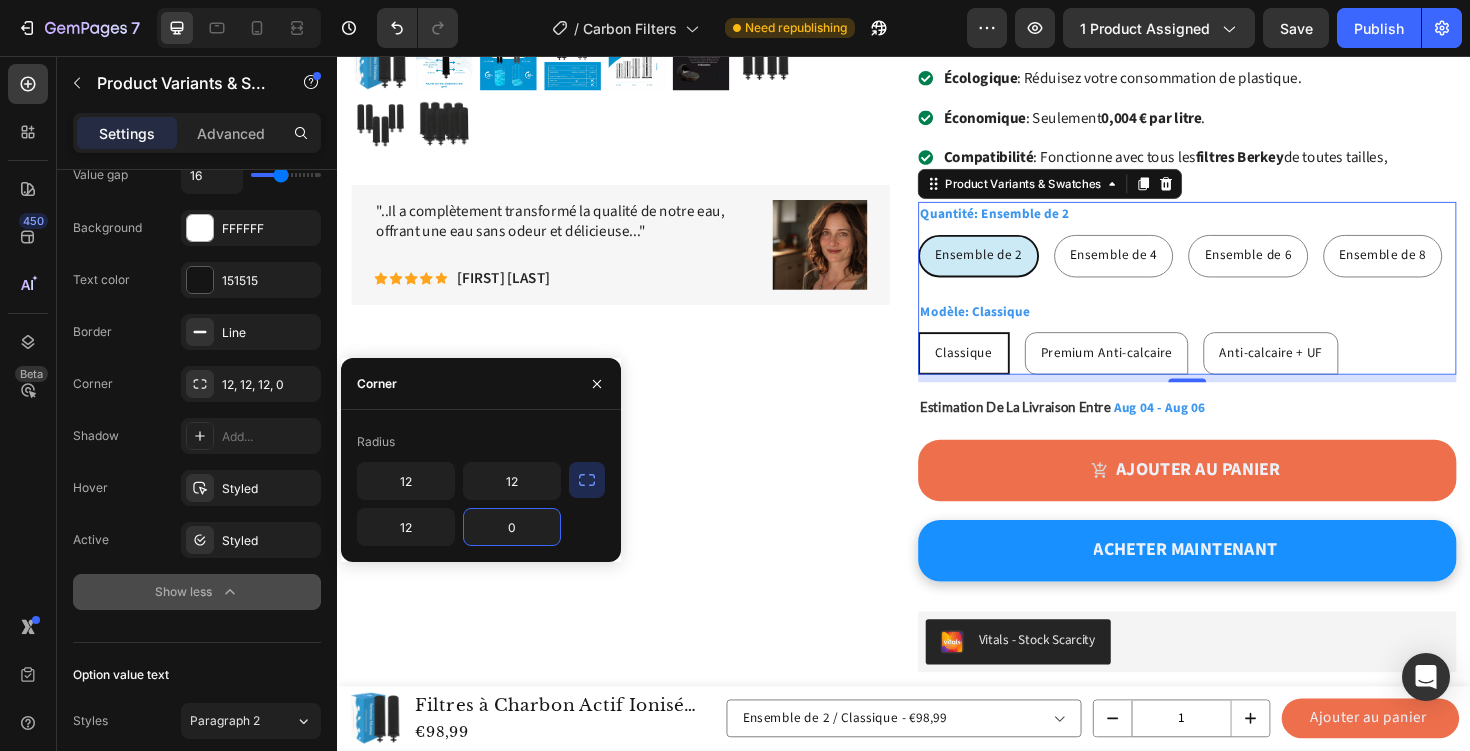 click on "0" at bounding box center [512, 527] 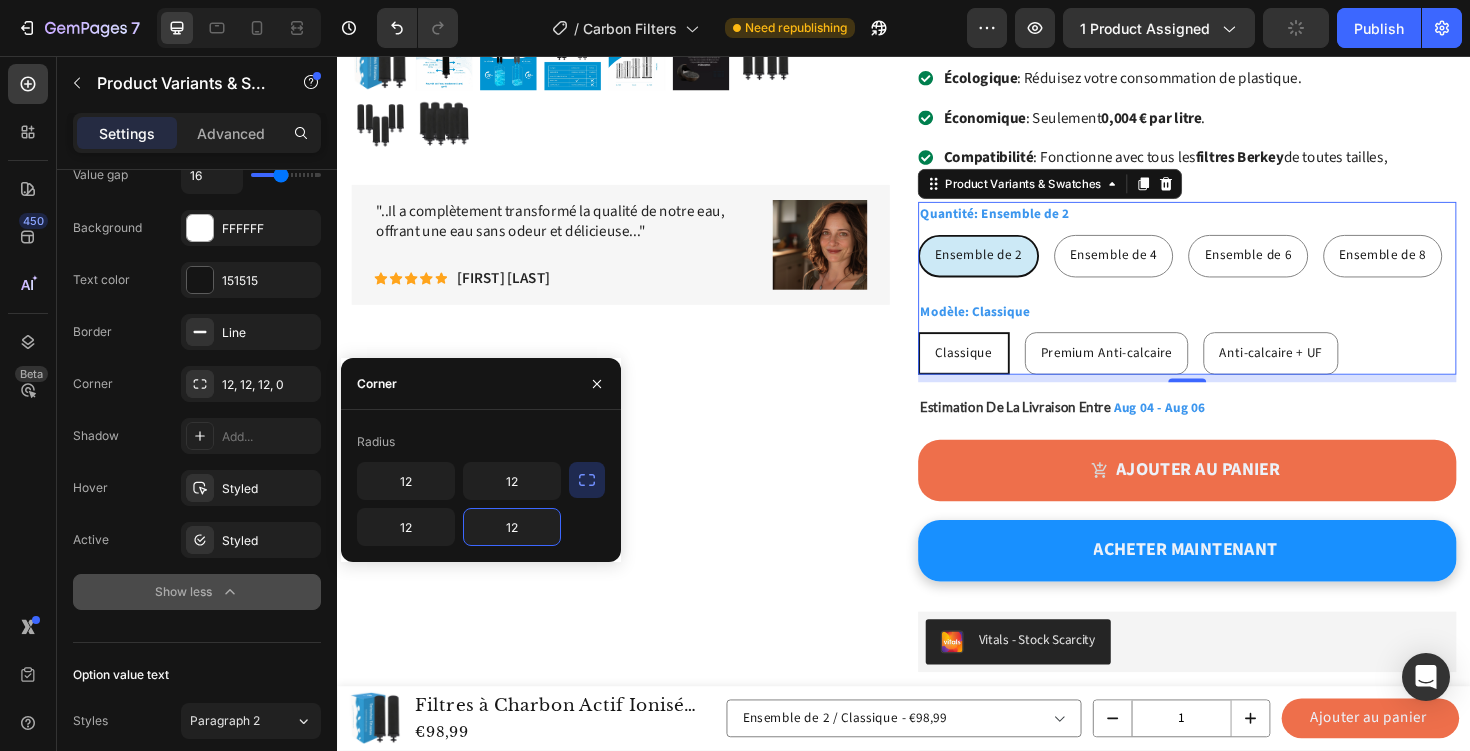 type on "12" 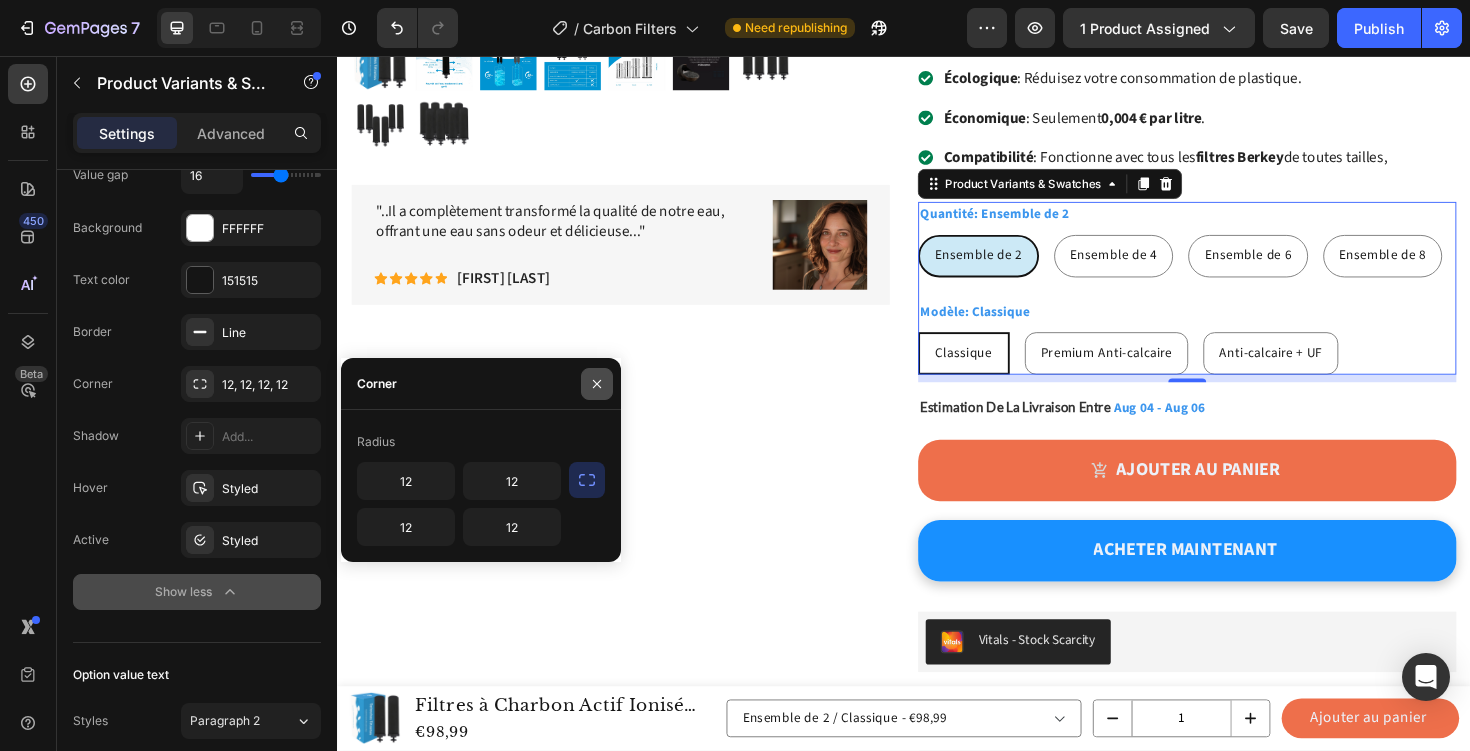 click 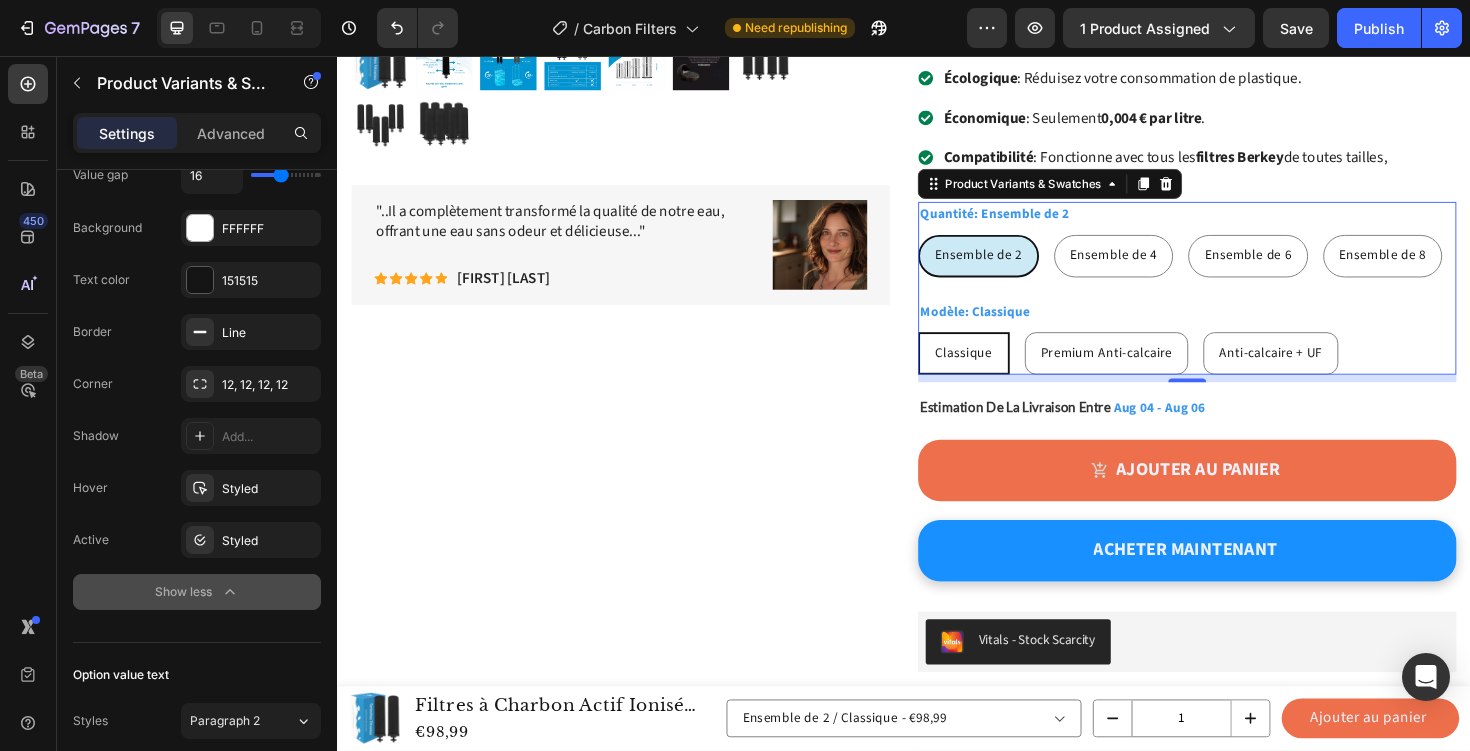 click on "Modèle: Classique Classique Classique Classique Premium Anti-calcaire Premium Anti-calcaire Premium Anti-calcaire Anti-calcaire + UF Anti-calcaire + UF Anti-calcaire + UF" at bounding box center [1237, 354] 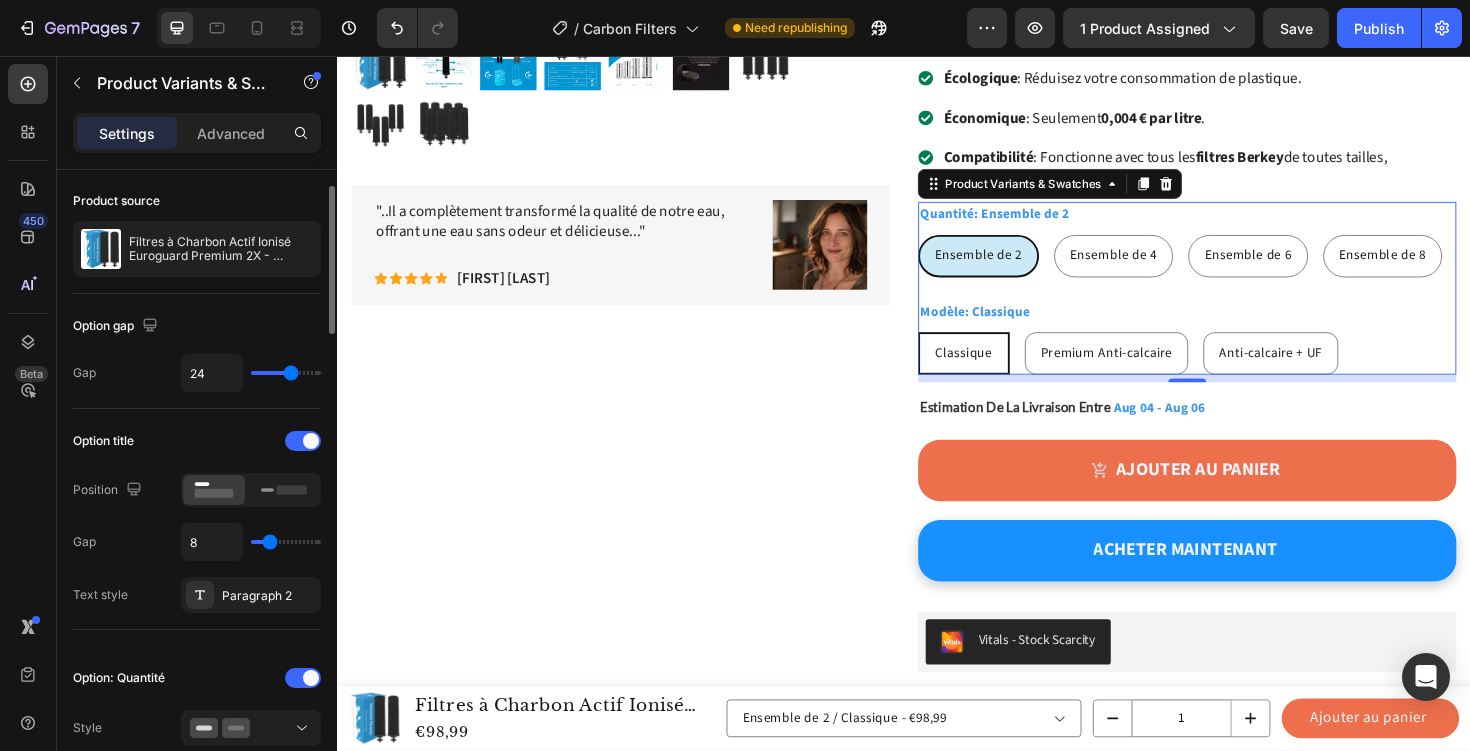 scroll, scrollTop: 0, scrollLeft: 0, axis: both 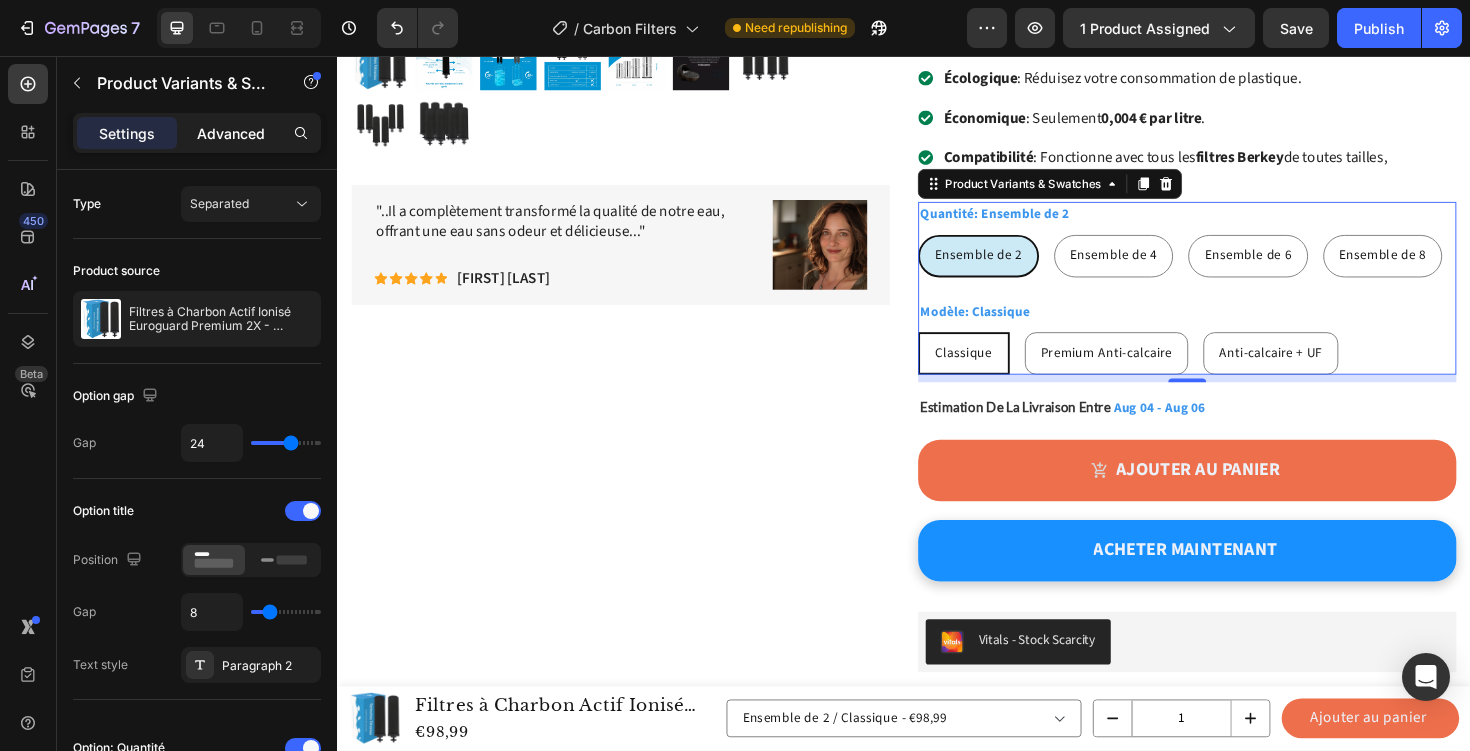 click on "Advanced" at bounding box center [231, 133] 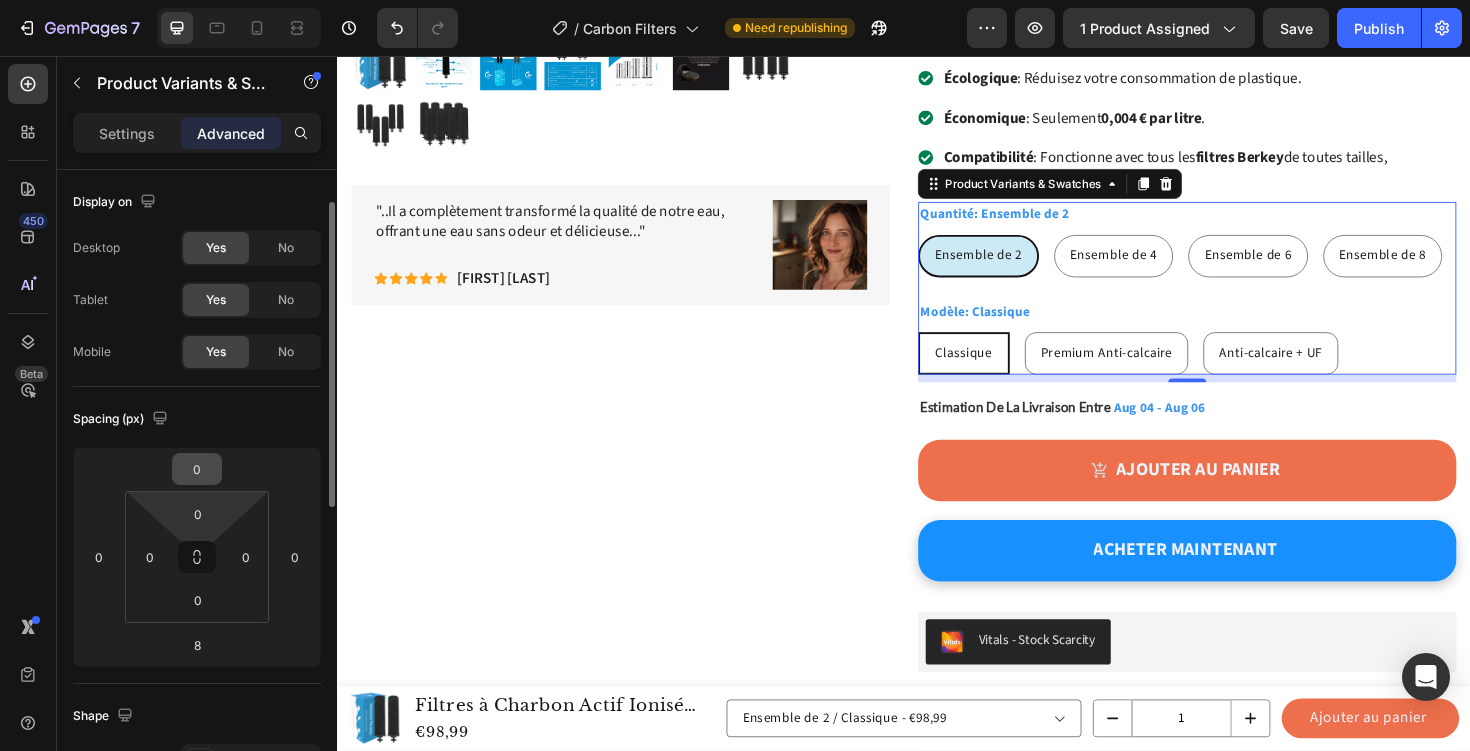 scroll, scrollTop: 696, scrollLeft: 0, axis: vertical 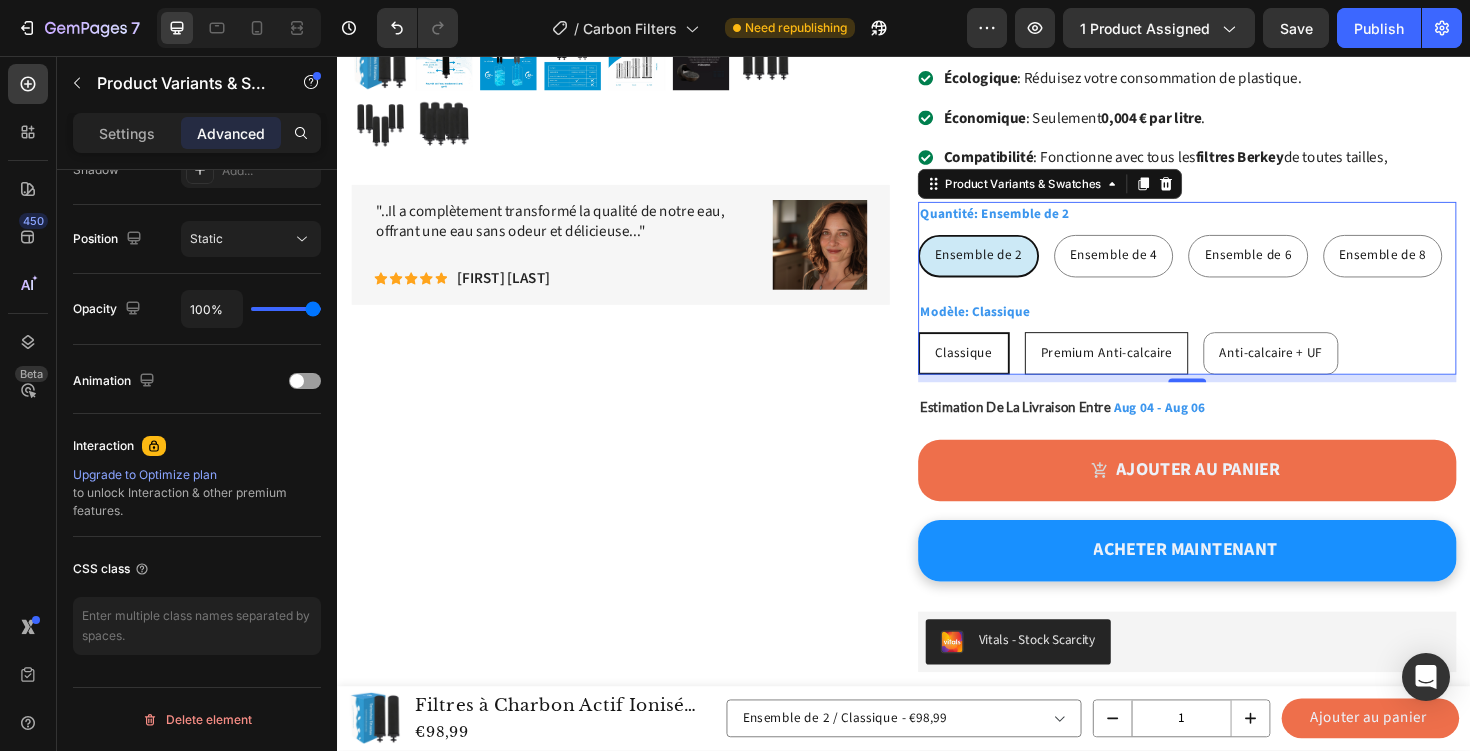 click on "Premium Anti-calcaire" at bounding box center [1151, 371] 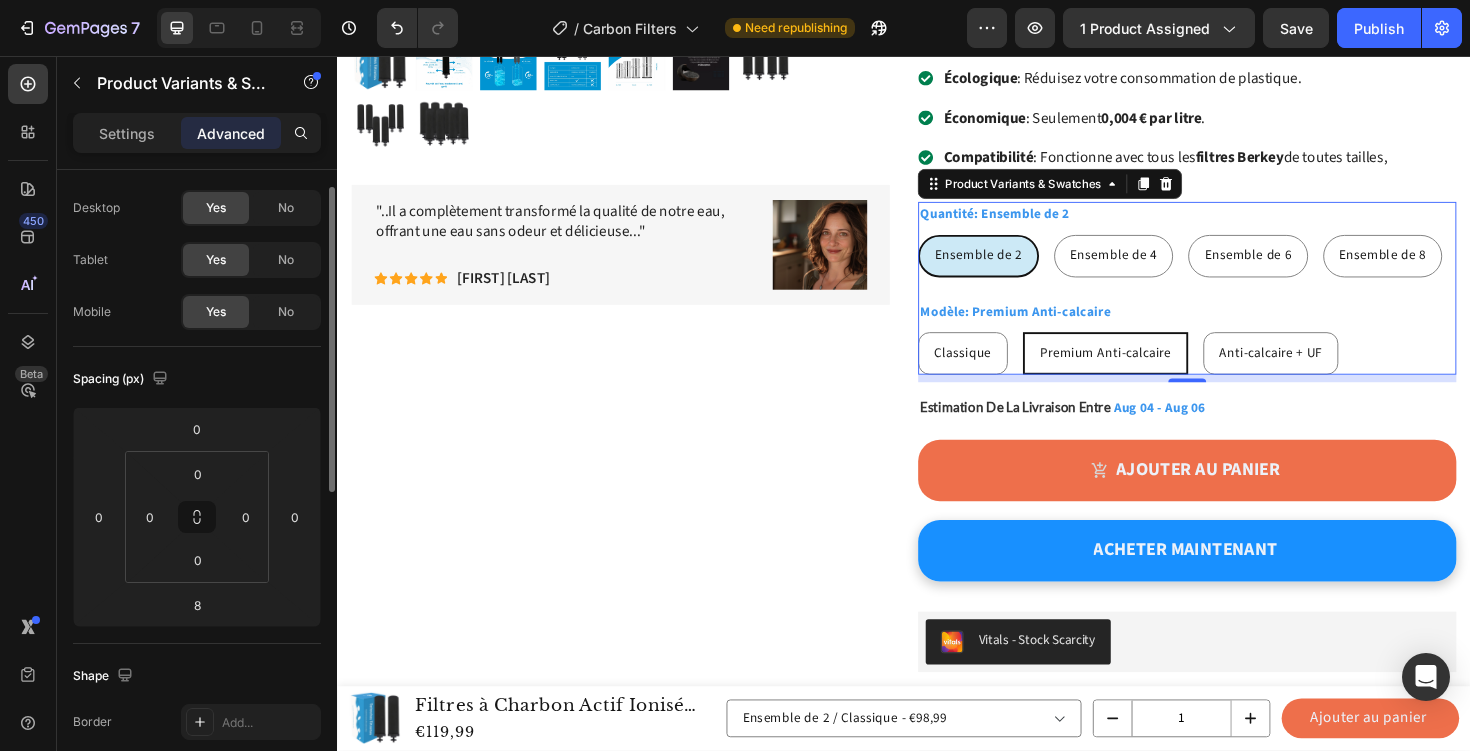 scroll, scrollTop: 0, scrollLeft: 0, axis: both 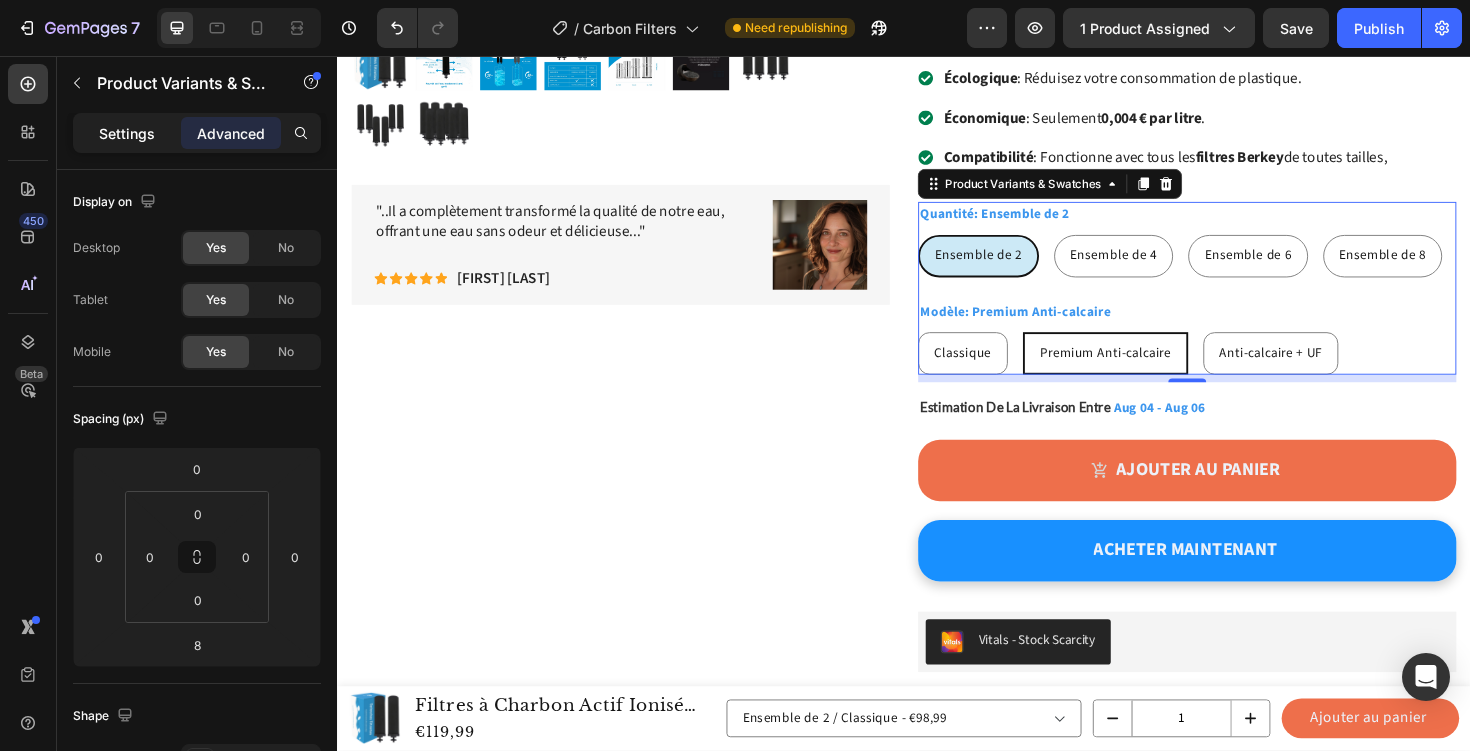click on "Settings" at bounding box center (127, 133) 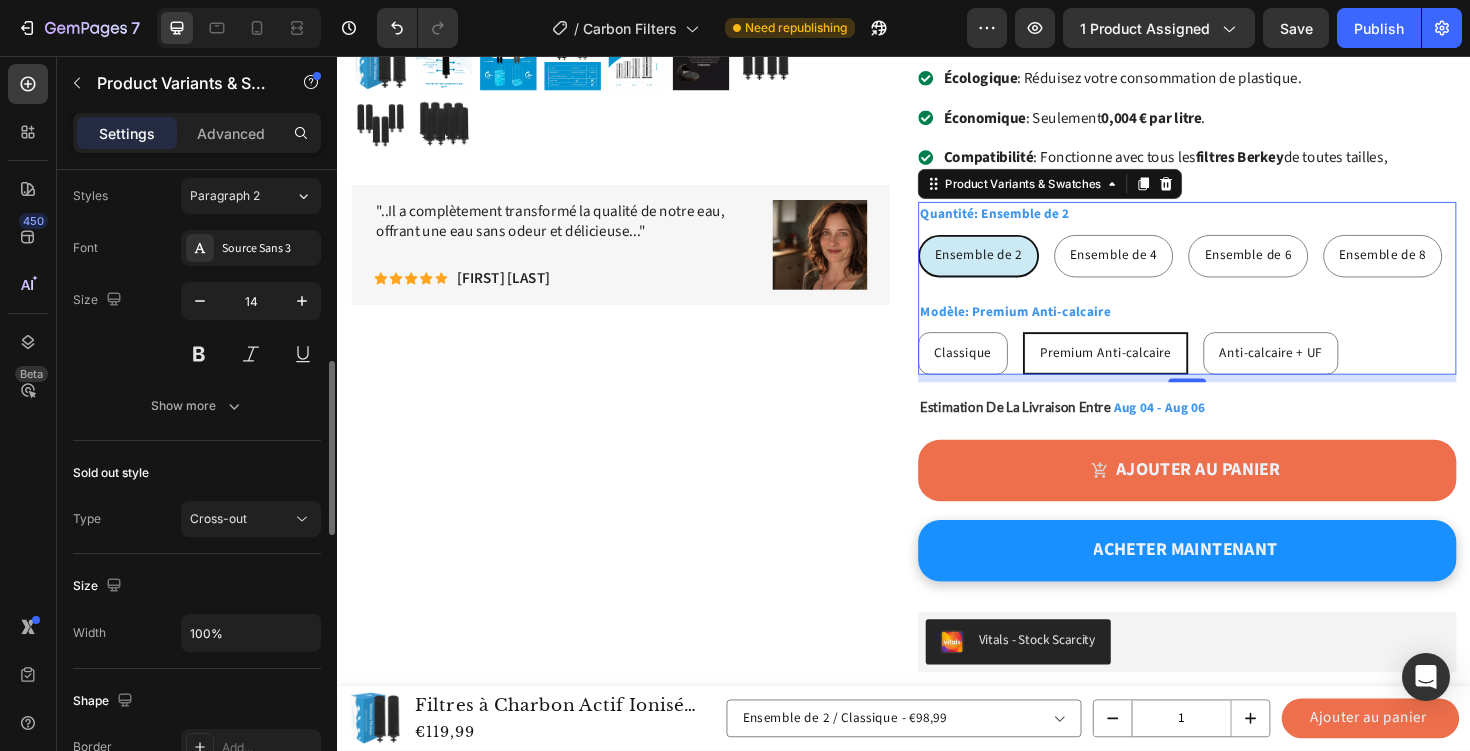 scroll, scrollTop: 1213, scrollLeft: 0, axis: vertical 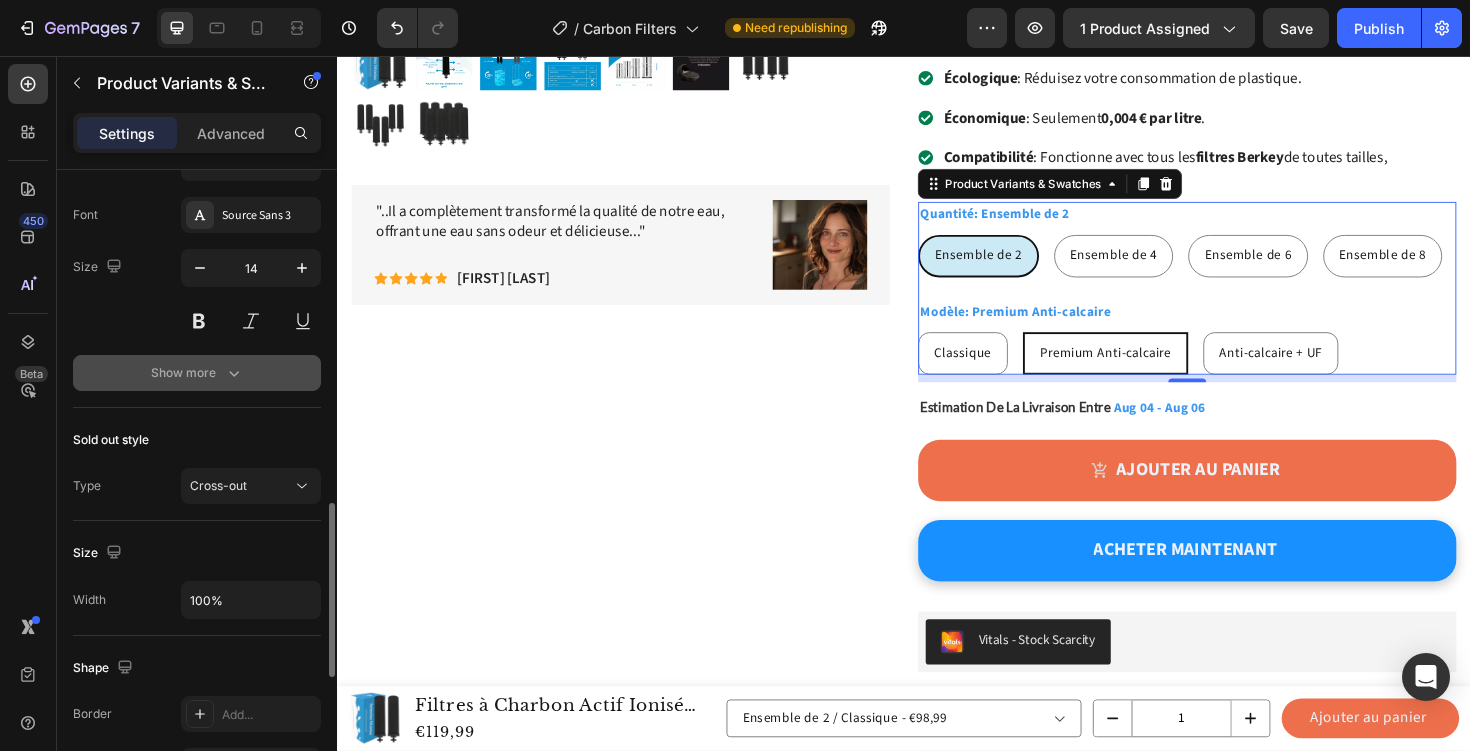 click on "Show more" at bounding box center [197, 373] 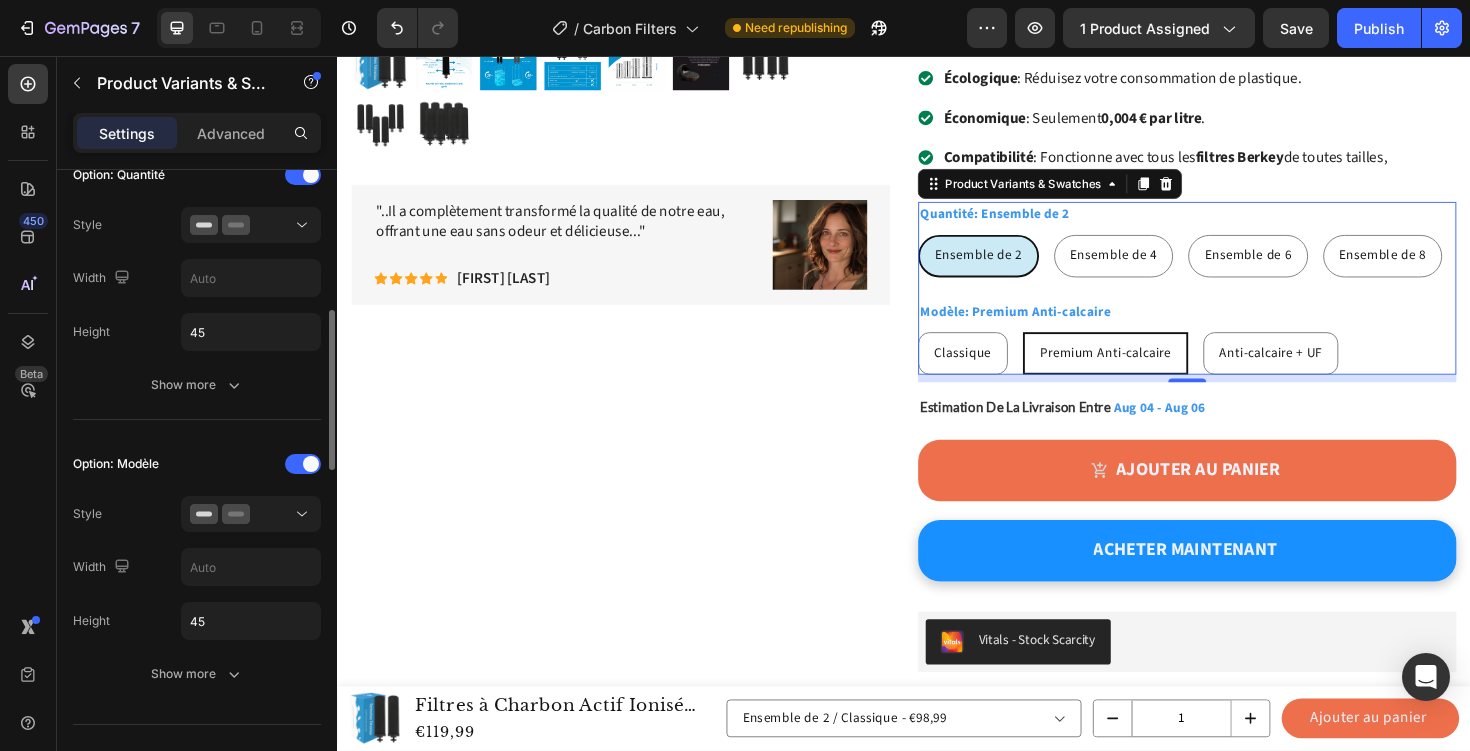 scroll, scrollTop: 562, scrollLeft: 0, axis: vertical 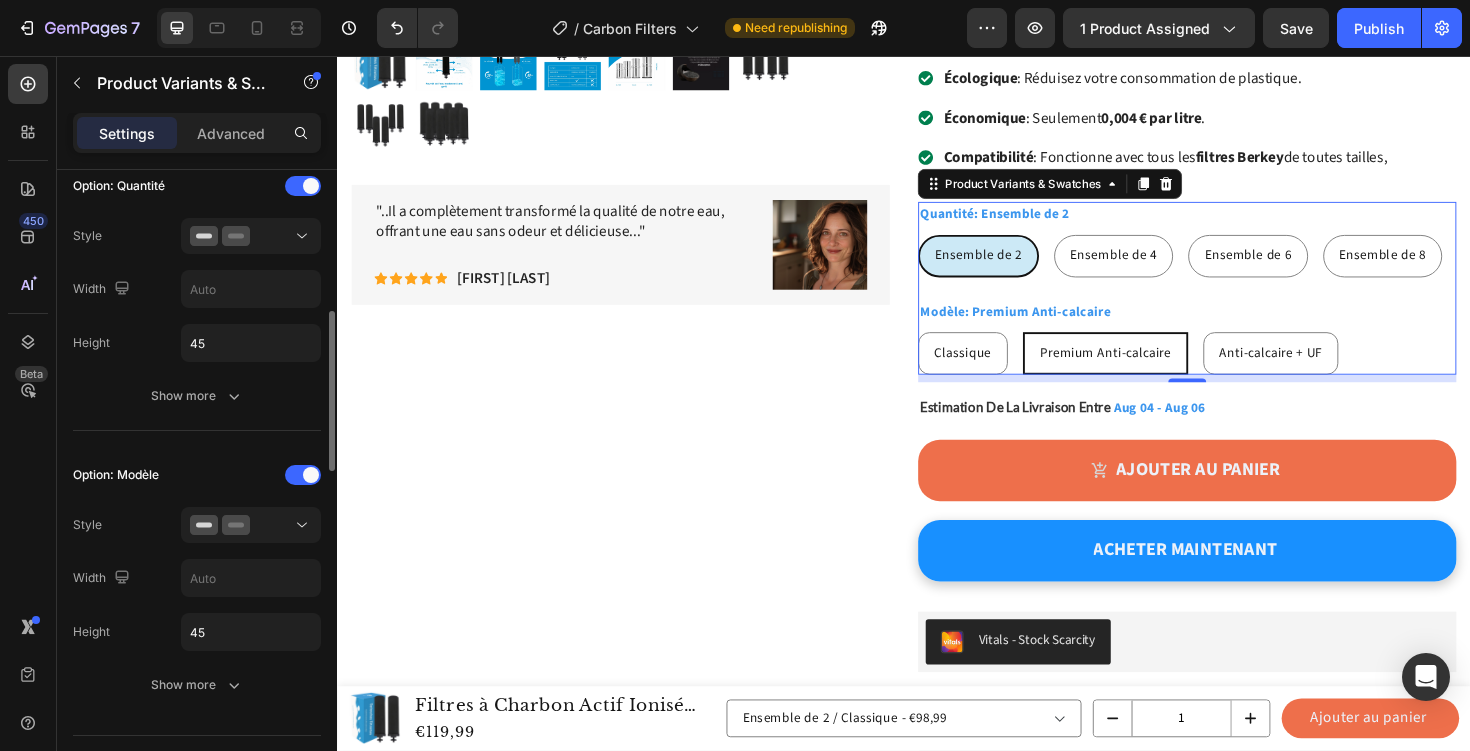 click 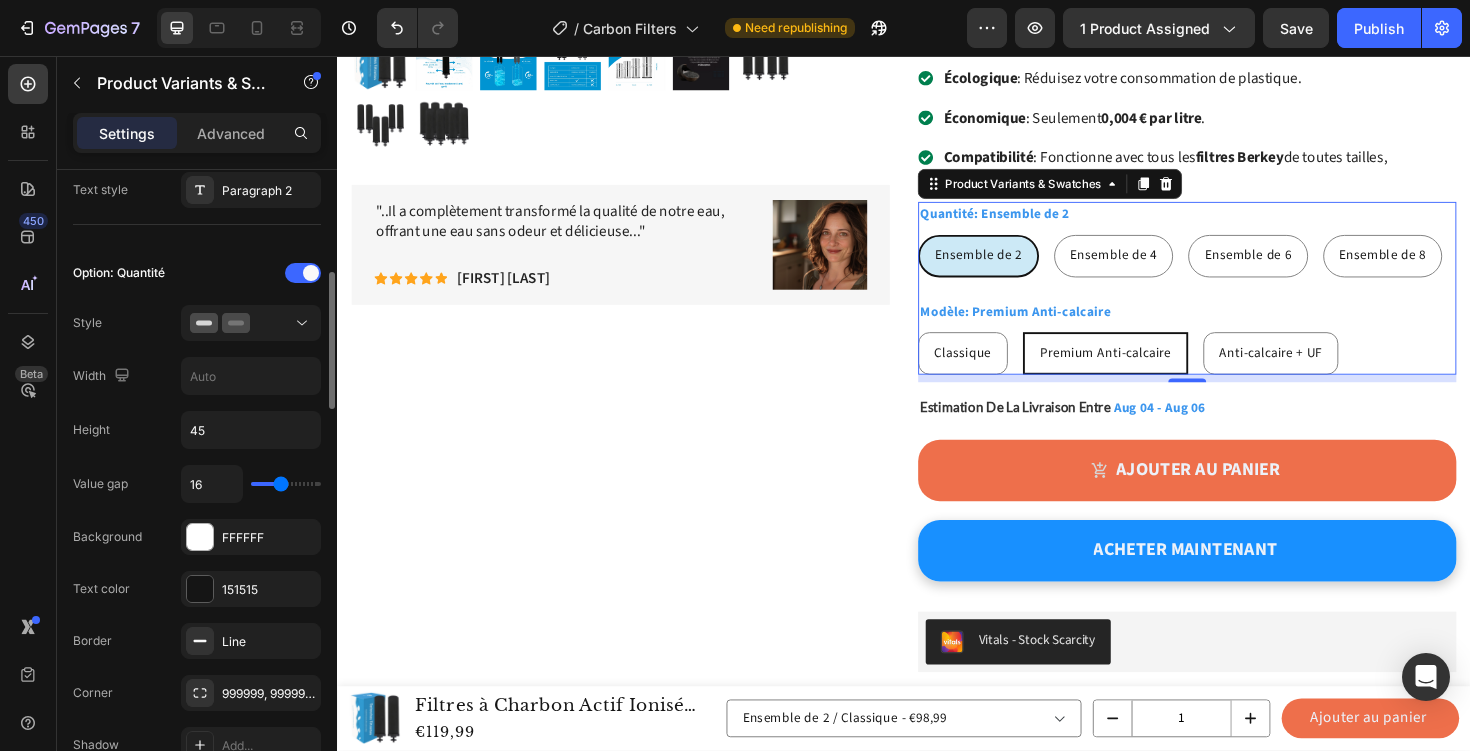 scroll, scrollTop: 474, scrollLeft: 0, axis: vertical 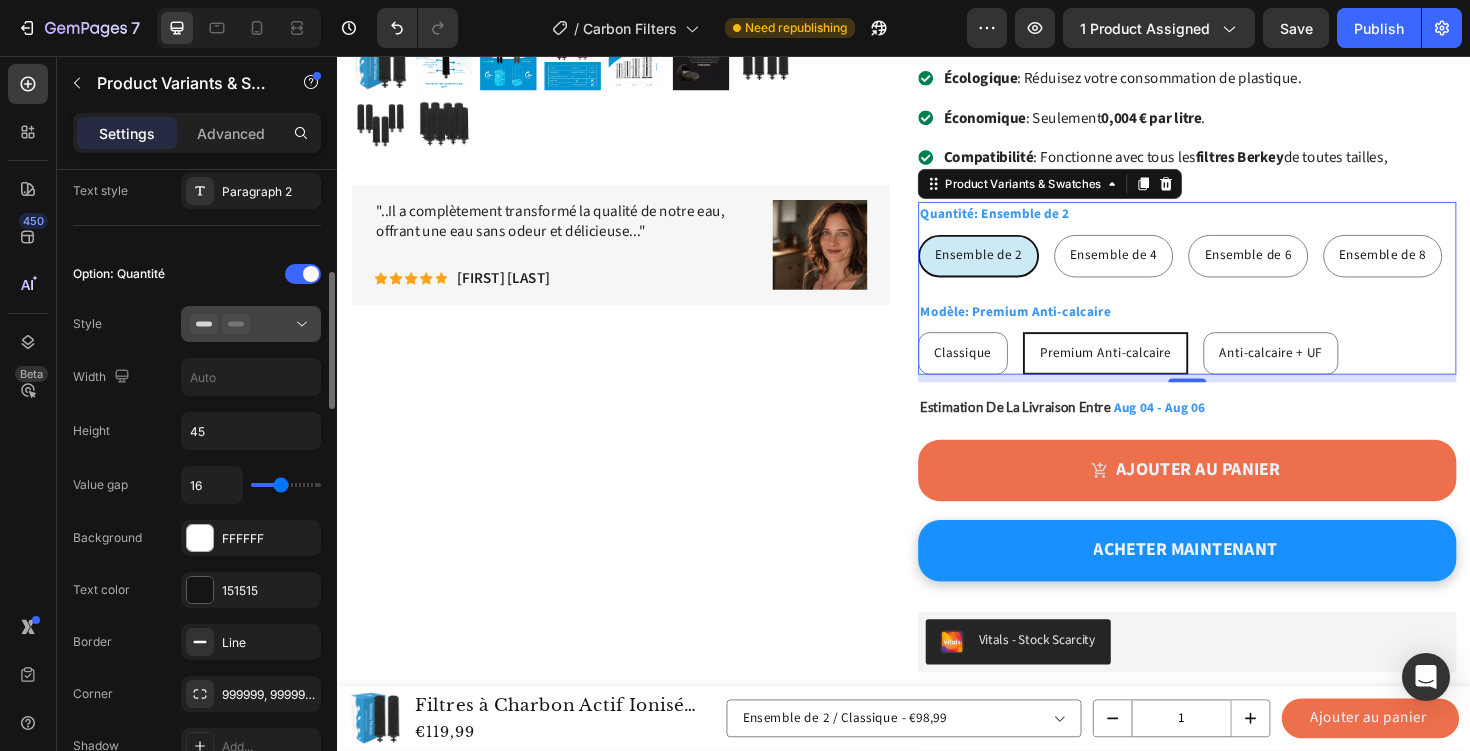 click 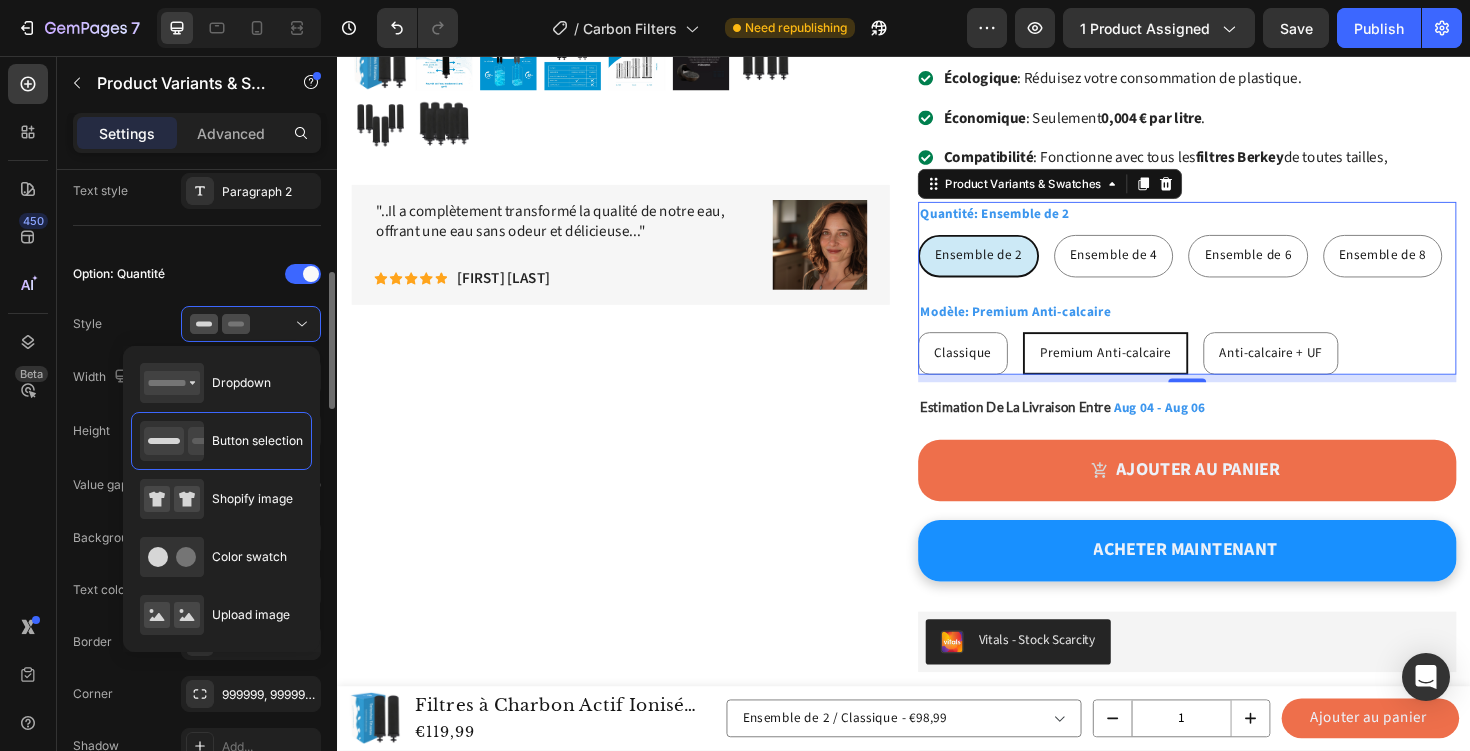 click on "Option: Quantité Style Width Height 45 Value gap 16 Background FFFFFF Text color 151515 Border Line Corner 999999, 999999, 999999, 999999 Shadow Add... Hover Styled Active Styled Show less" at bounding box center (197, 589) 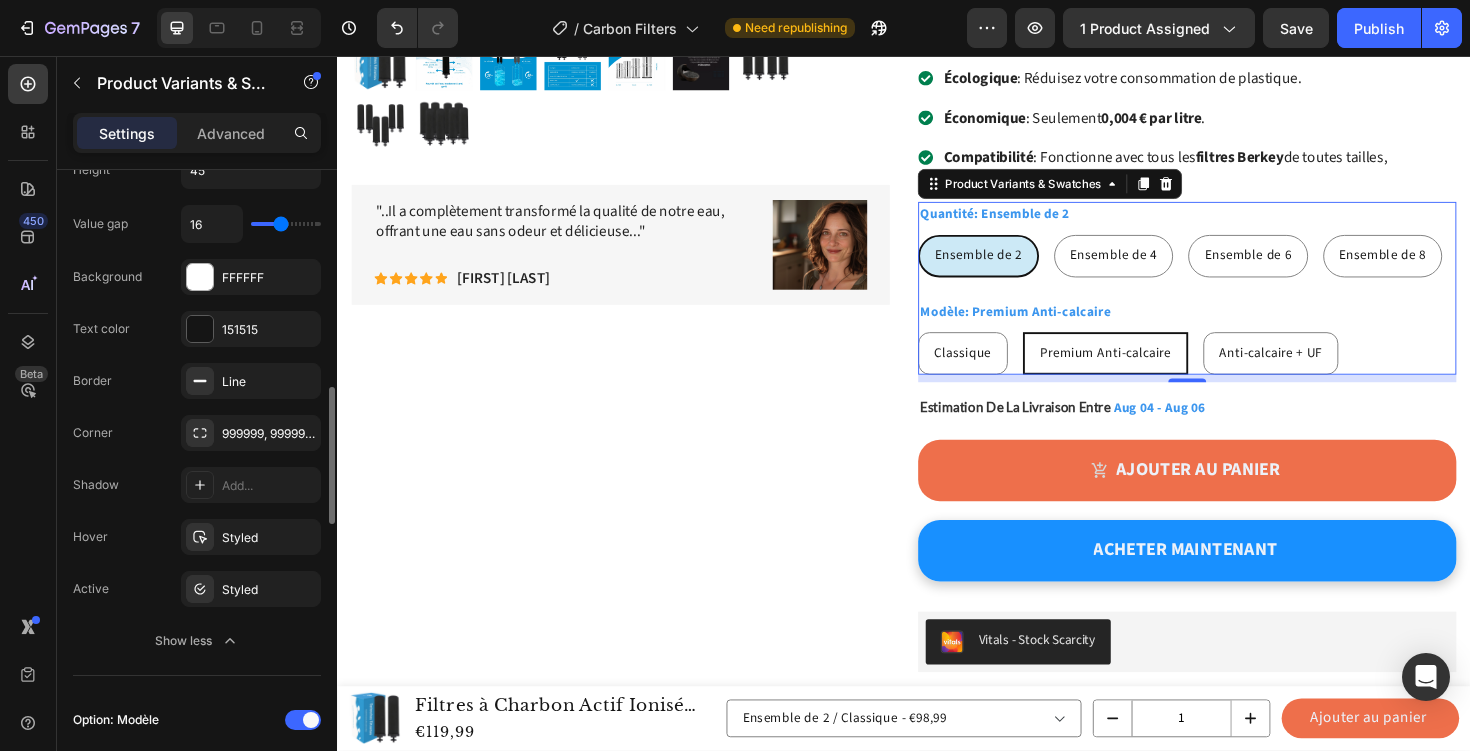 scroll, scrollTop: 881, scrollLeft: 0, axis: vertical 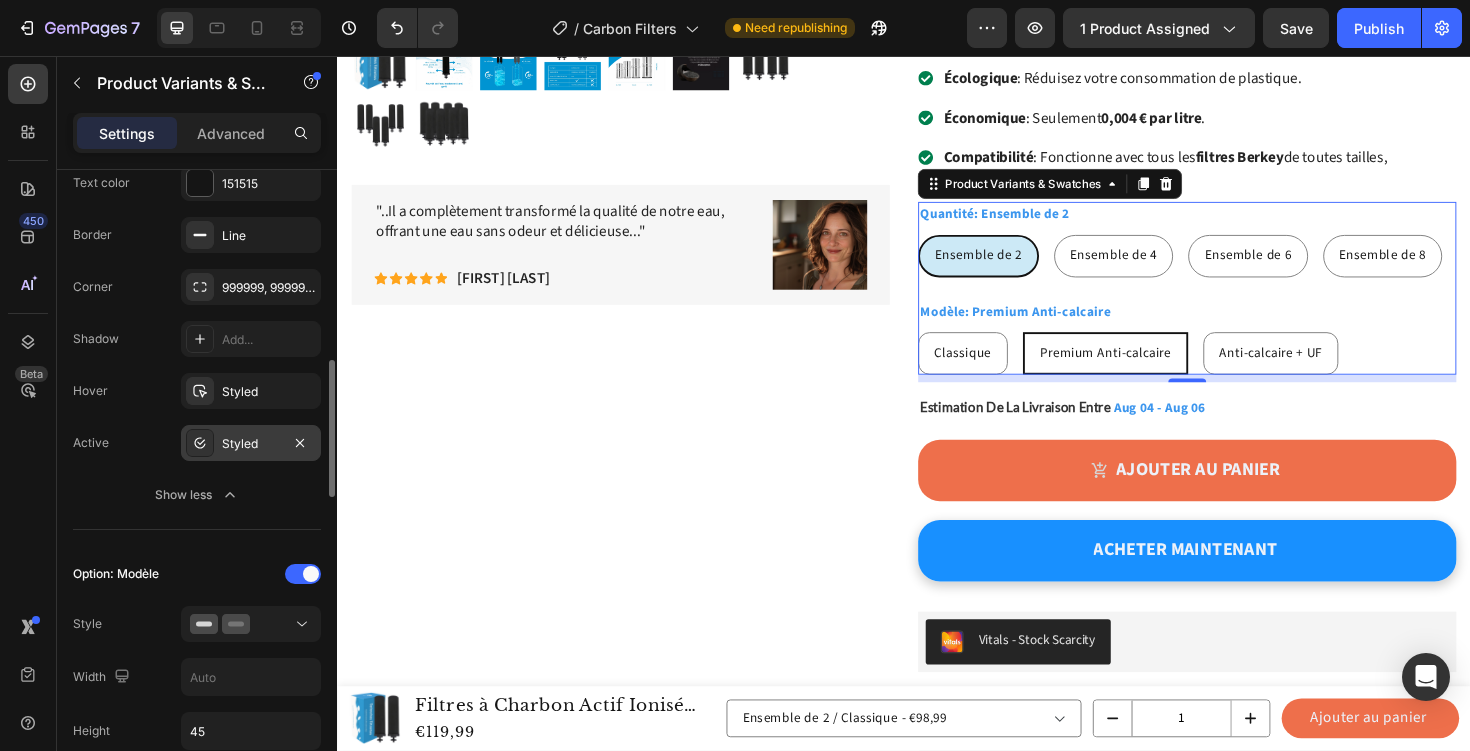 click on "Styled" at bounding box center (251, 444) 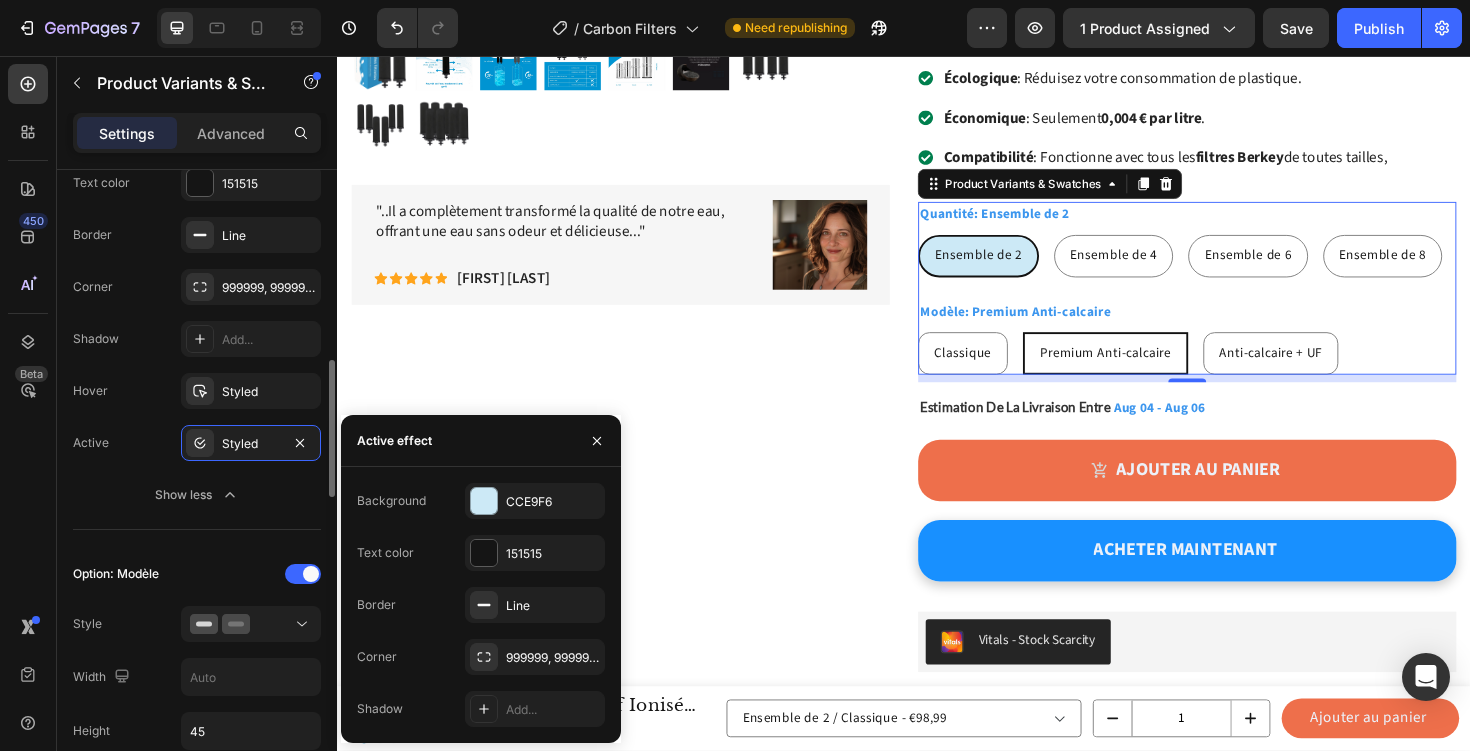 click on "Option: Quantité Style Width Height 45 Value gap 16 Background FFFFFF Text color 151515 Border Line Corner 999999, 999999, 999999, 999999 Shadow Add... Hover Styled Active Styled Show less Option: Modèle Style Width Height 45 Show more" at bounding box center [197, 326] 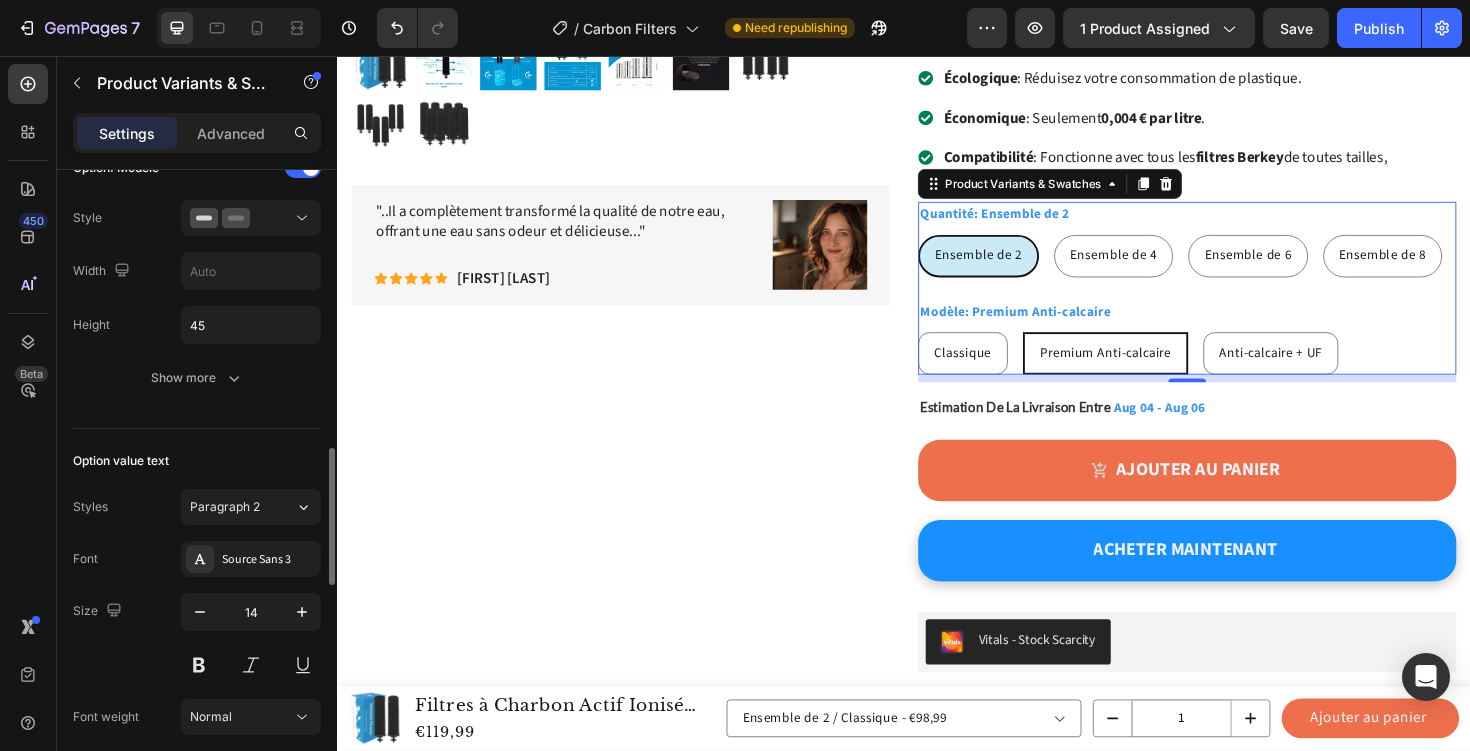 scroll, scrollTop: 1305, scrollLeft: 0, axis: vertical 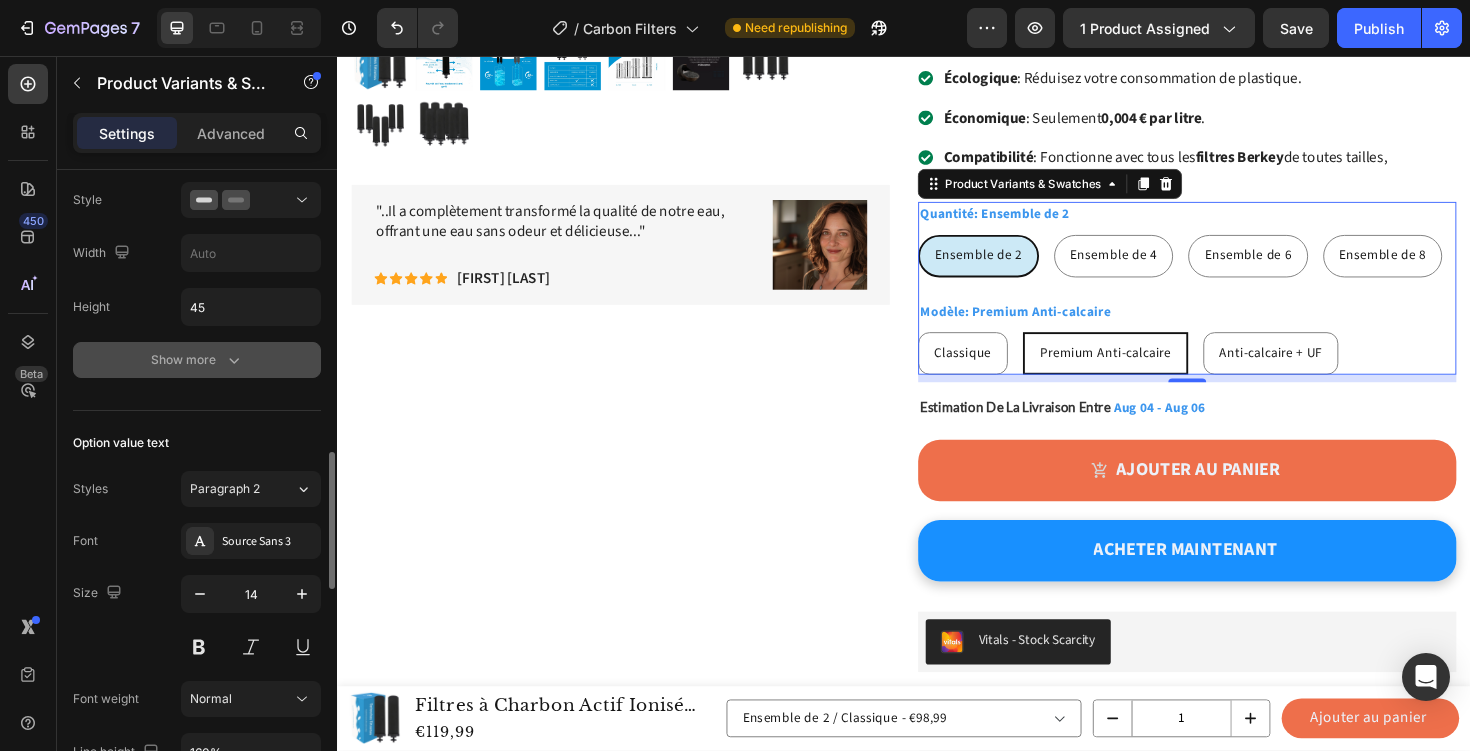 click 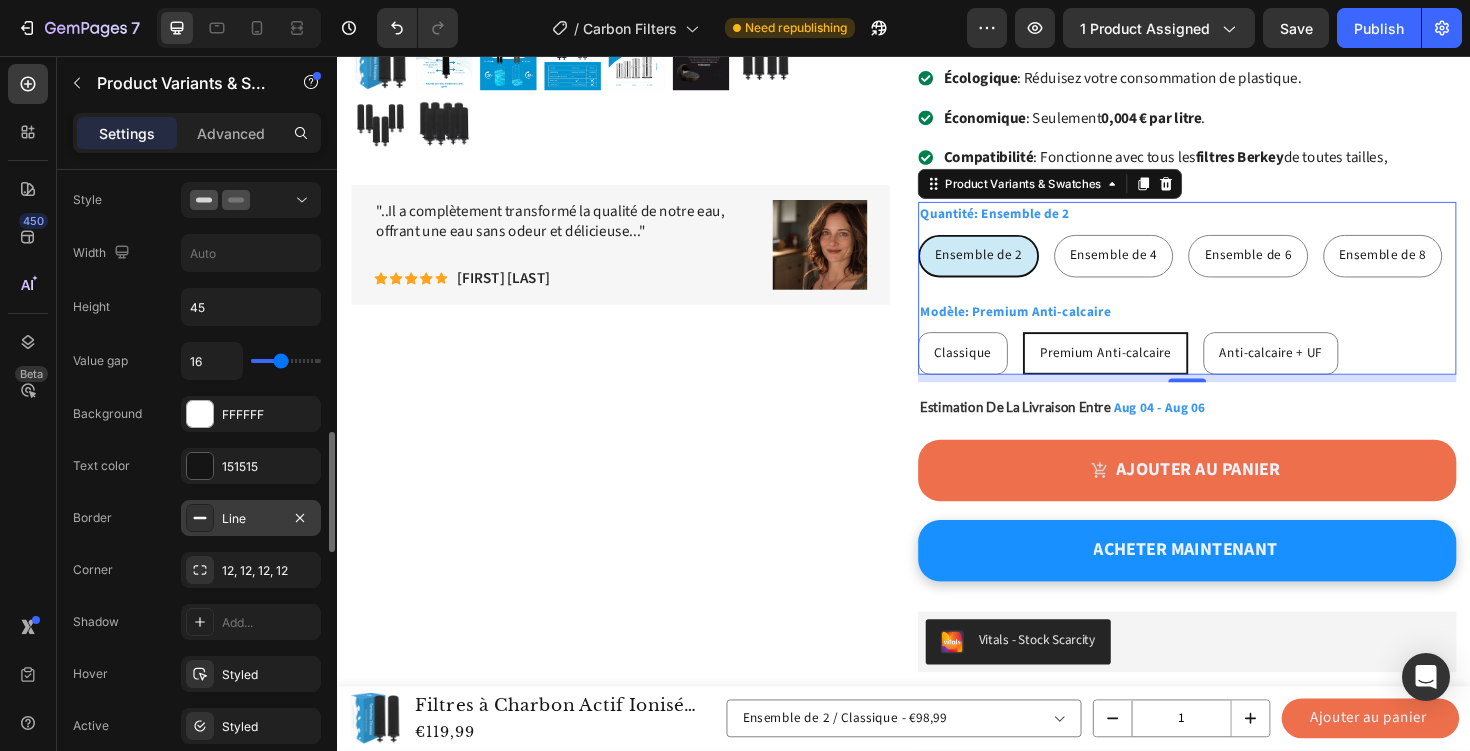 scroll, scrollTop: 1564, scrollLeft: 0, axis: vertical 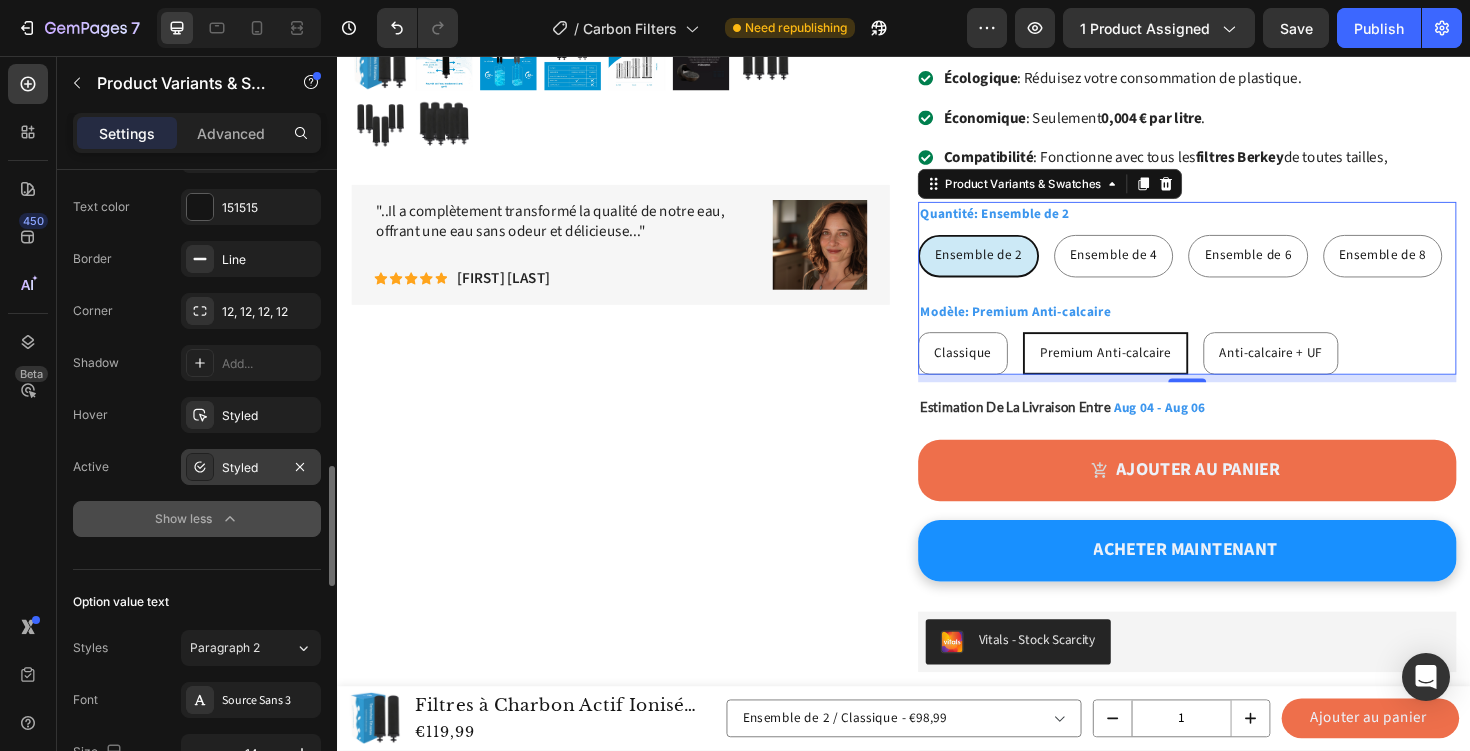 click on "Styled" at bounding box center [251, 467] 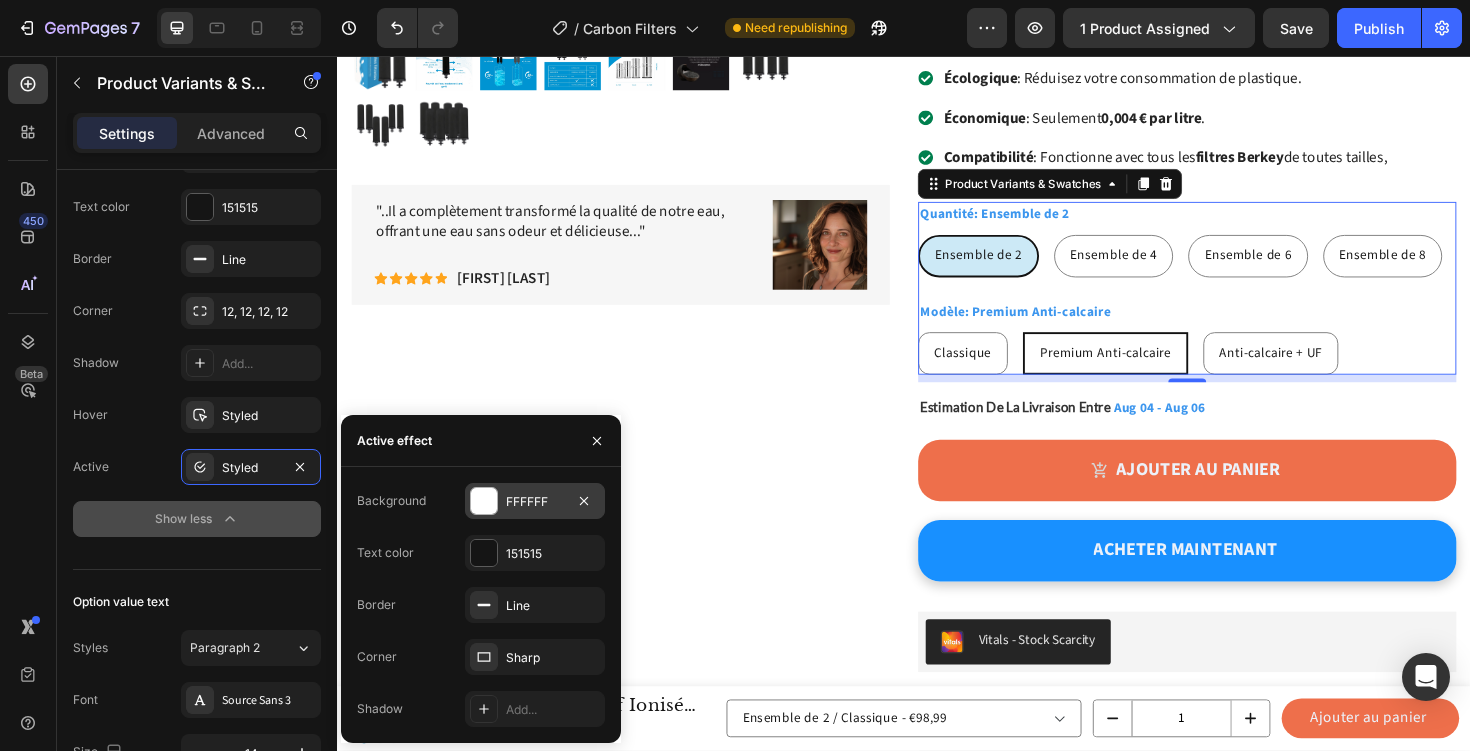 click at bounding box center (484, 501) 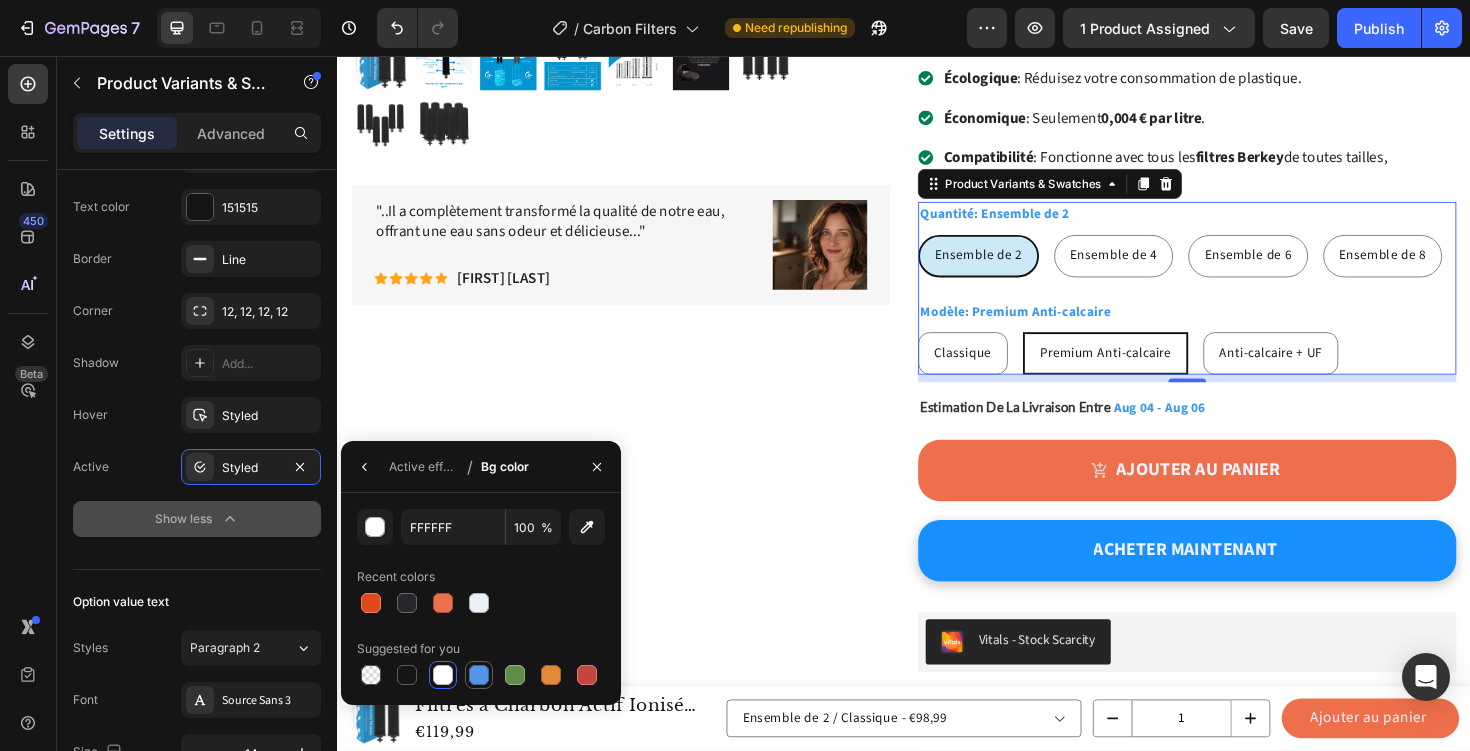 click at bounding box center (479, 675) 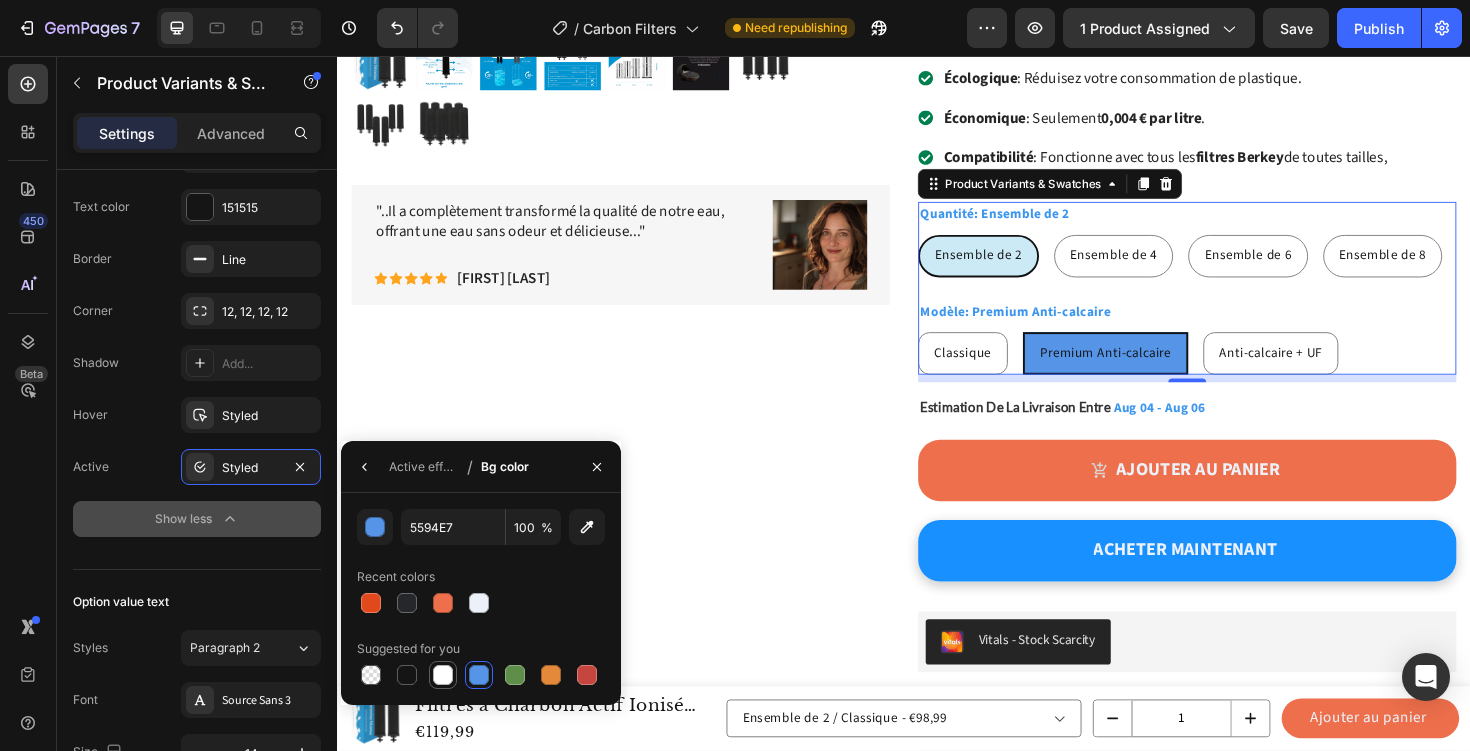 click at bounding box center (443, 675) 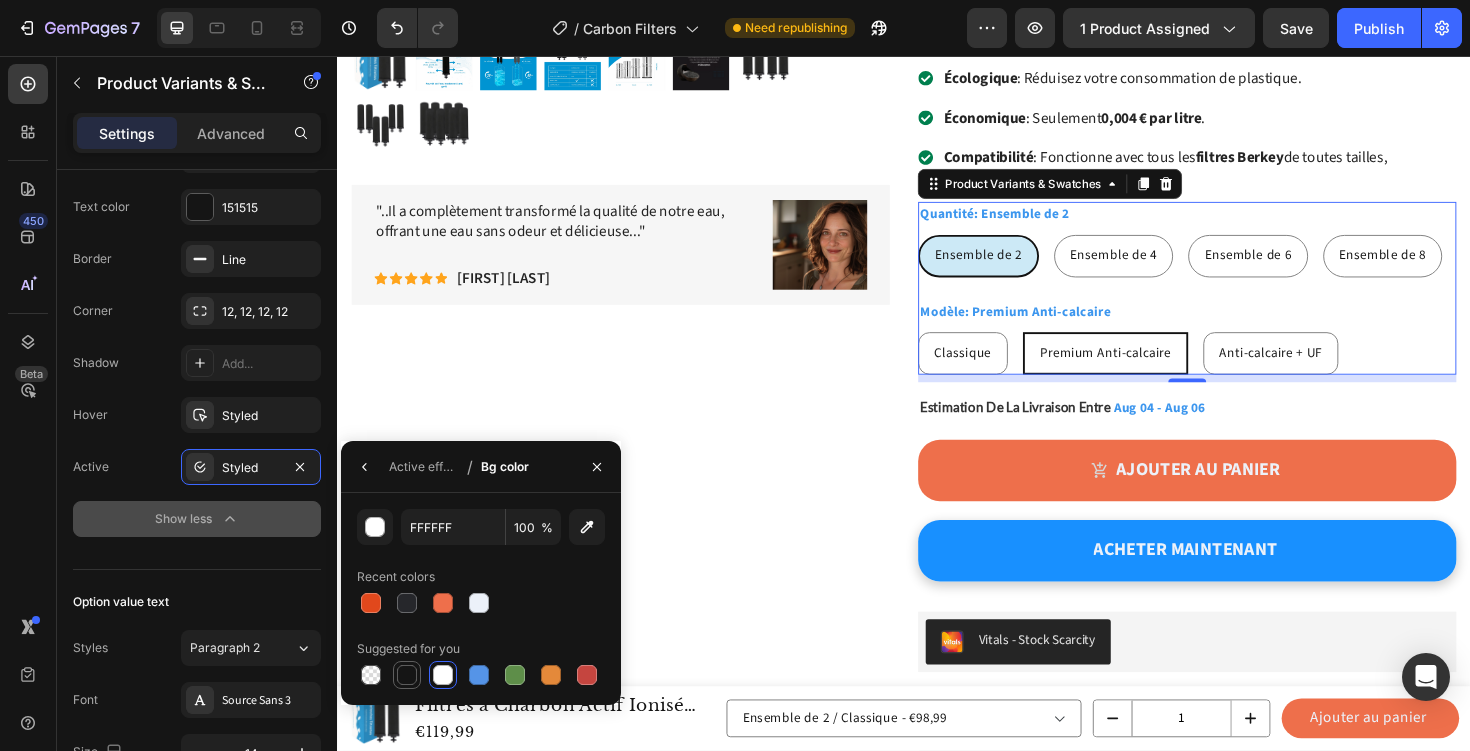 click at bounding box center (407, 675) 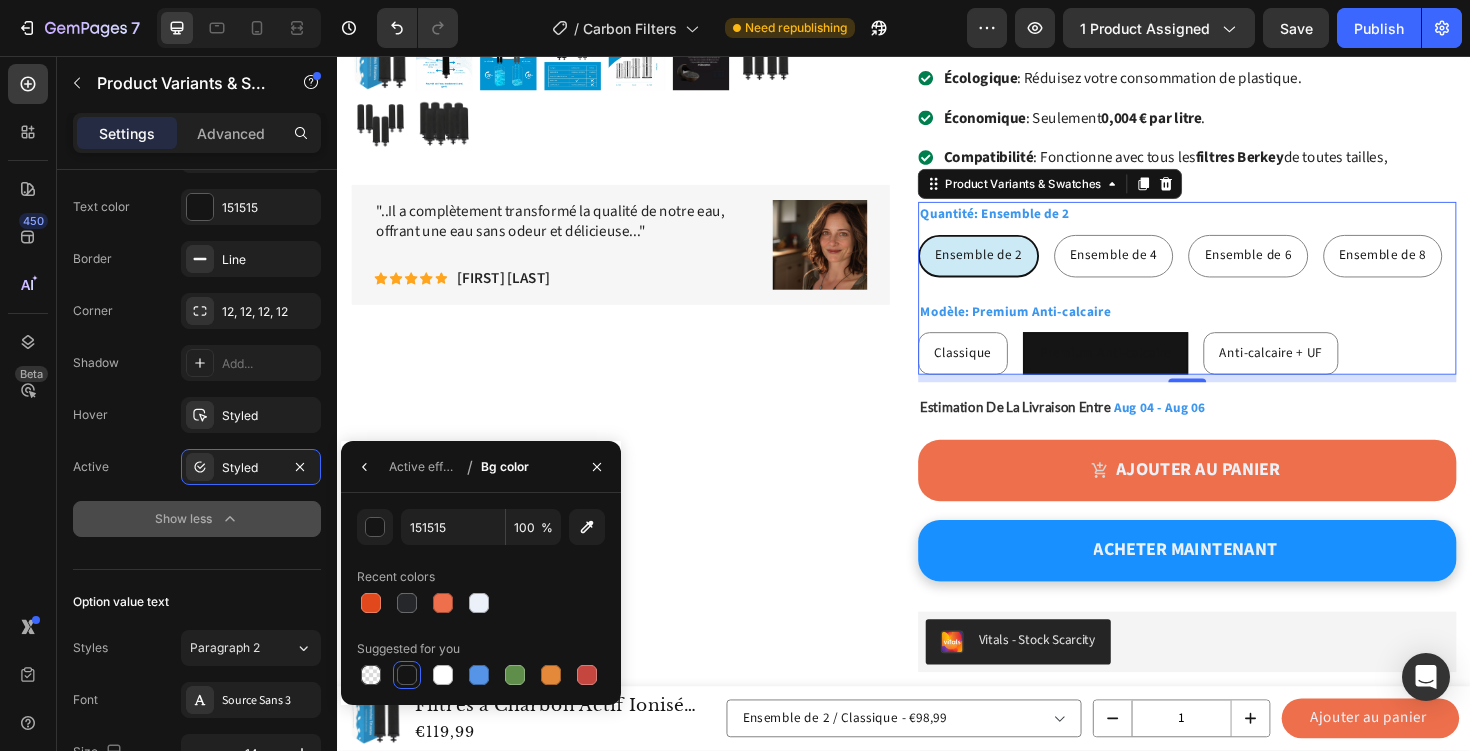 click 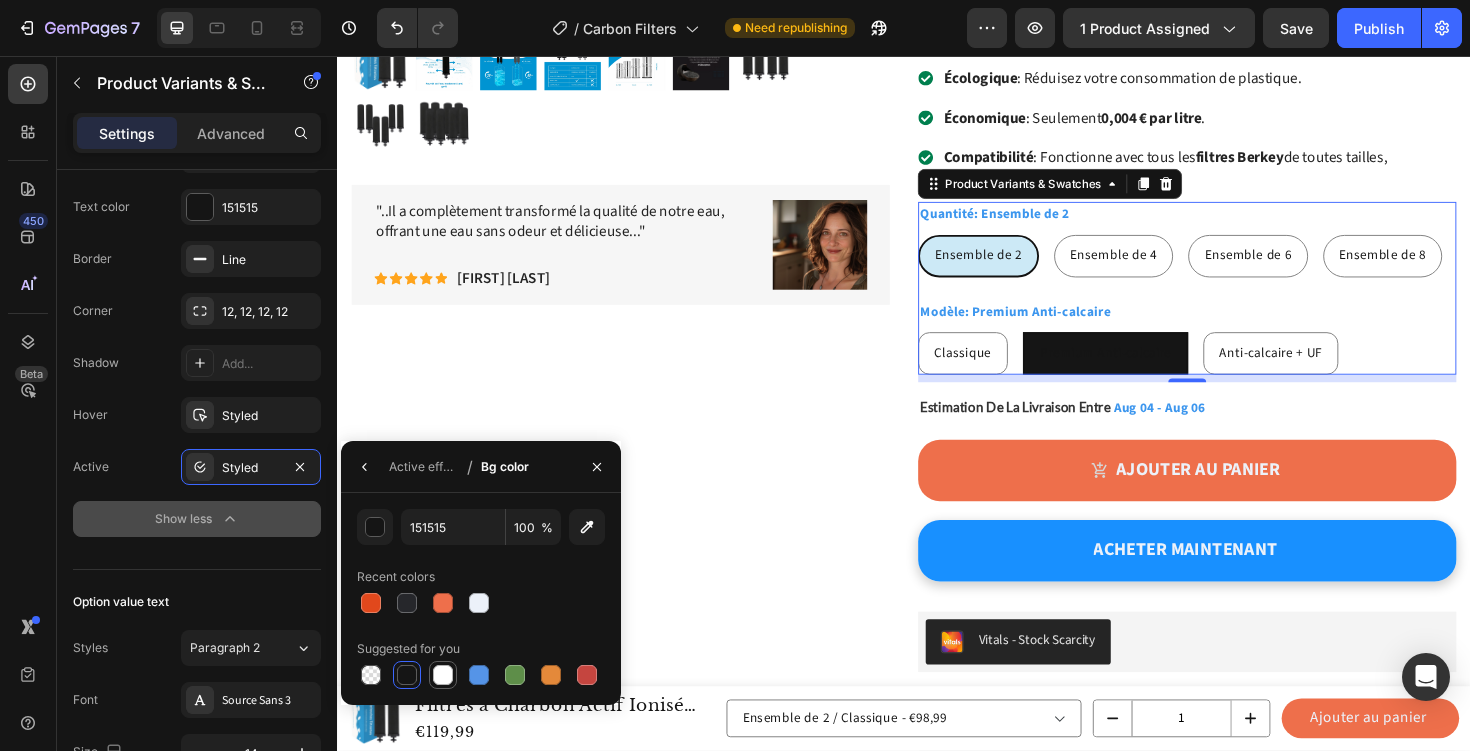 click at bounding box center (443, 675) 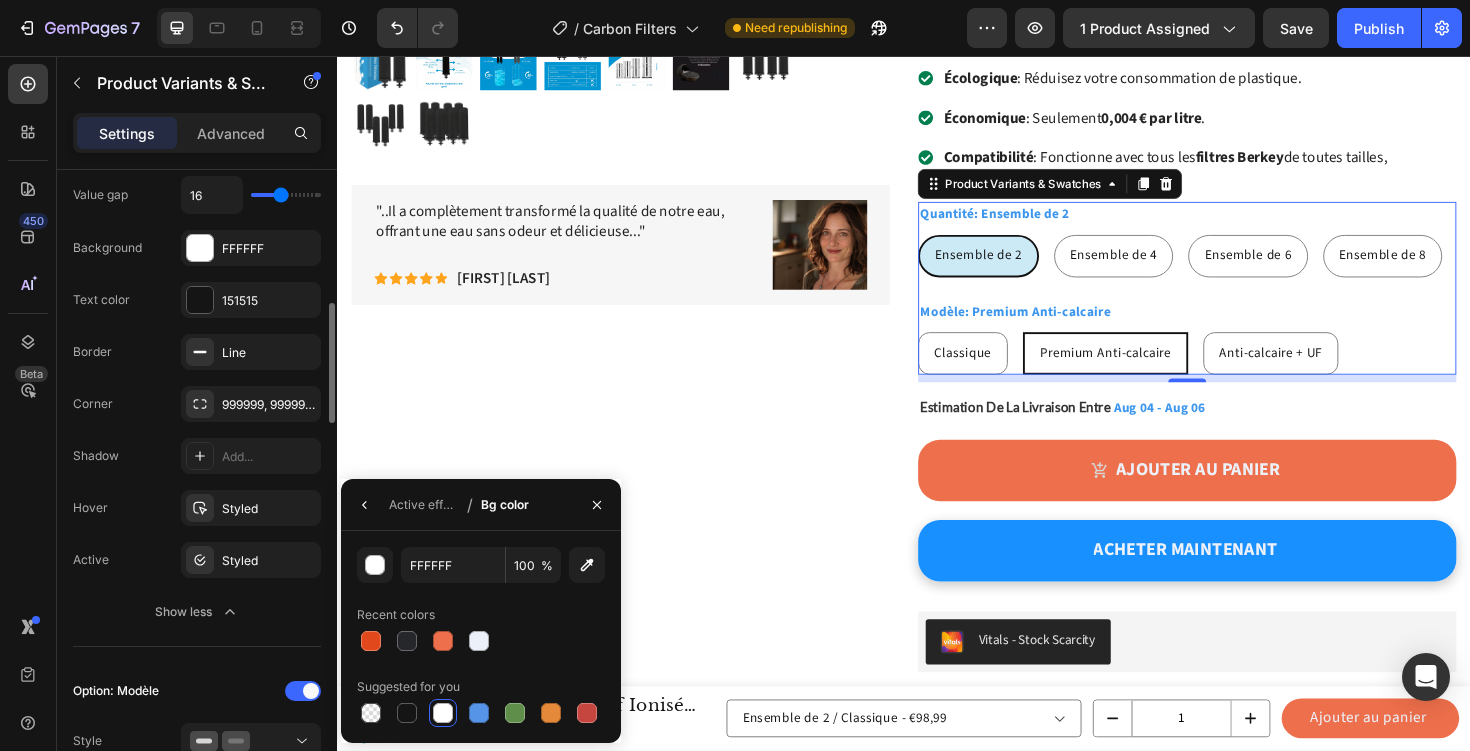 scroll, scrollTop: 755, scrollLeft: 0, axis: vertical 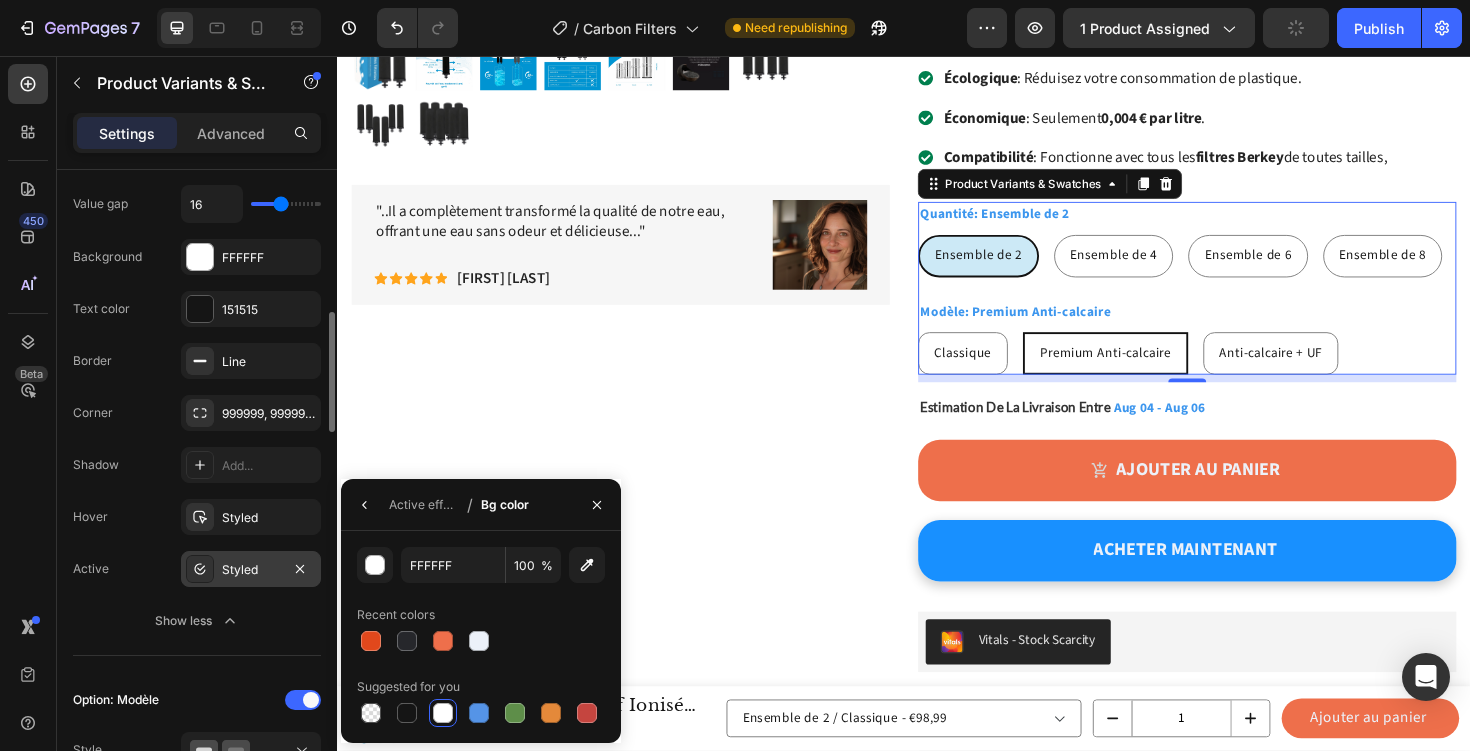 click on "Styled" at bounding box center (251, 570) 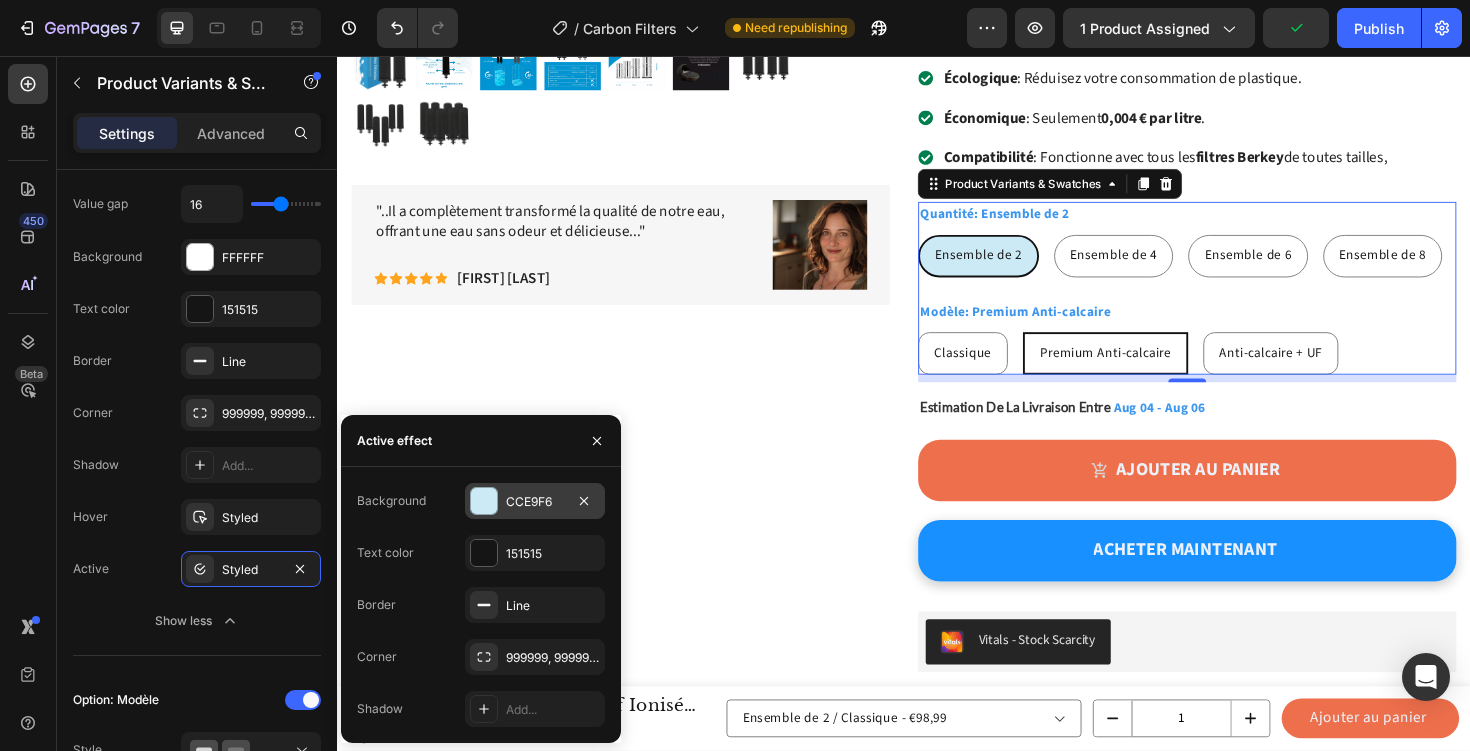 click on "CCE9F6" at bounding box center [535, 502] 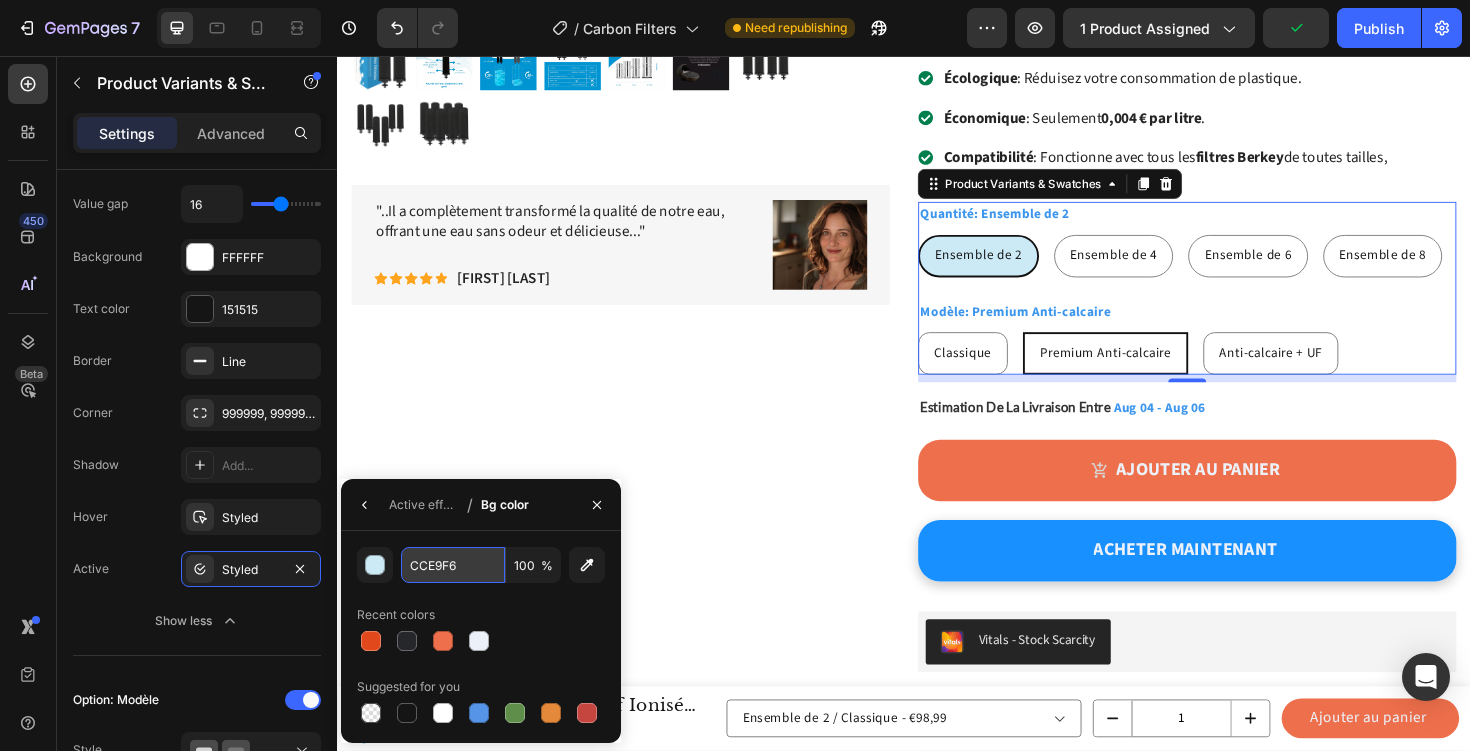 click on "CCE9F6" at bounding box center [453, 565] 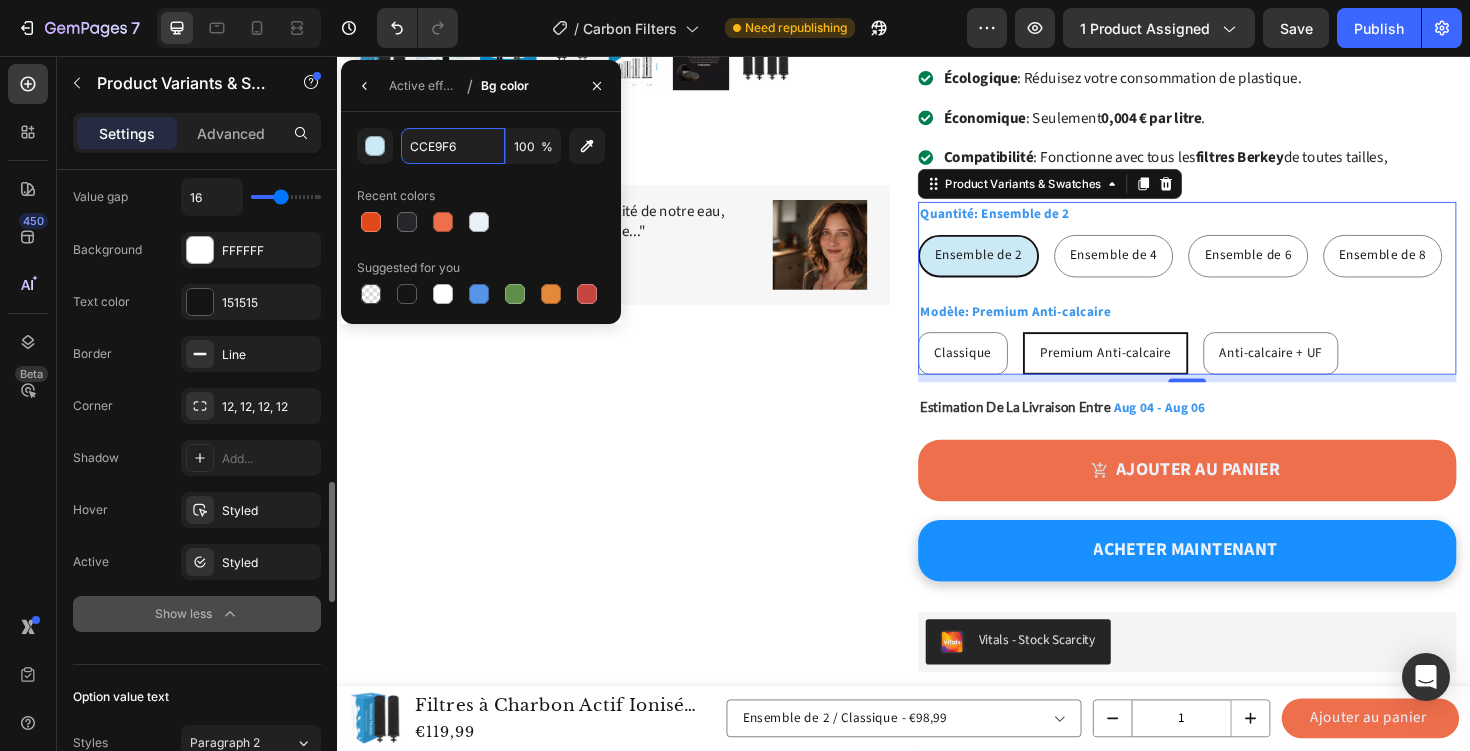scroll, scrollTop: 1498, scrollLeft: 0, axis: vertical 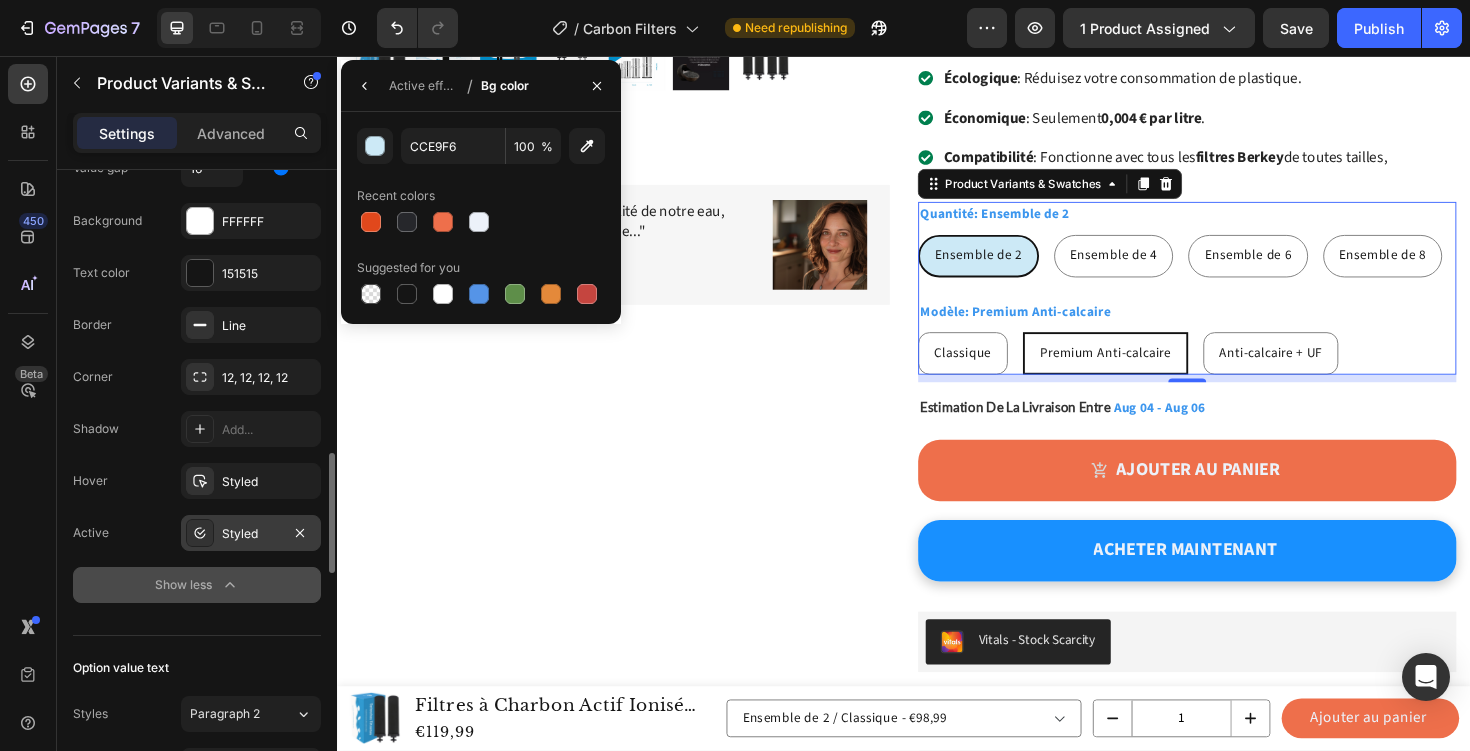click on "Styled" at bounding box center [251, 534] 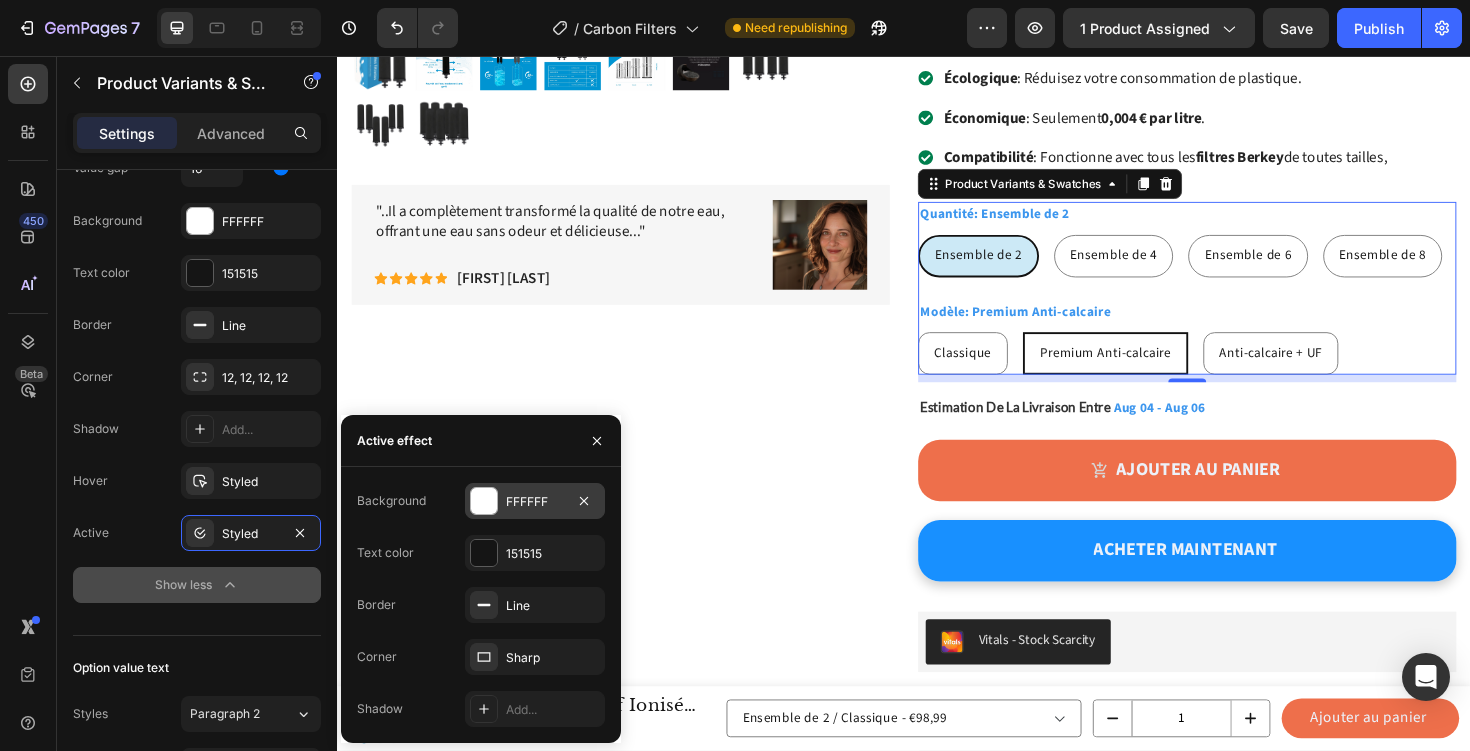 click on "FFFFFF" at bounding box center [535, 501] 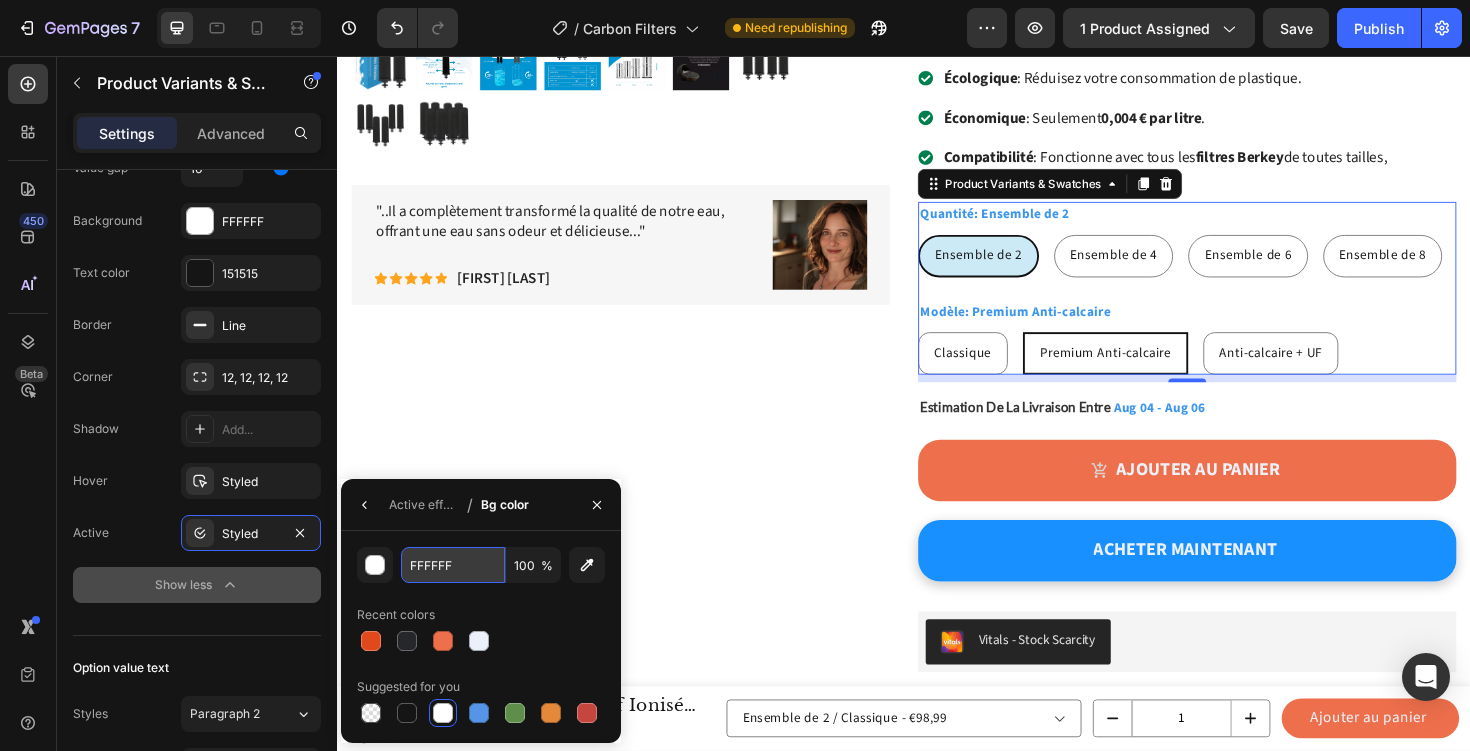 click on "FFFFFF" at bounding box center (0, 0) 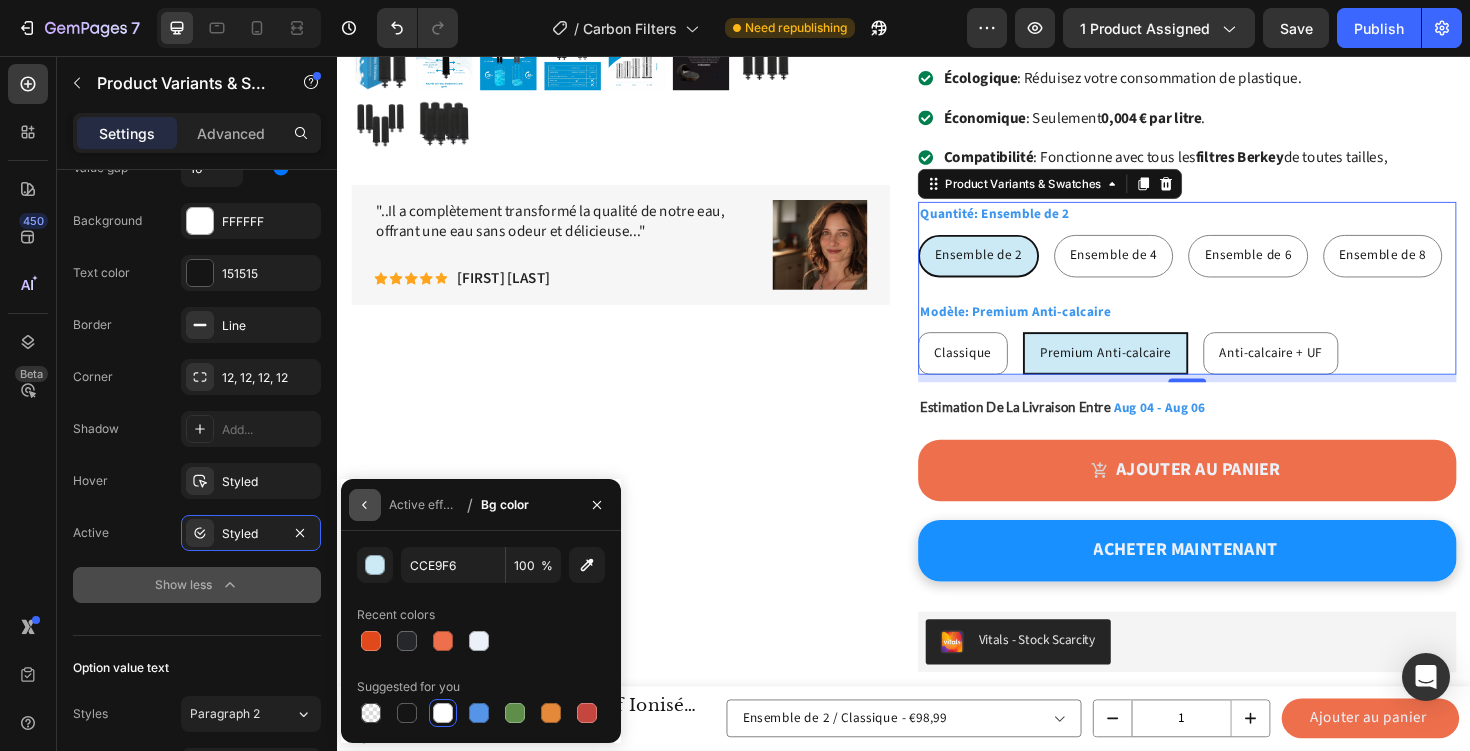 click at bounding box center [365, 505] 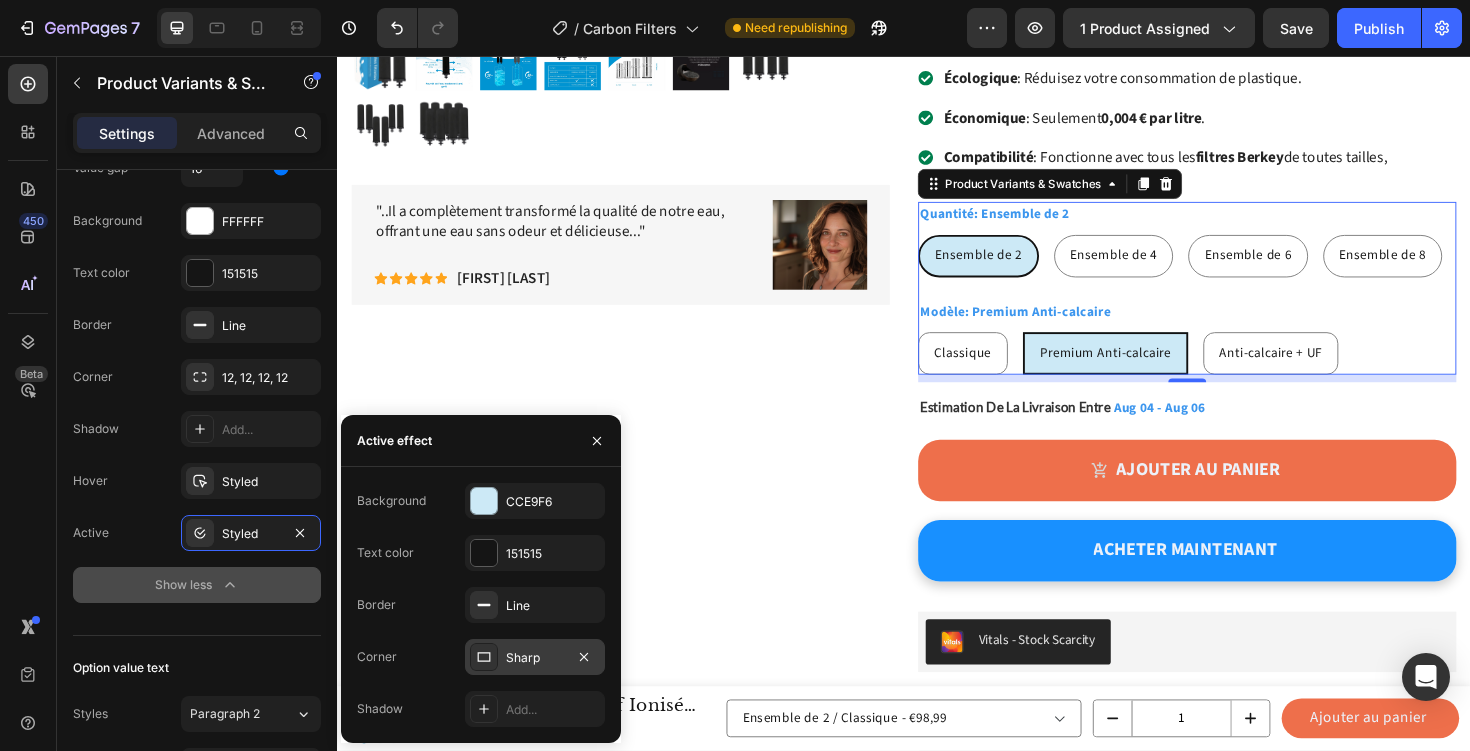 click at bounding box center (484, 657) 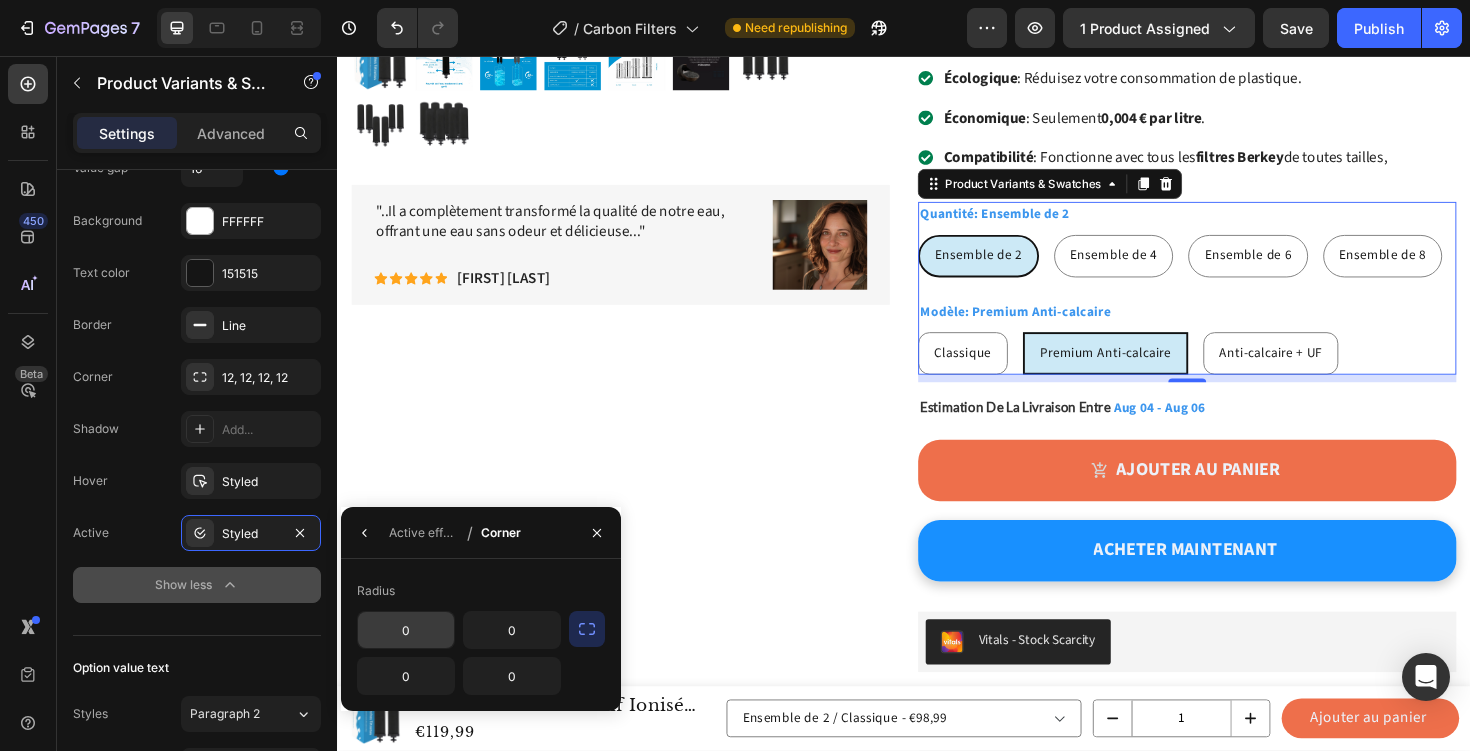 click on "0" at bounding box center [406, 630] 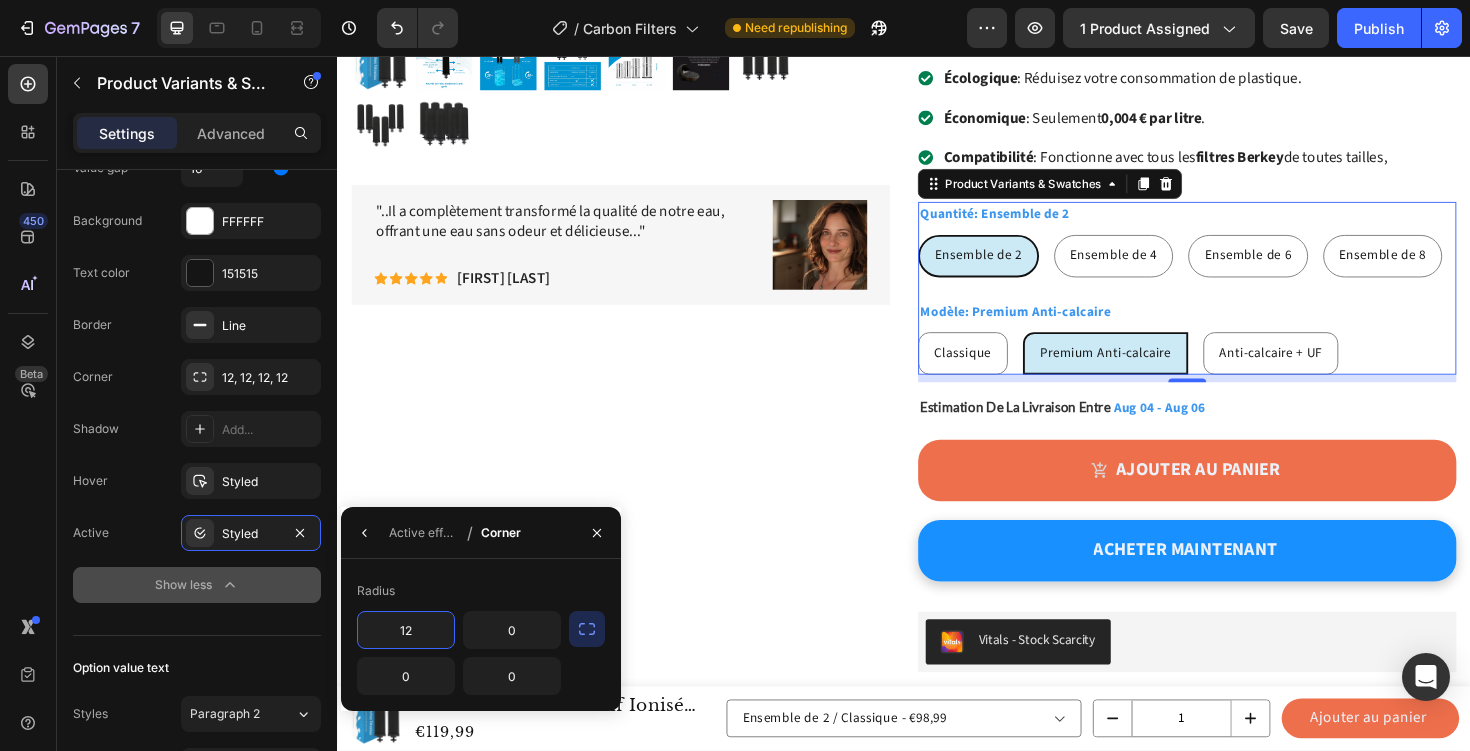 type on "12" 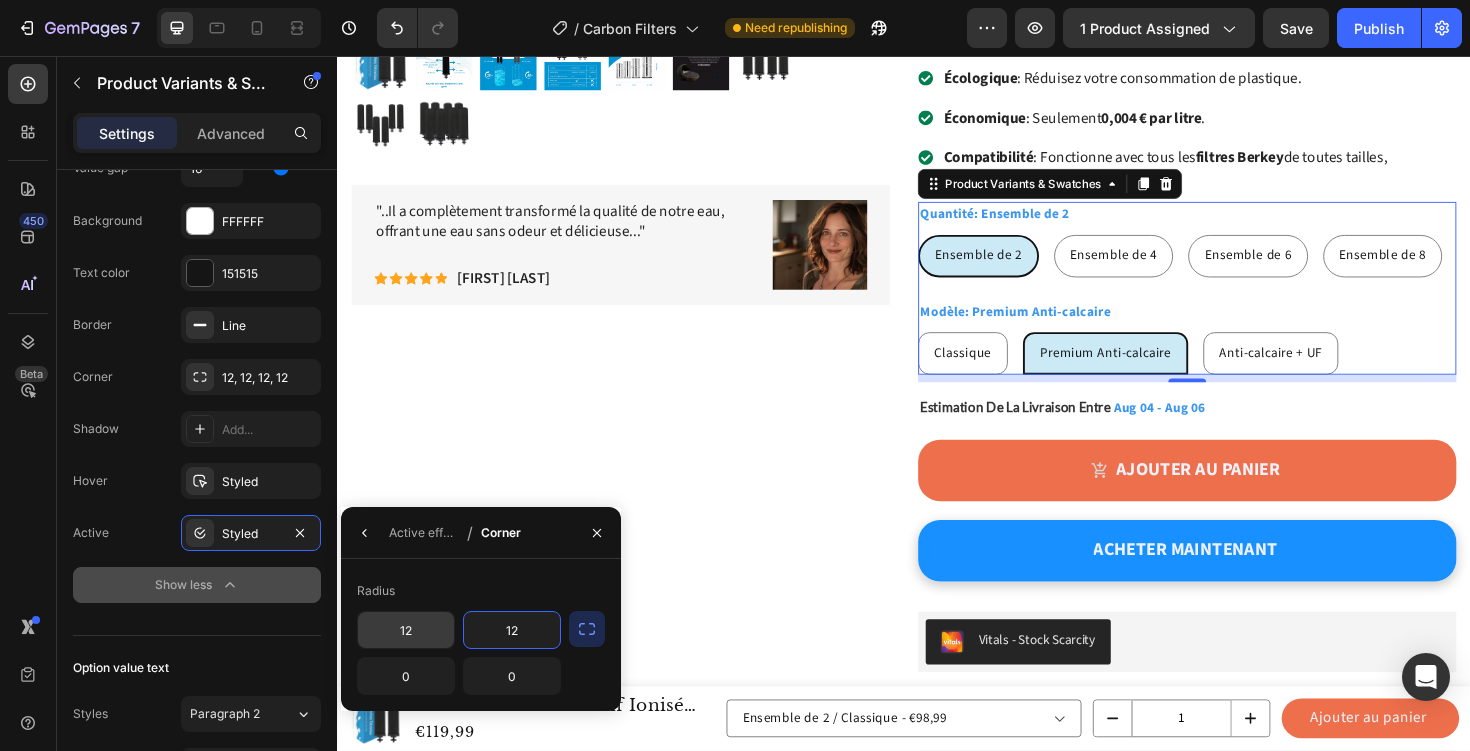 type on "12" 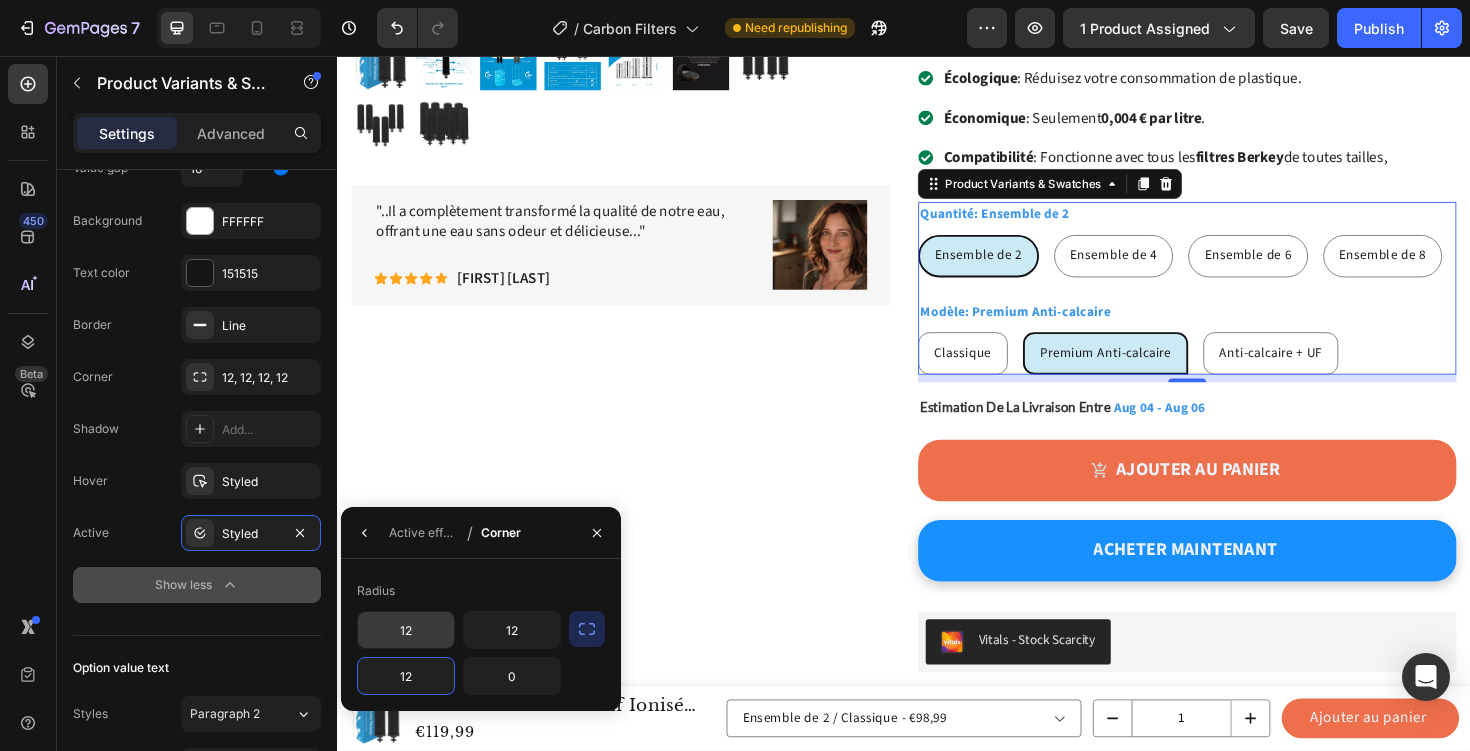 type on "12" 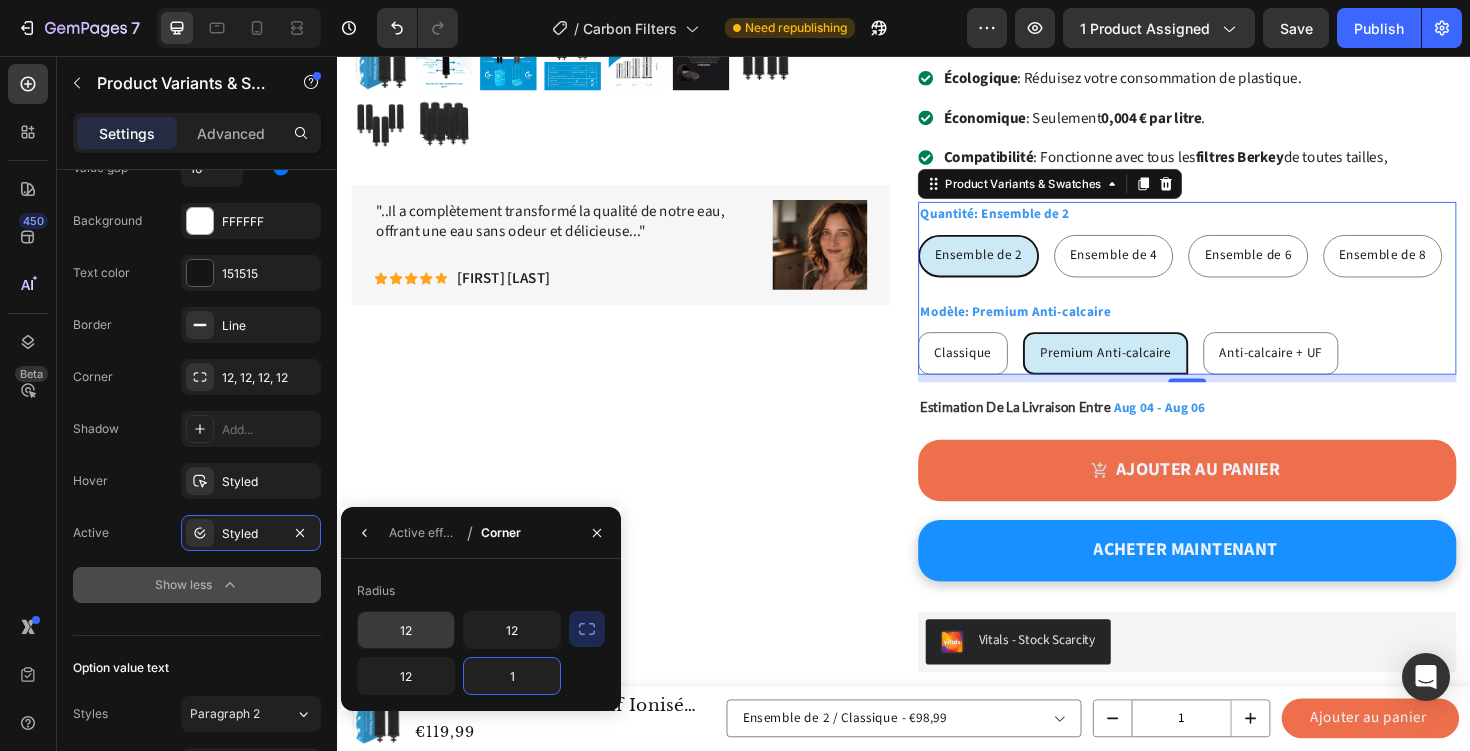 type on "12" 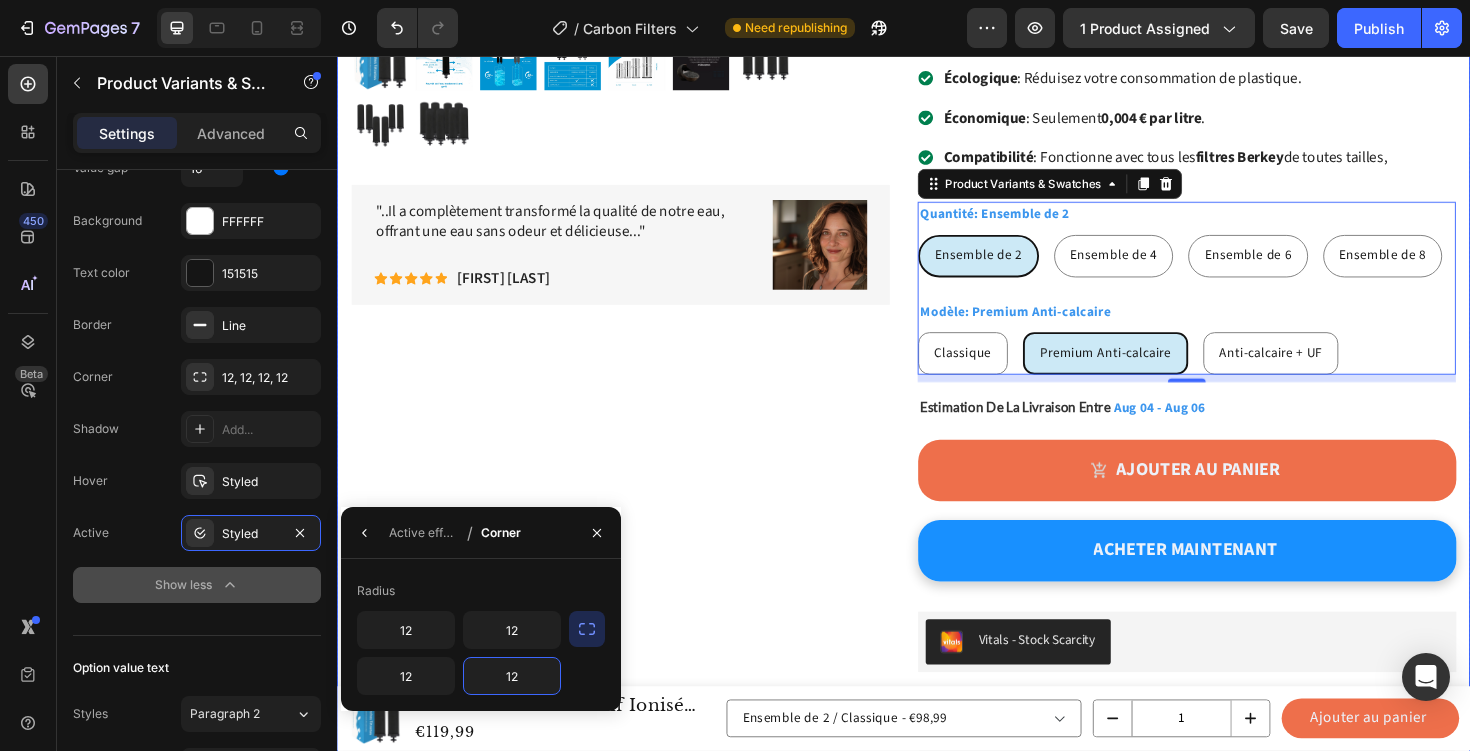 click on "Filtres à Charbon Actif Ionisé Euroguard Premium 2X - Compatibles avec Tous les Filtres Berkey Product Title Icon Icon Icon Icon
Icon Icon List 2,500+ Avis Vérifiés ! Text Block Row
Product Images "..Il a complètement transformé la qualité de notre eau, offrant une eau sans odeur et délicieuse..." Text Block Icon Icon Icon Icon
Icon Icon List - Claire L. Text Block Row Image Row" at bounding box center [637, 174] 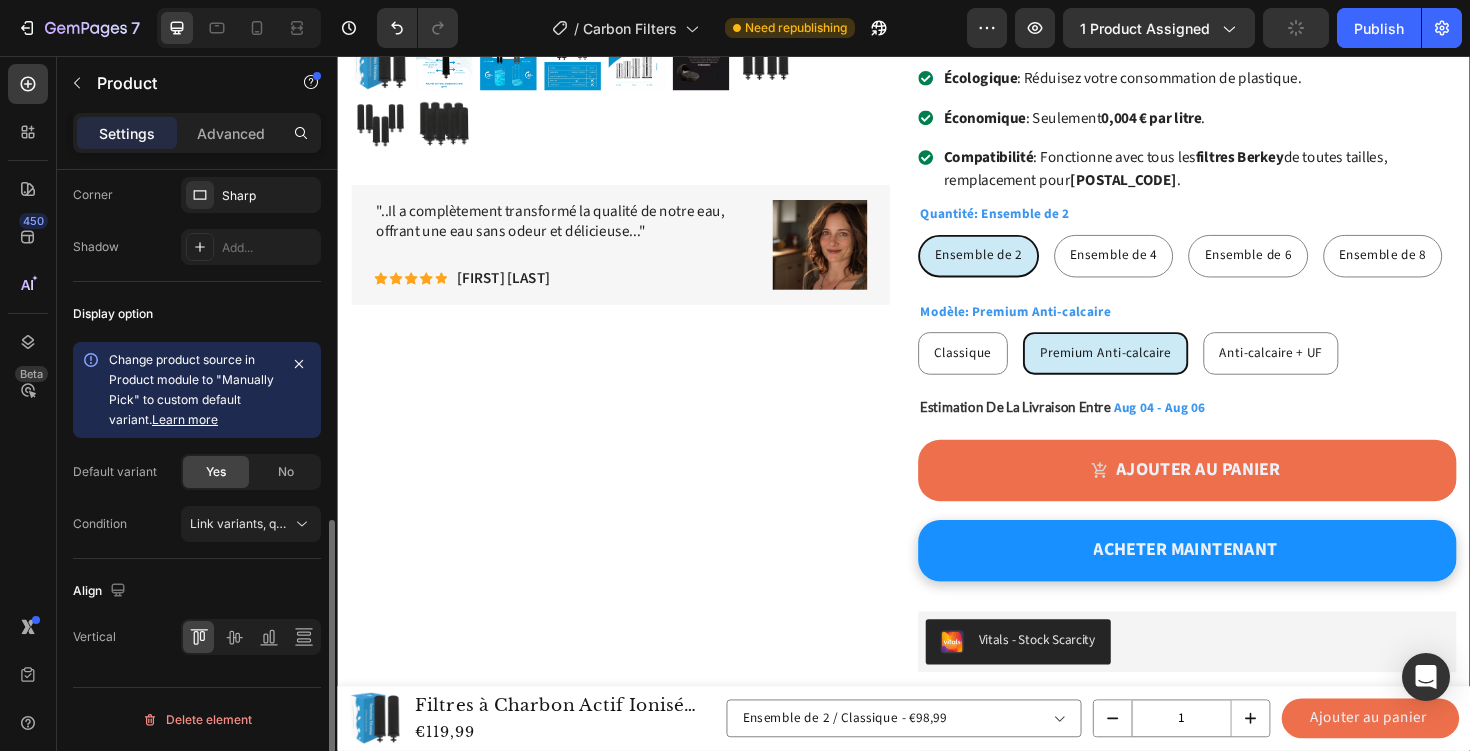 scroll, scrollTop: 0, scrollLeft: 0, axis: both 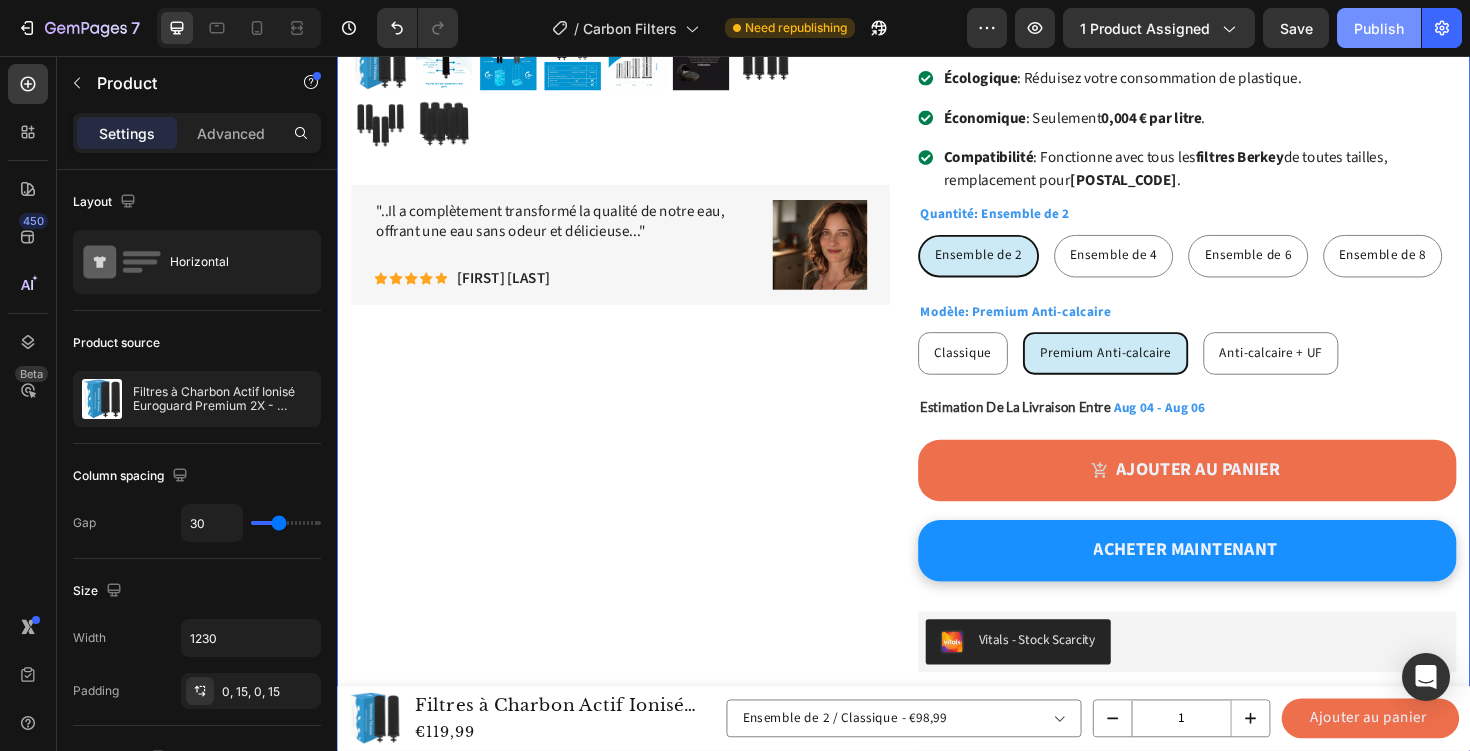 click on "Publish" 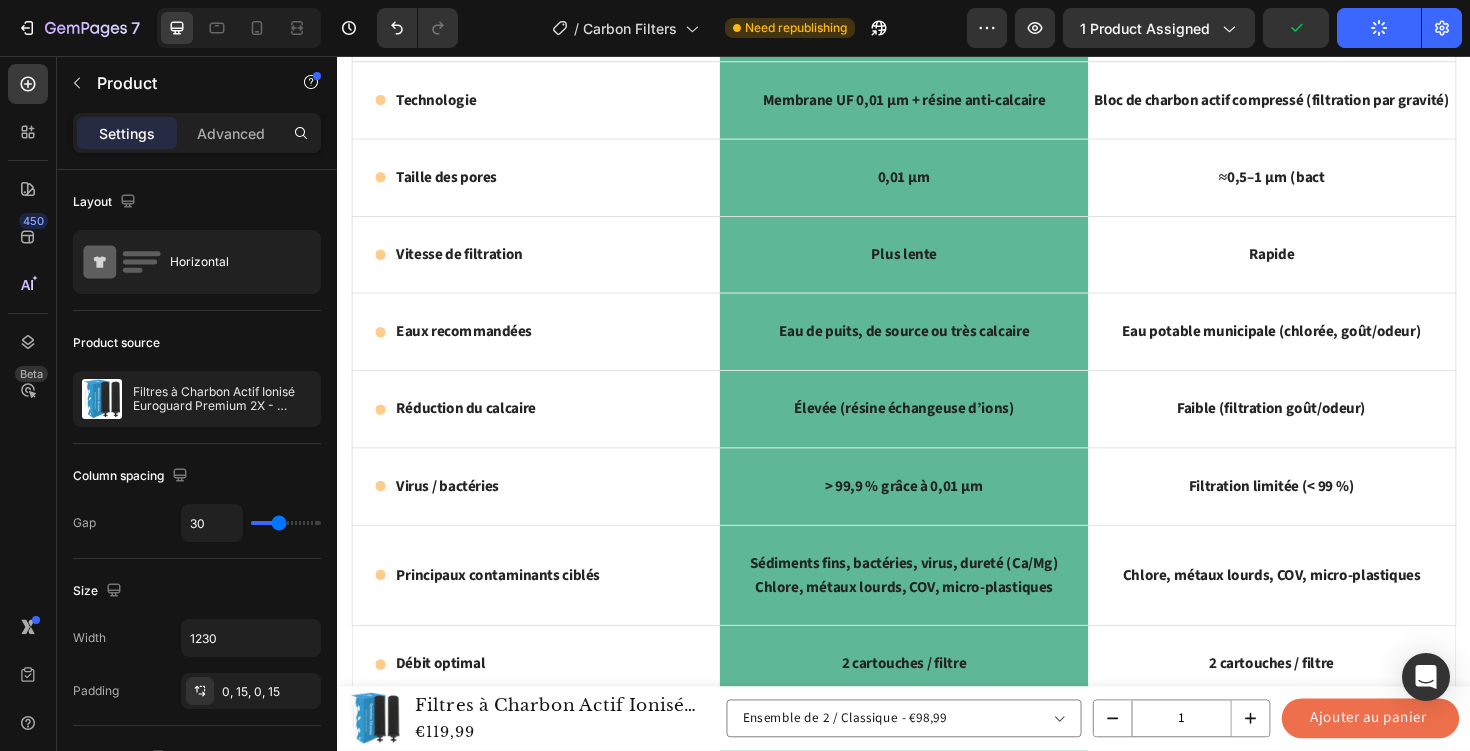 scroll, scrollTop: 2610, scrollLeft: 0, axis: vertical 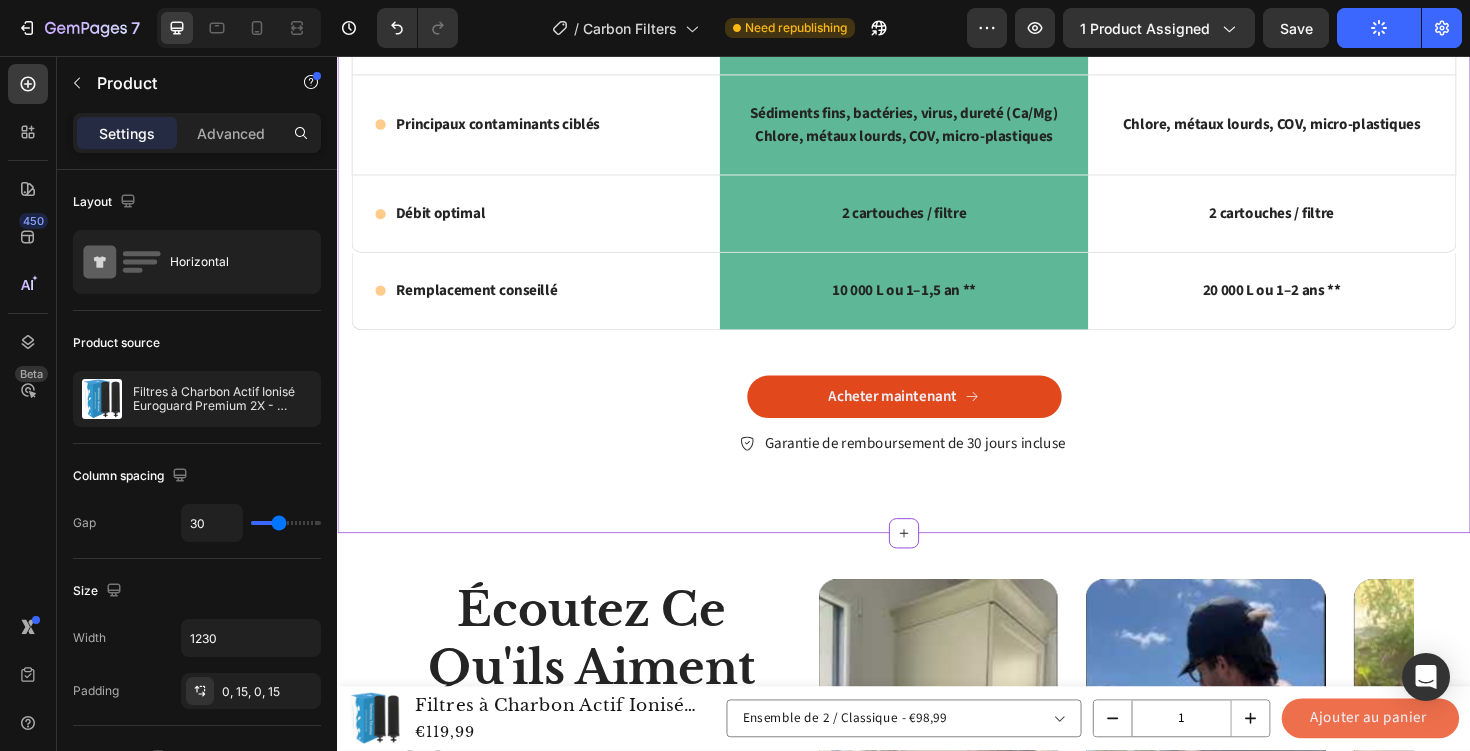 click on "Acheter maintenant" at bounding box center (937, 417) 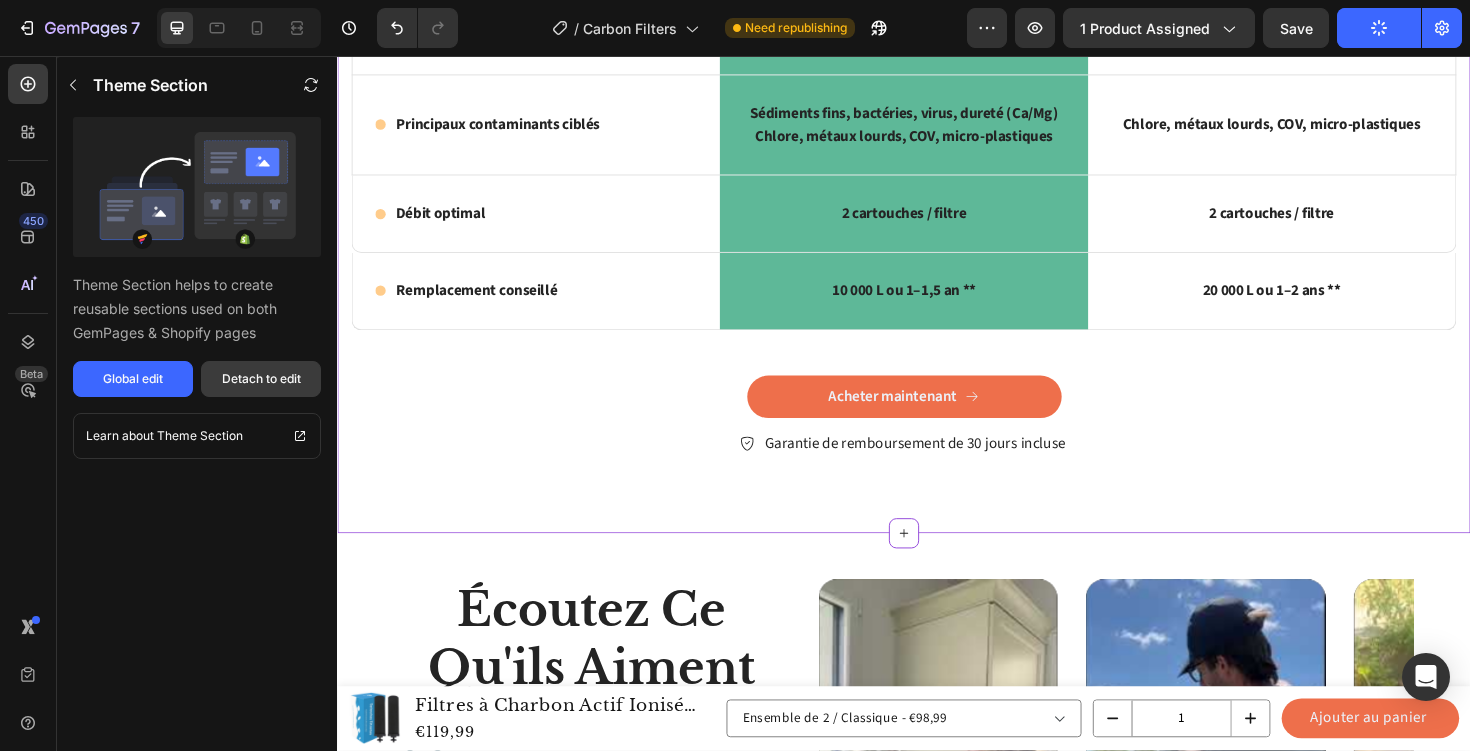 click on "Detach to edit" at bounding box center [261, 379] 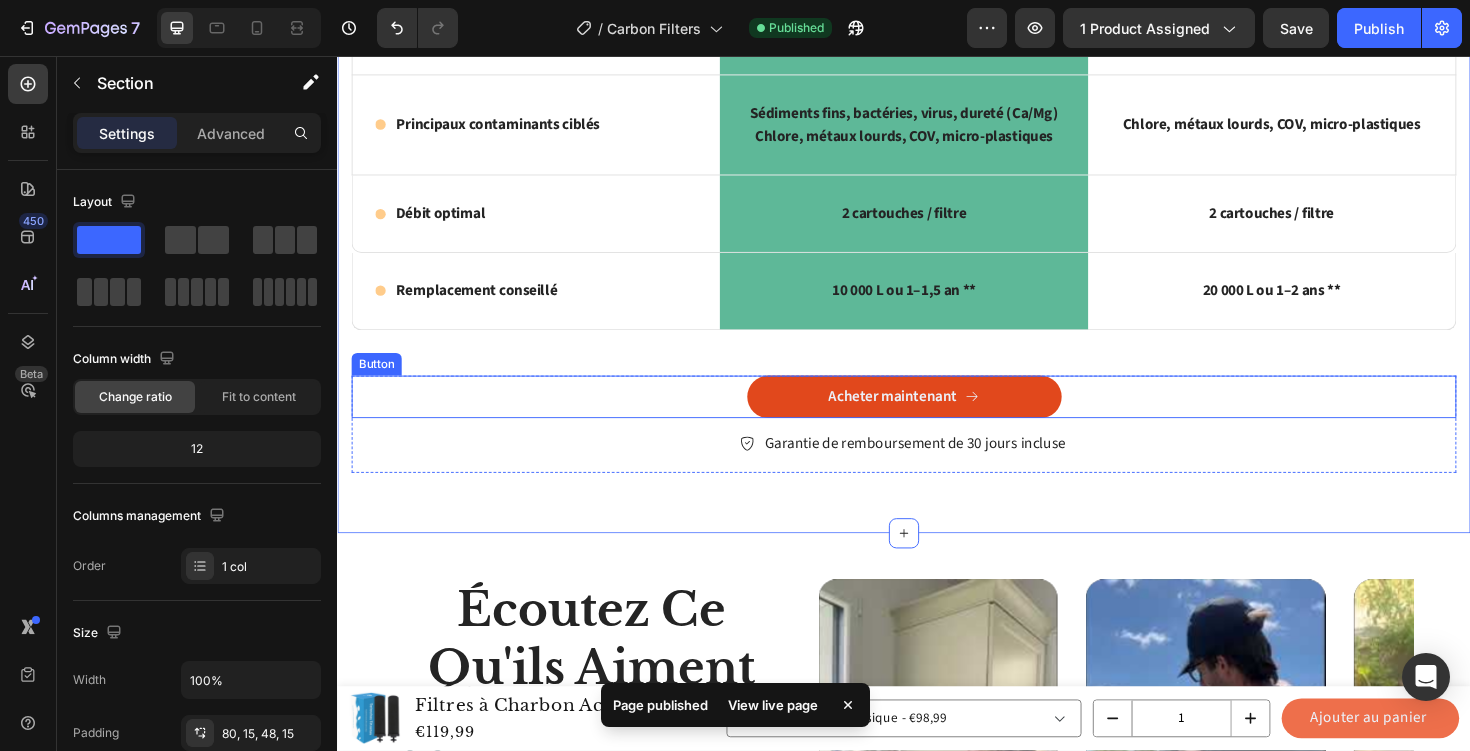 click on "Acheter maintenant" at bounding box center [937, 417] 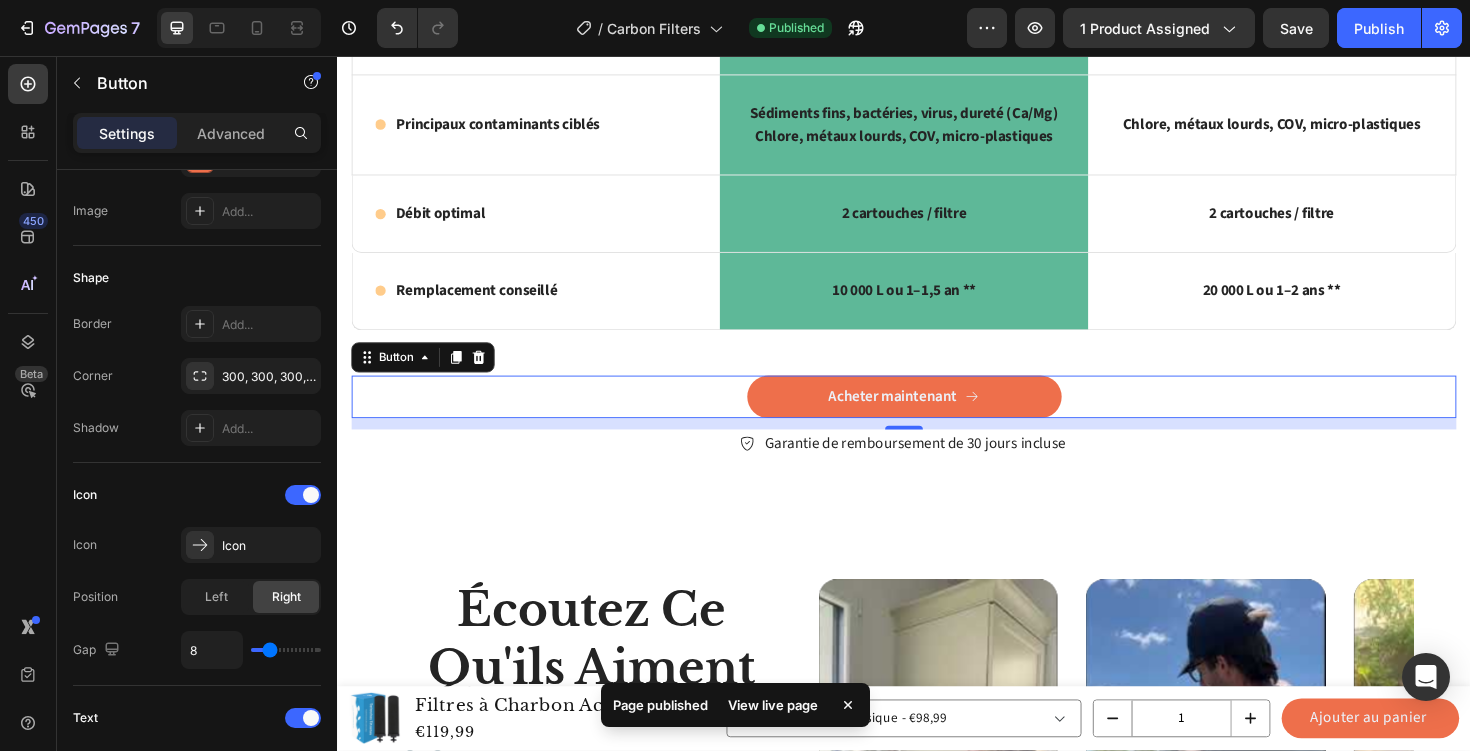 scroll, scrollTop: 0, scrollLeft: 0, axis: both 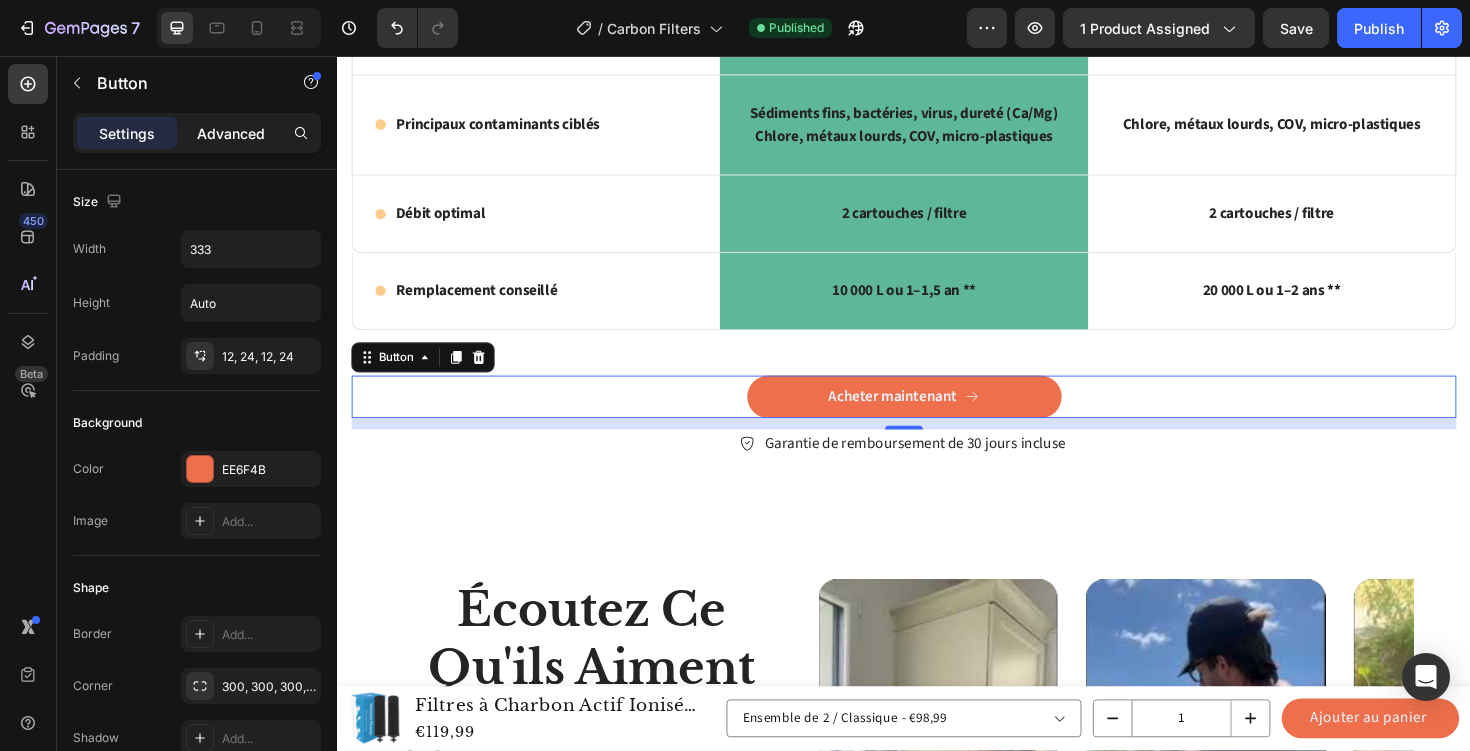 click on "Advanced" at bounding box center [231, 133] 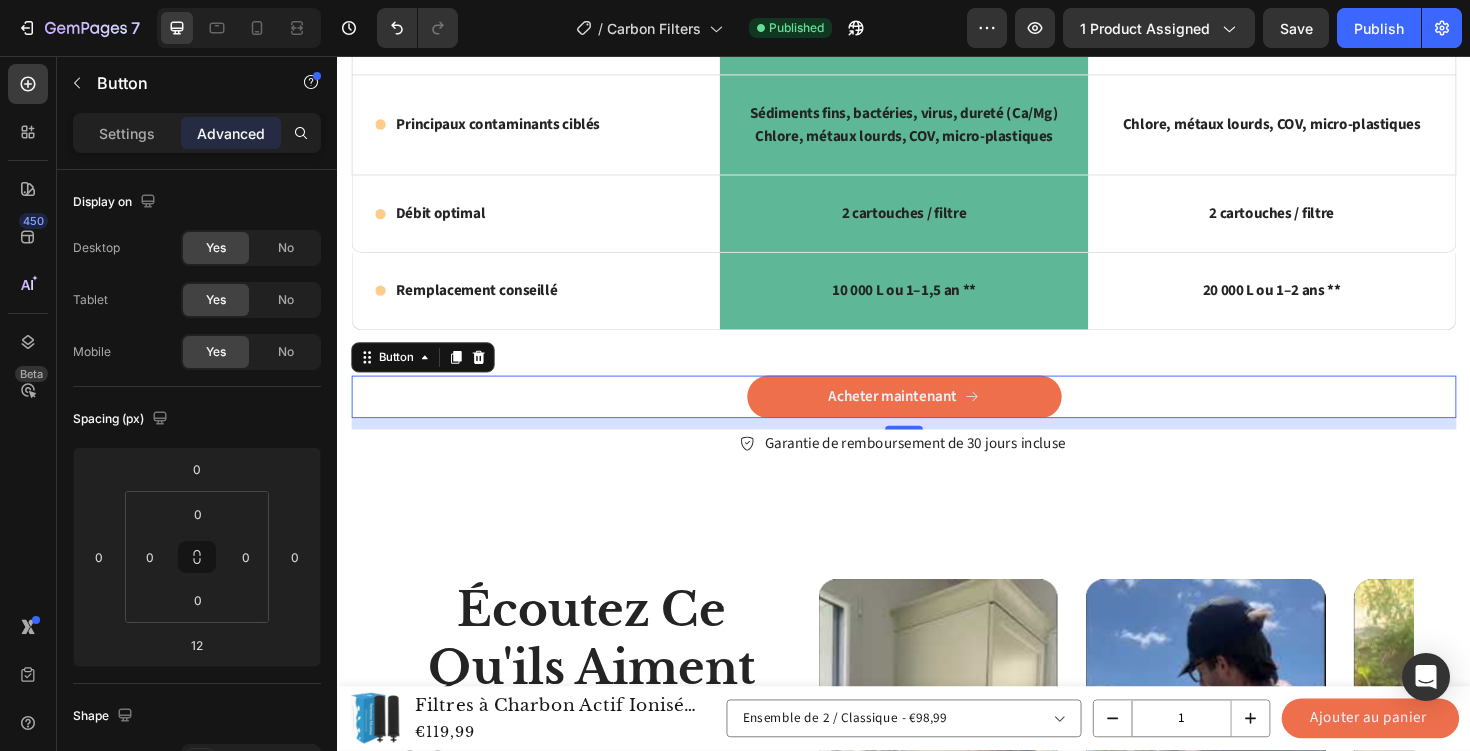 click on "Settings Advanced" at bounding box center (197, 141) 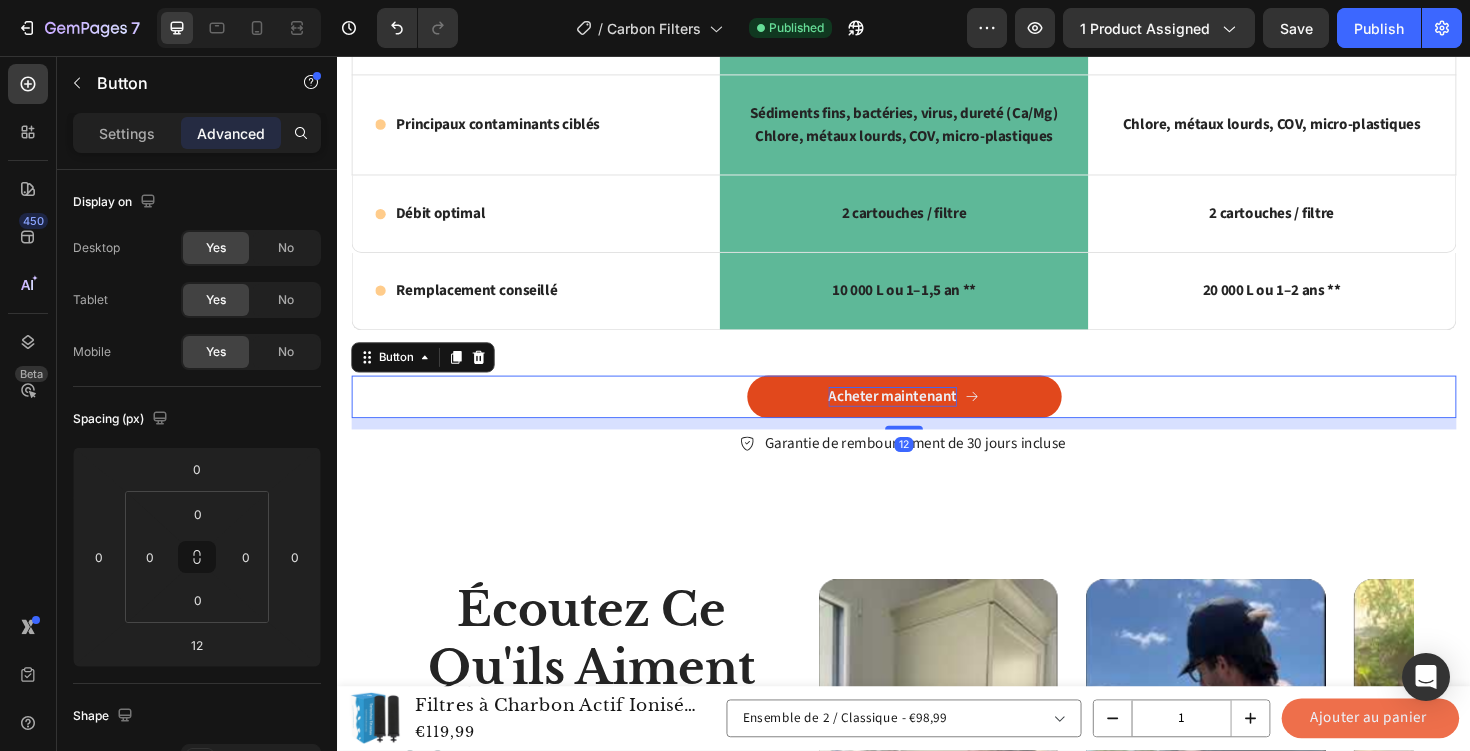click on "Acheter maintenant" at bounding box center [925, 417] 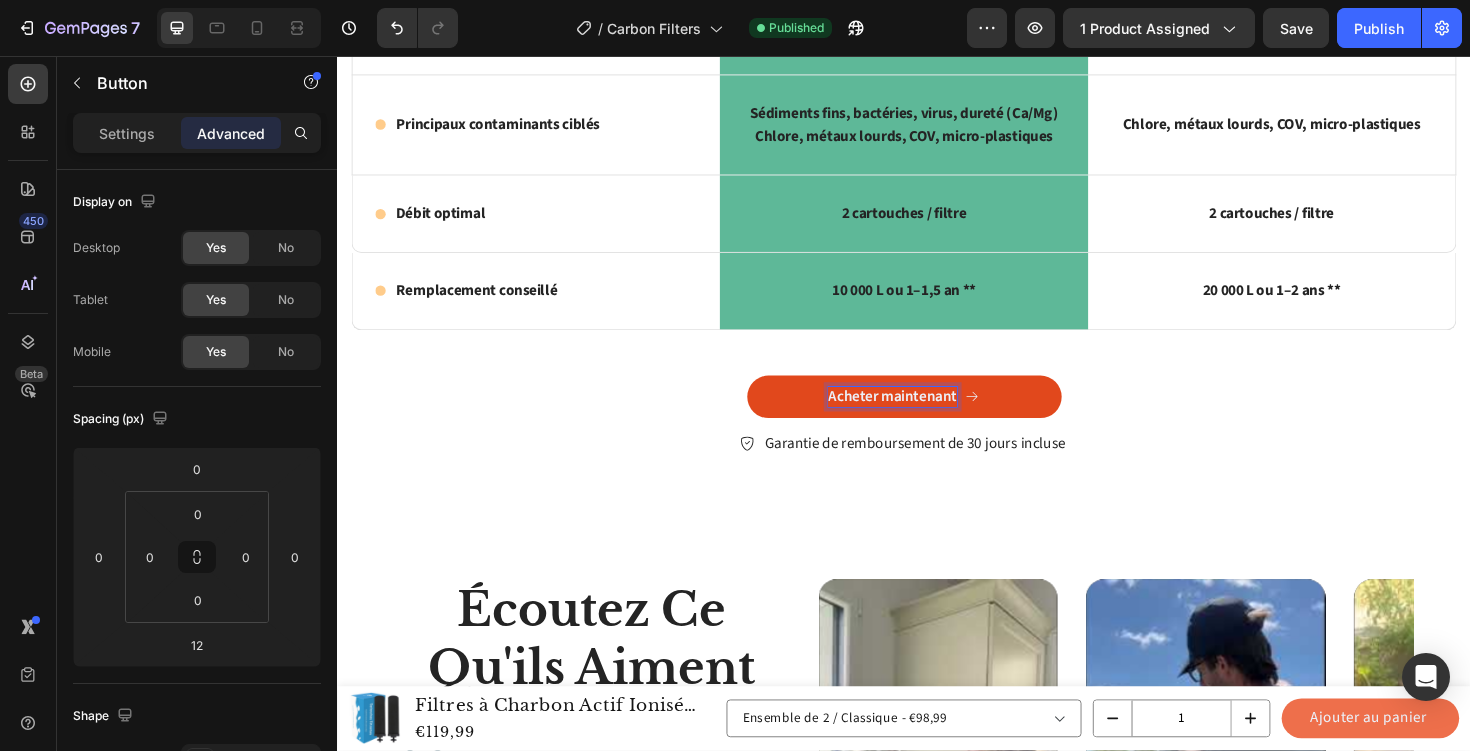 click on "Acheter maintenant" at bounding box center (937, 417) 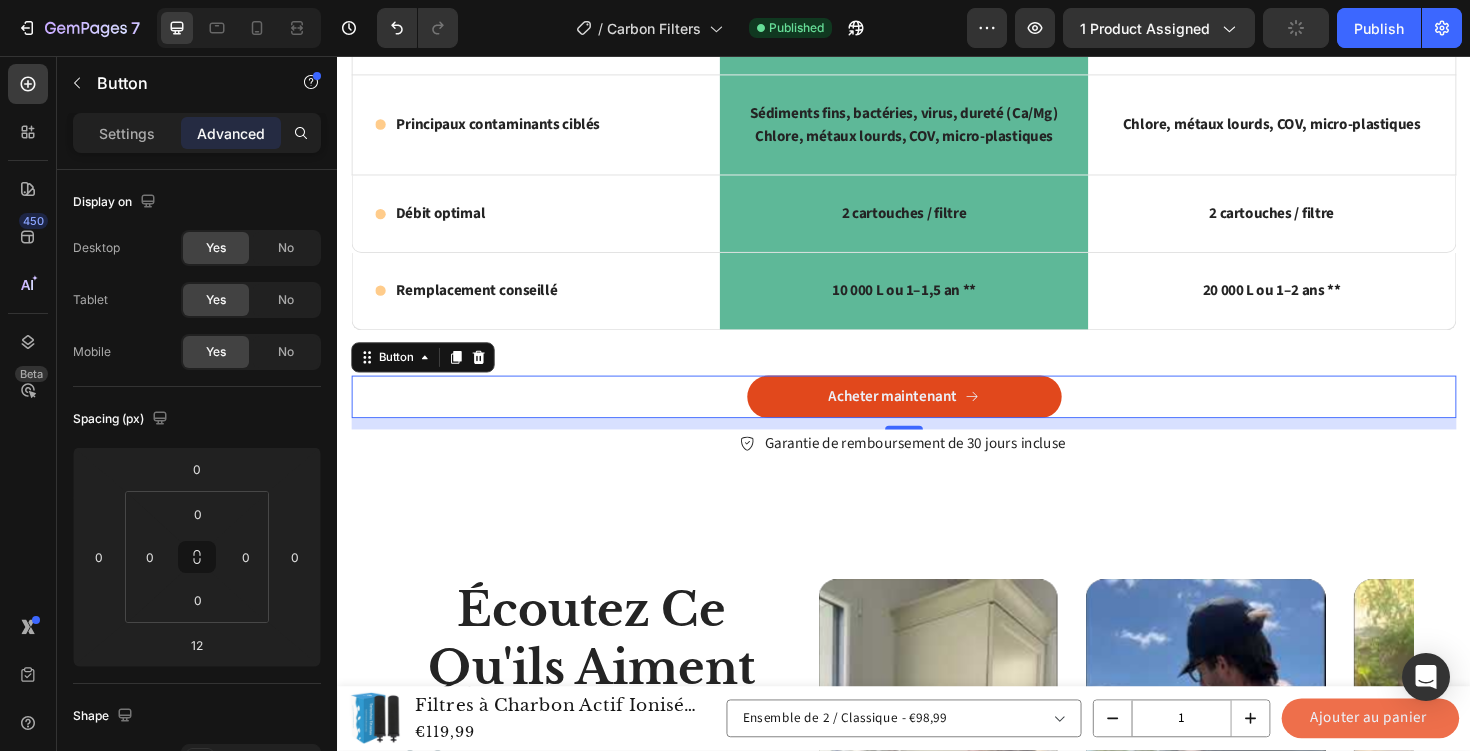 click on "Acheter maintenant" at bounding box center [937, 417] 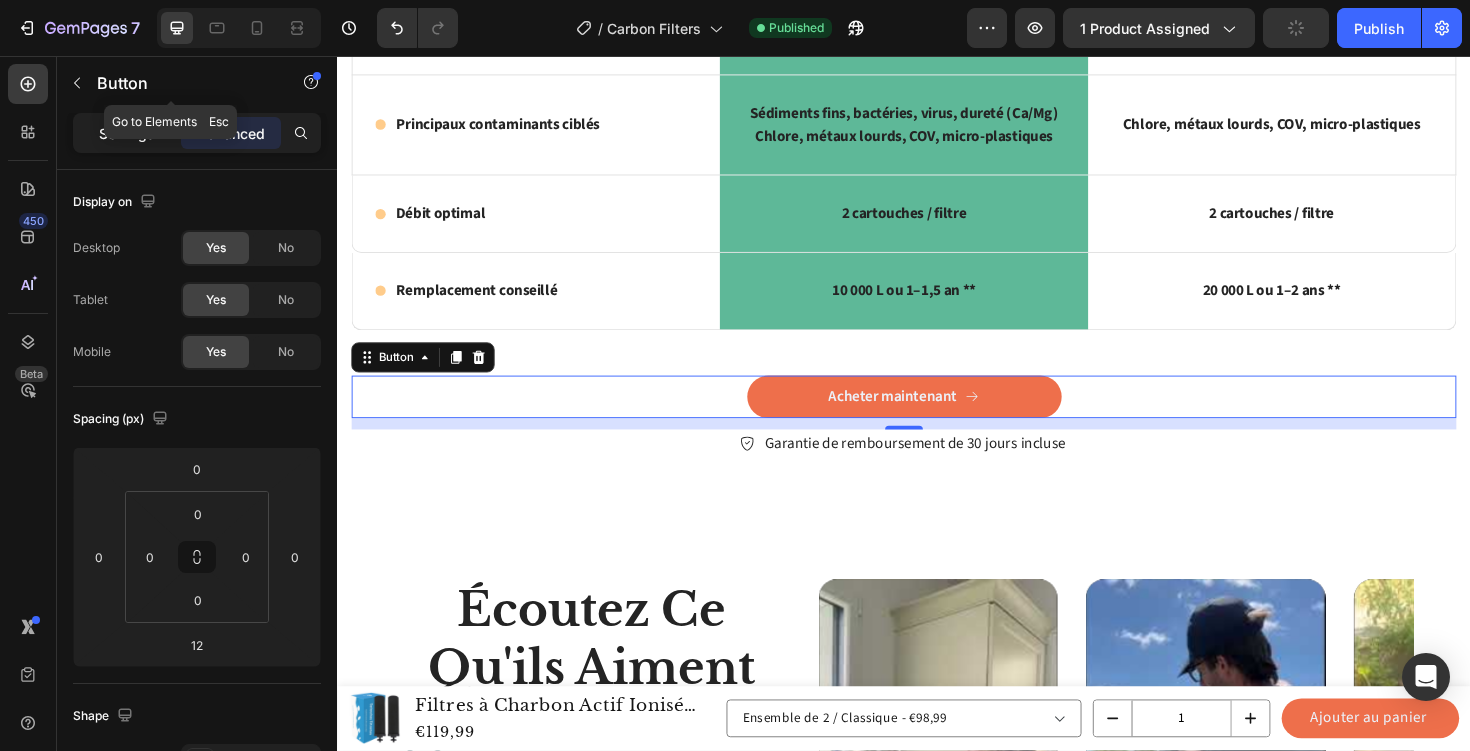 click on "Settings" at bounding box center (127, 133) 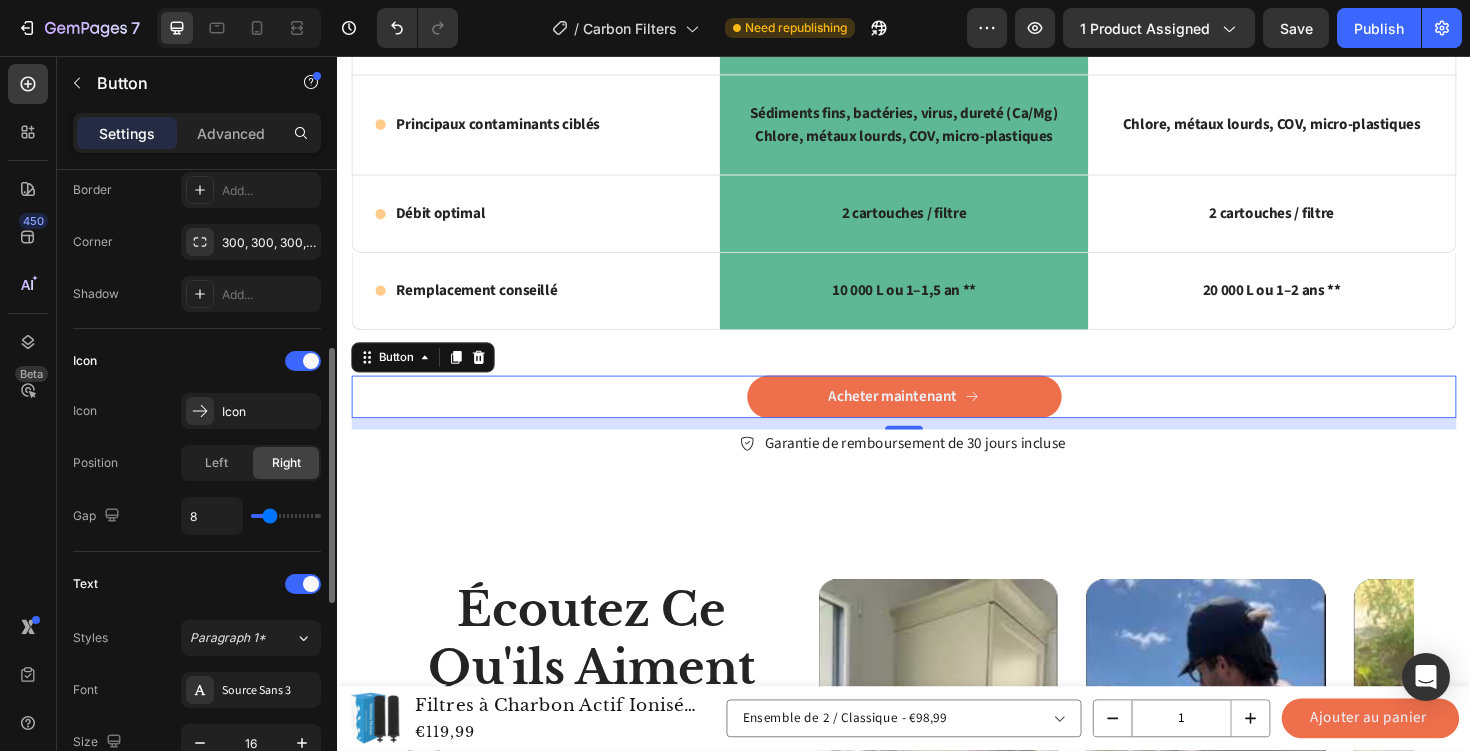 scroll, scrollTop: 954, scrollLeft: 0, axis: vertical 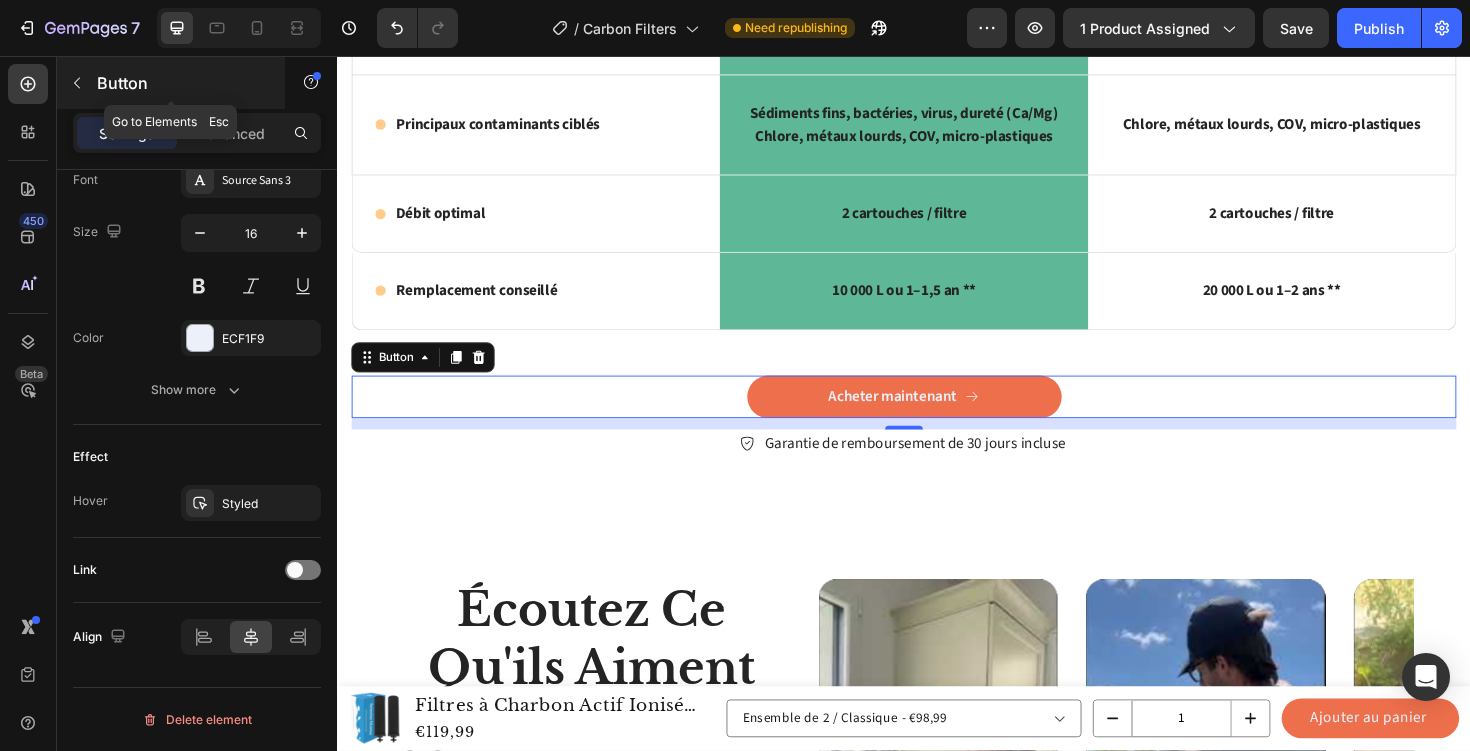 click at bounding box center (77, 83) 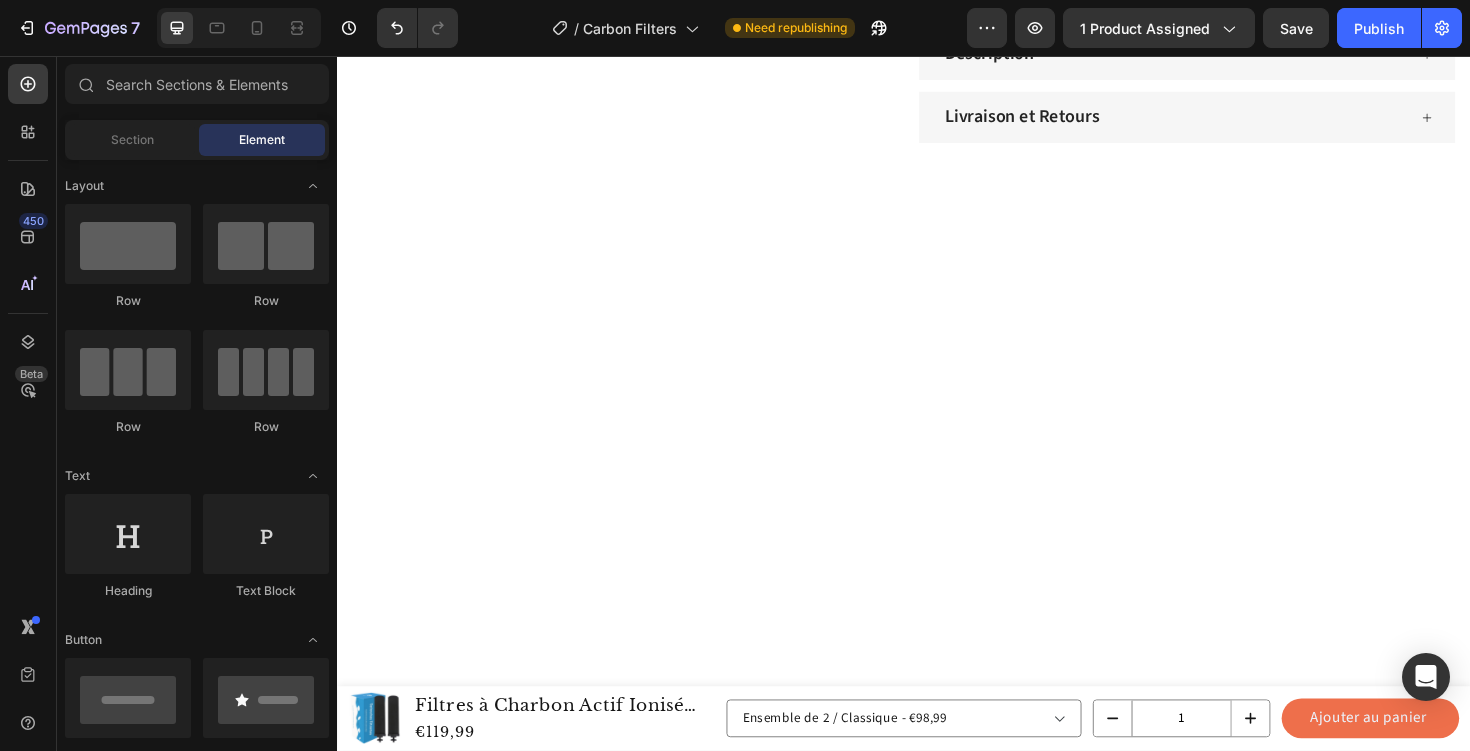 scroll, scrollTop: 0, scrollLeft: 0, axis: both 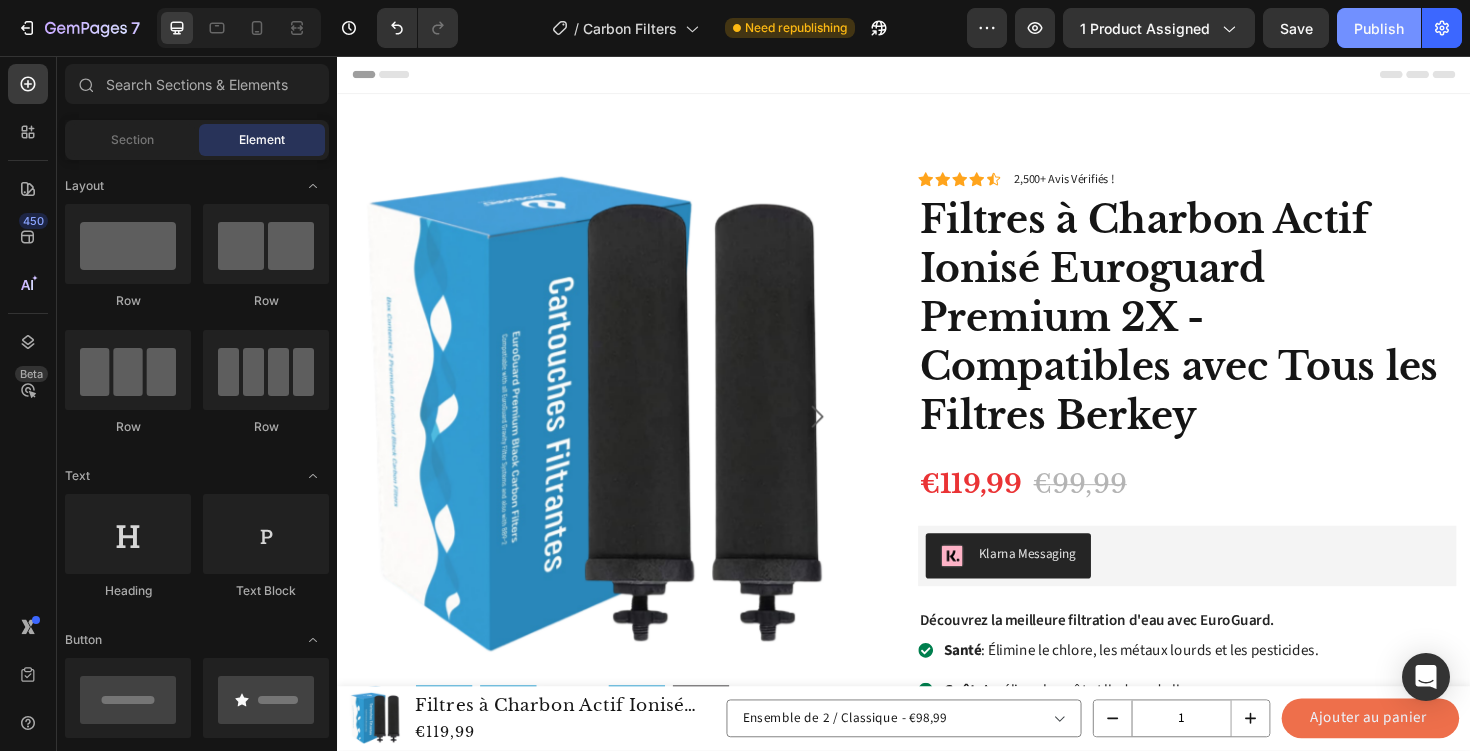 click on "Publish" 